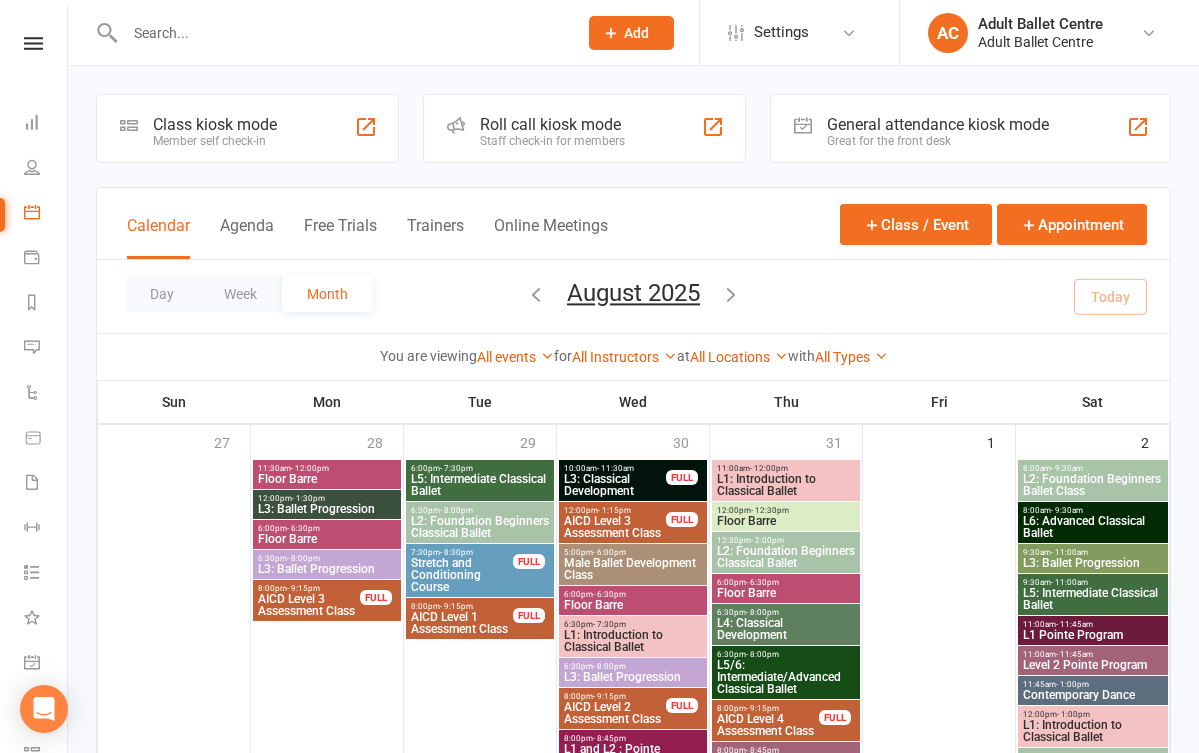 scroll, scrollTop: 135, scrollLeft: 0, axis: vertical 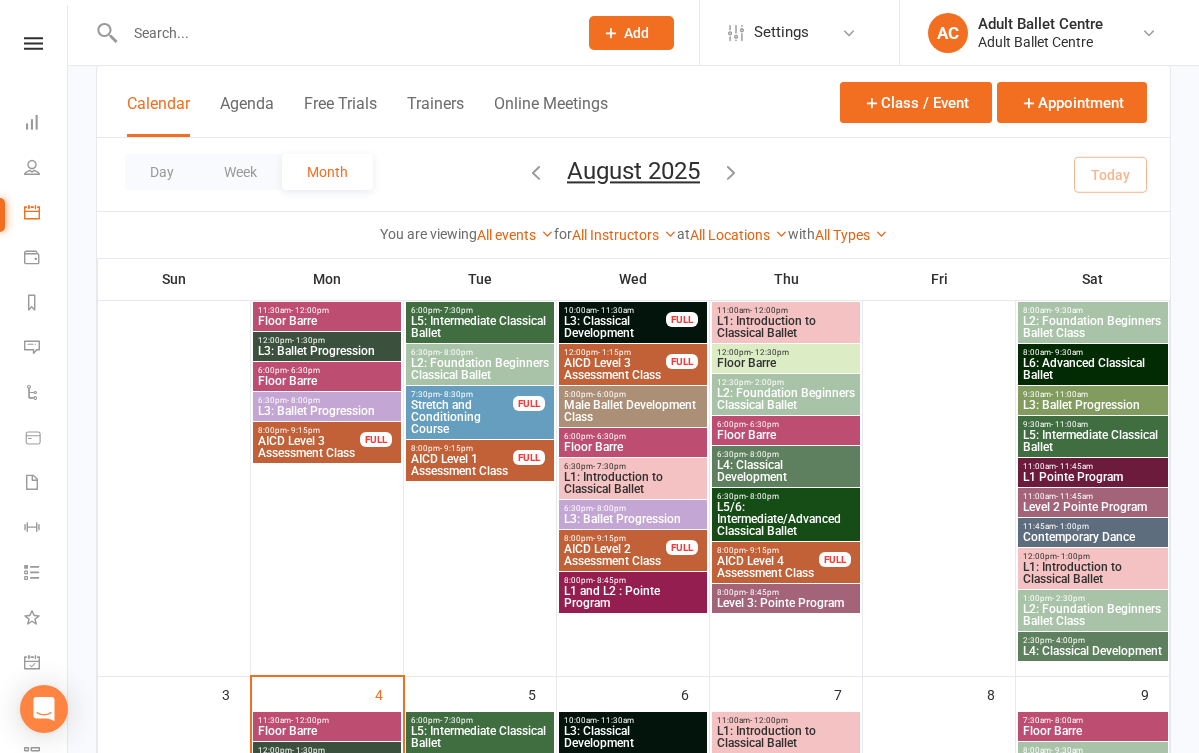 click on "L2: Foundation Beginners Ballet Class" at bounding box center [1093, 615] 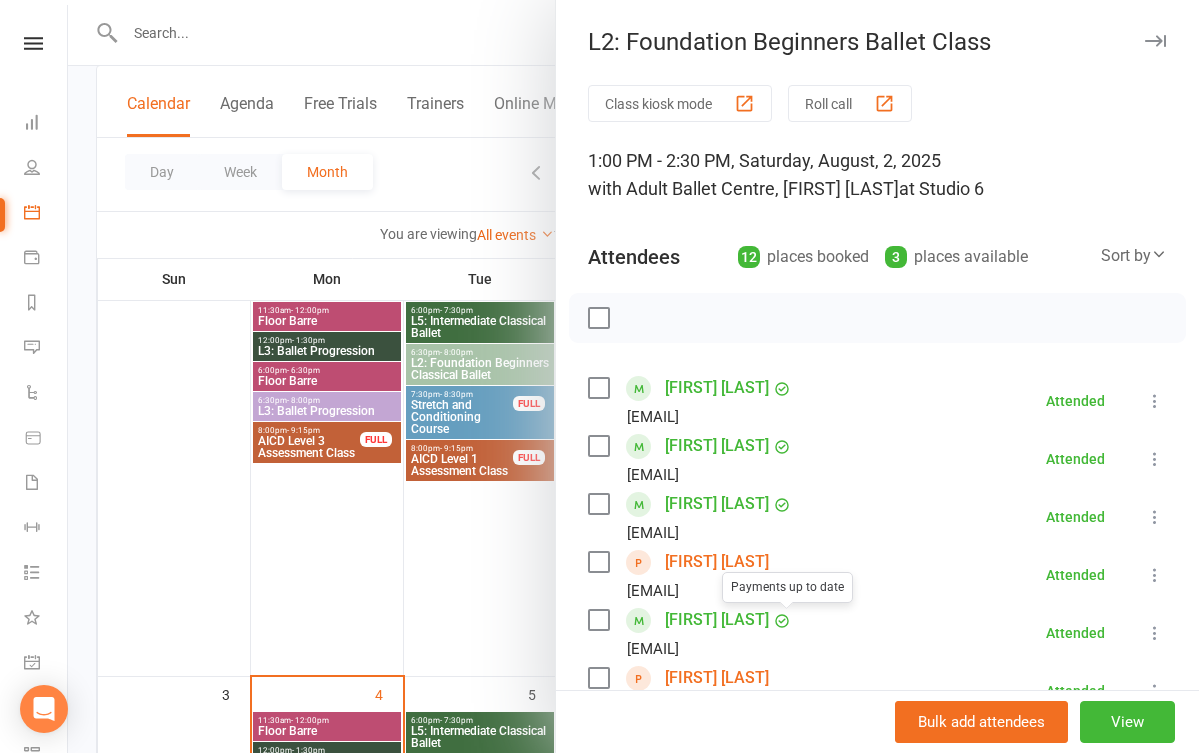 click on "[FIRST] [LAST]" at bounding box center (717, 562) 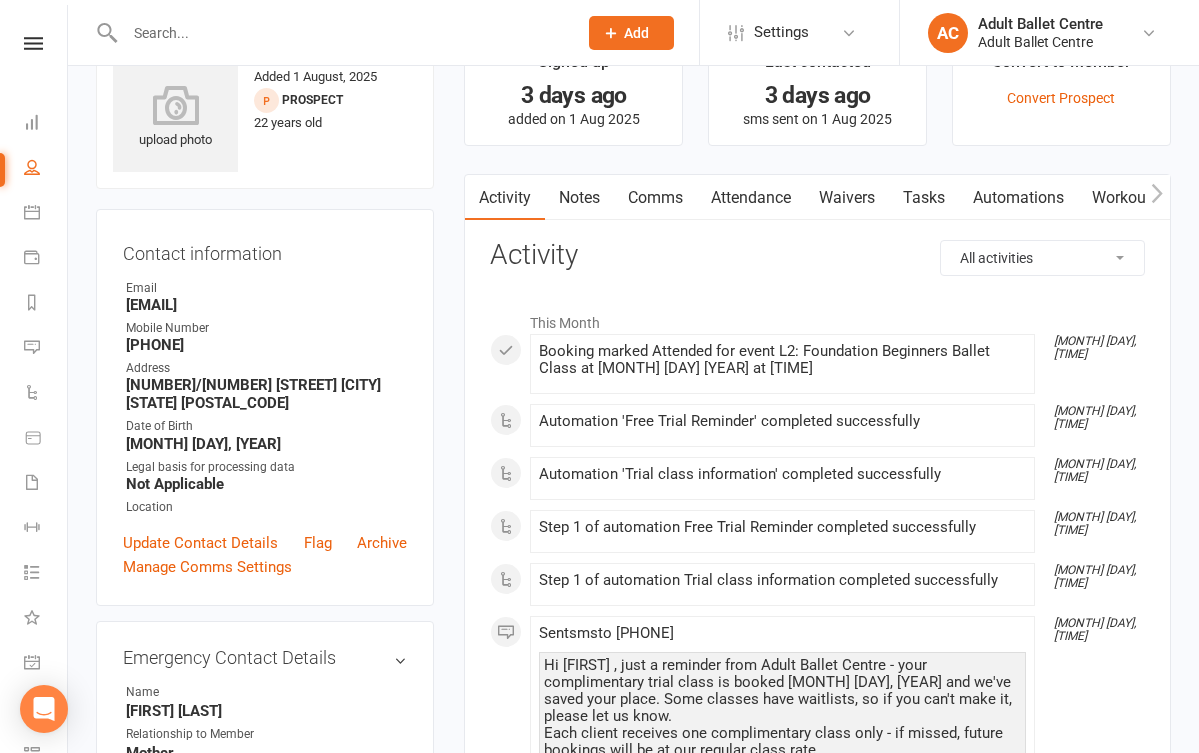 scroll, scrollTop: 105, scrollLeft: 0, axis: vertical 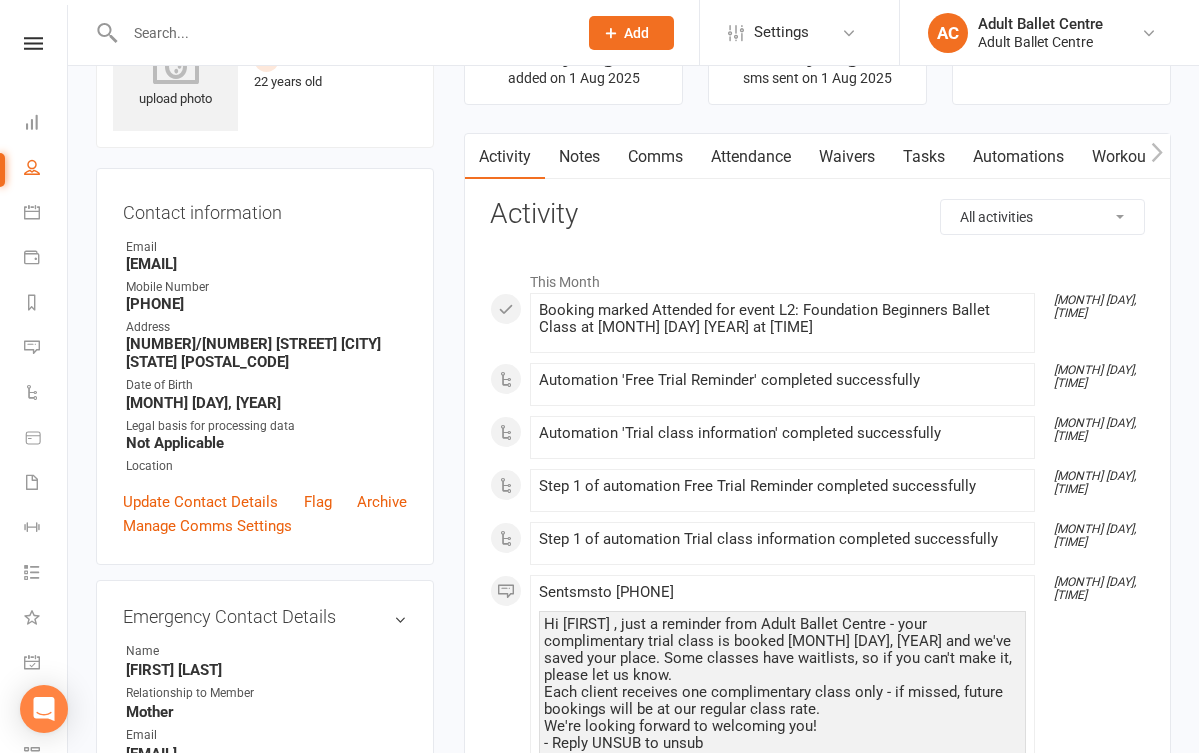 click on "Waivers" at bounding box center [847, 157] 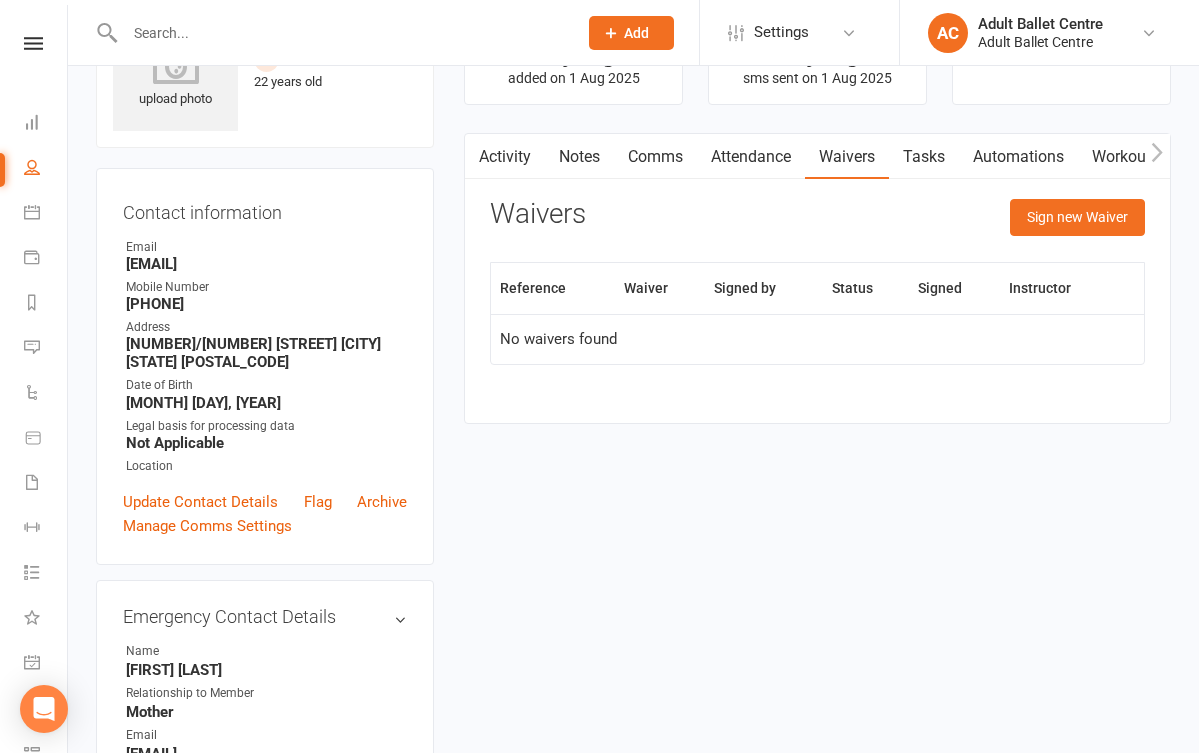 click on "Automations" at bounding box center (1018, 157) 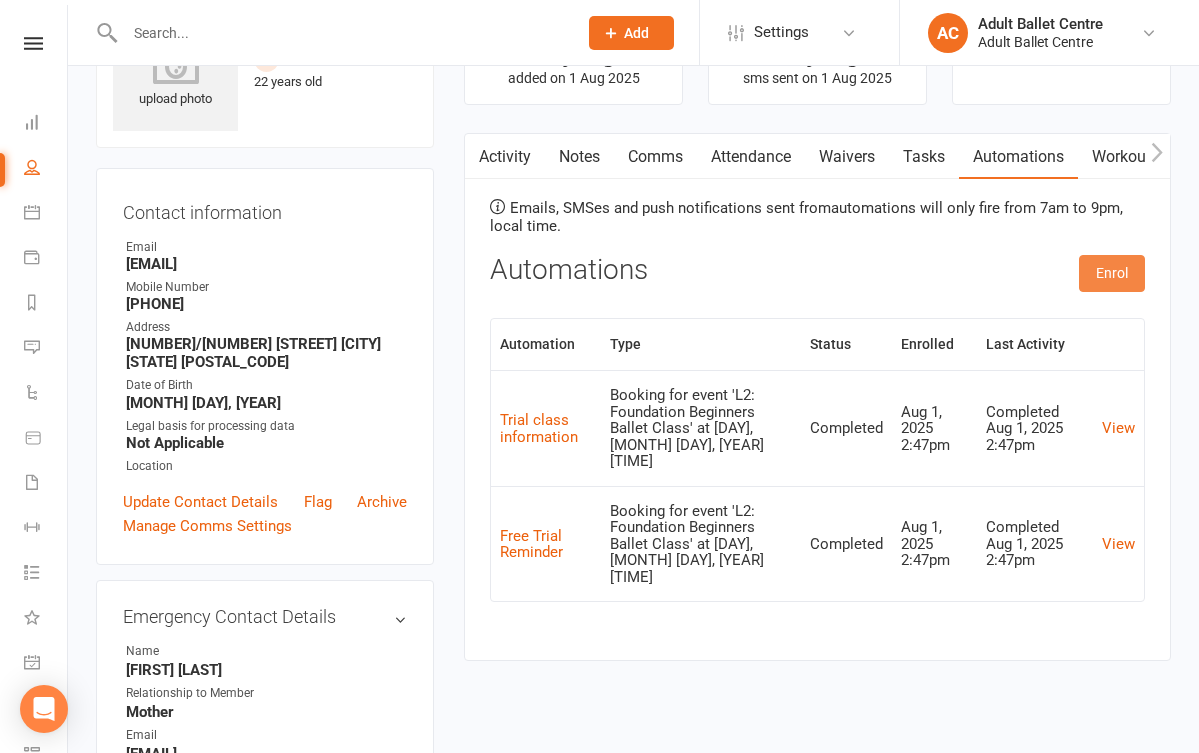 click on "Enrol" at bounding box center [1112, 273] 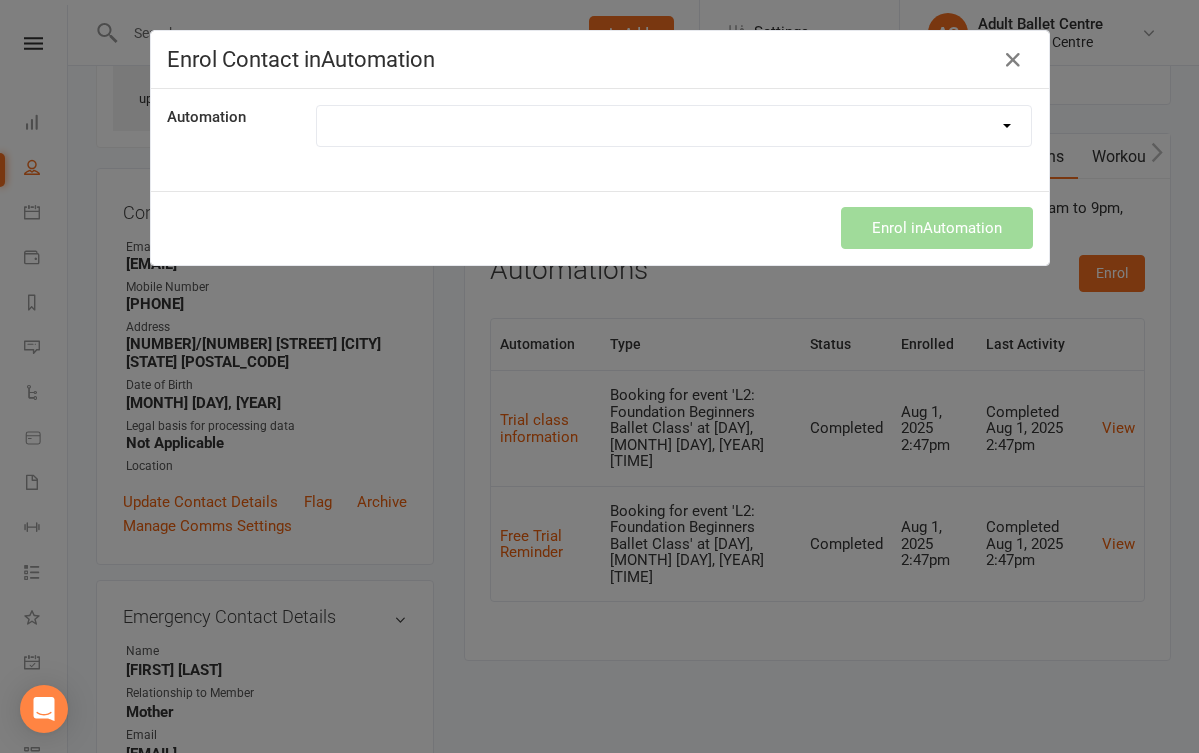 select on "8501" 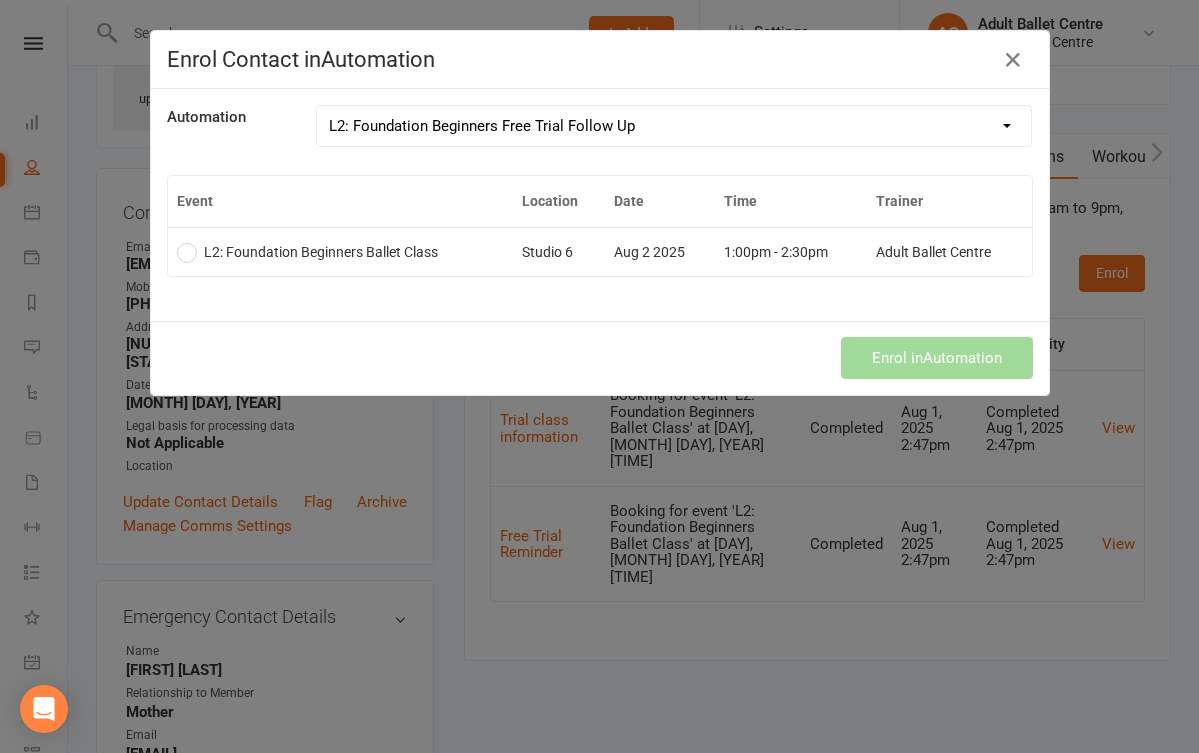 click on "L2: Foundation Beginners Ballet Class" at bounding box center [341, 251] 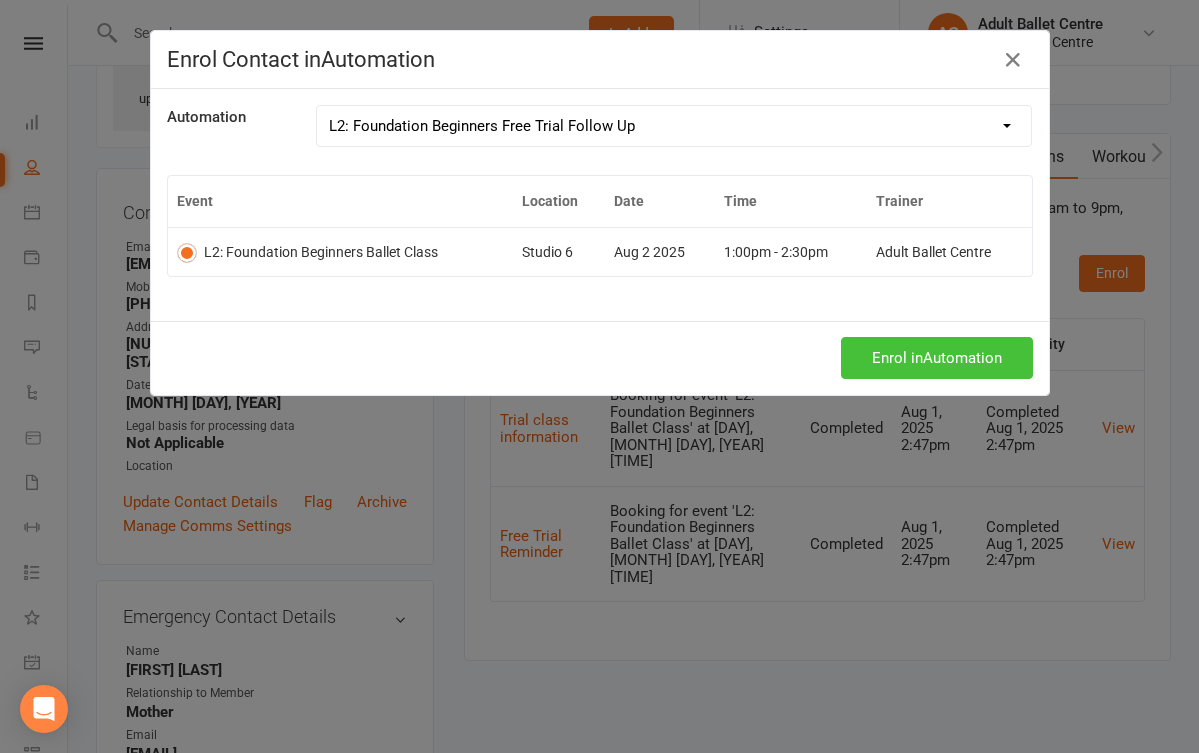 click on "Enrol in  Automation" at bounding box center (937, 358) 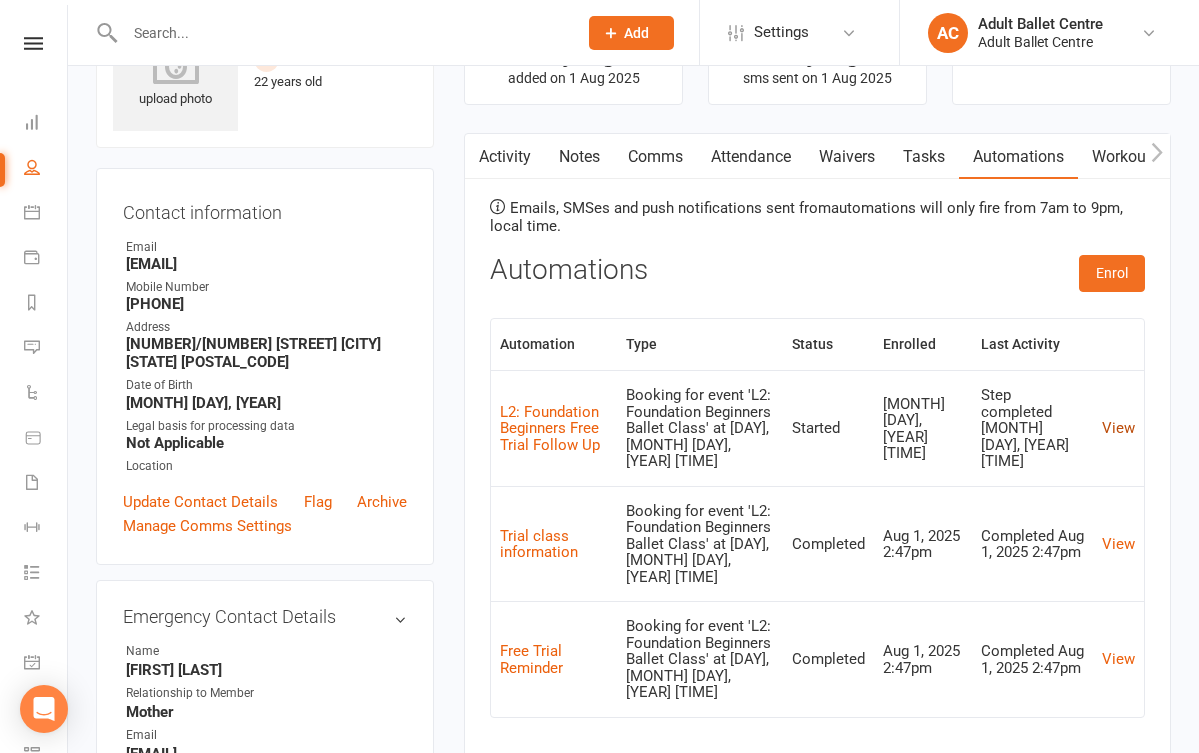 click on "View" at bounding box center [1118, 428] 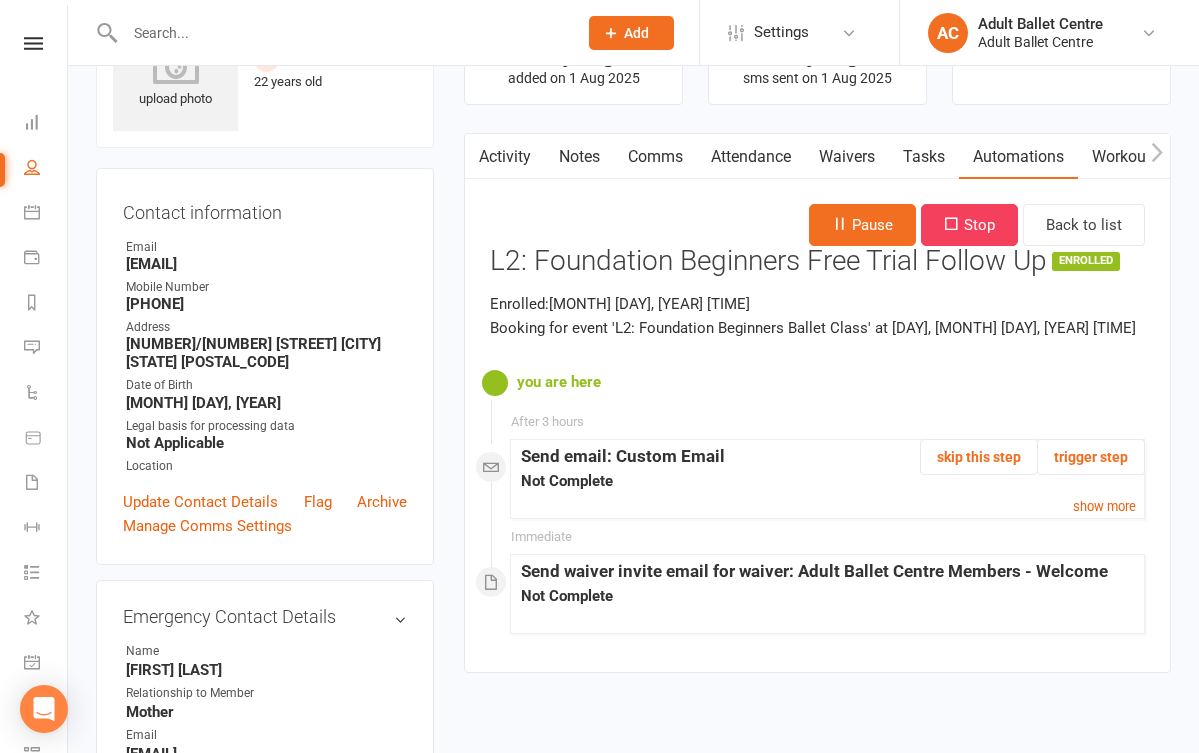 scroll, scrollTop: 156, scrollLeft: 0, axis: vertical 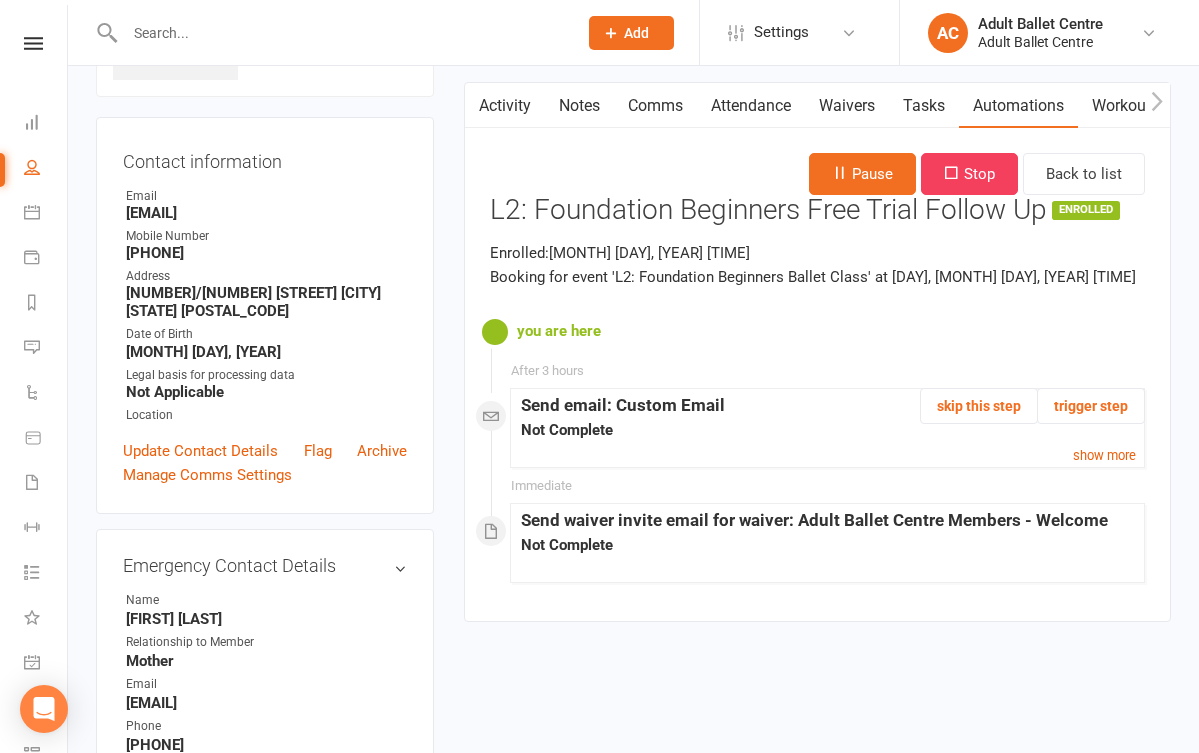 click on "trigger step" at bounding box center (1091, 406) 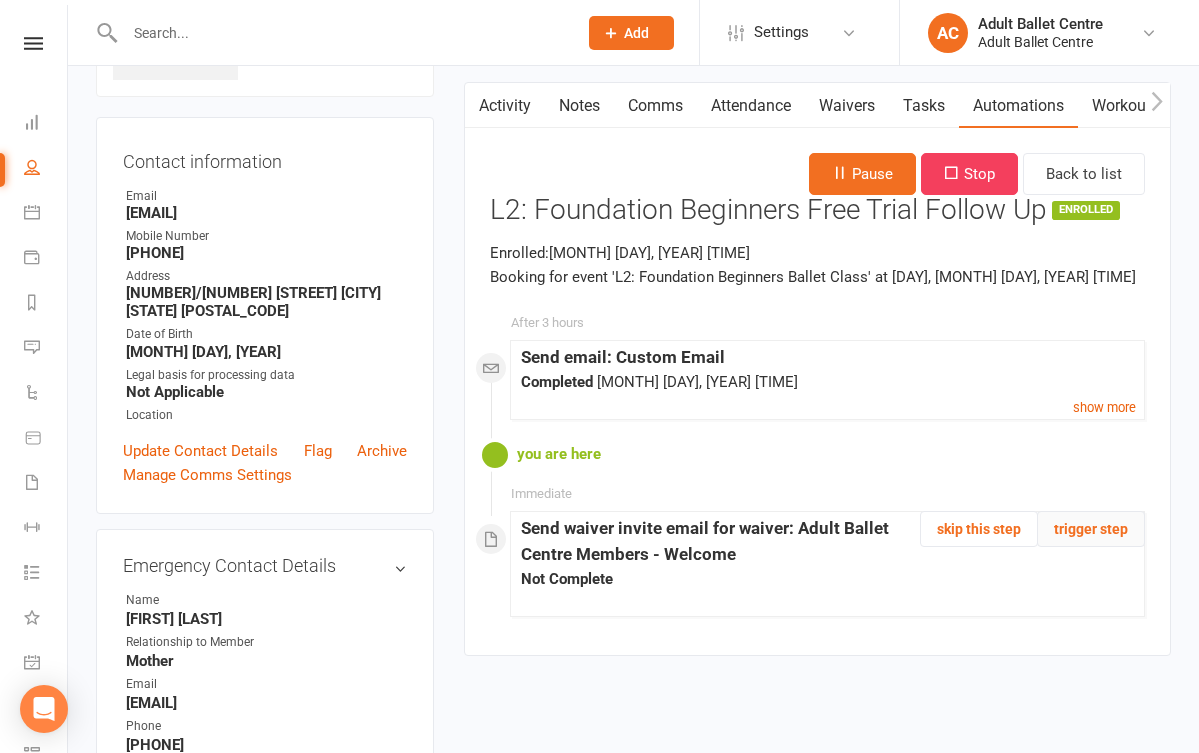 click on "trigger step" at bounding box center [1091, 529] 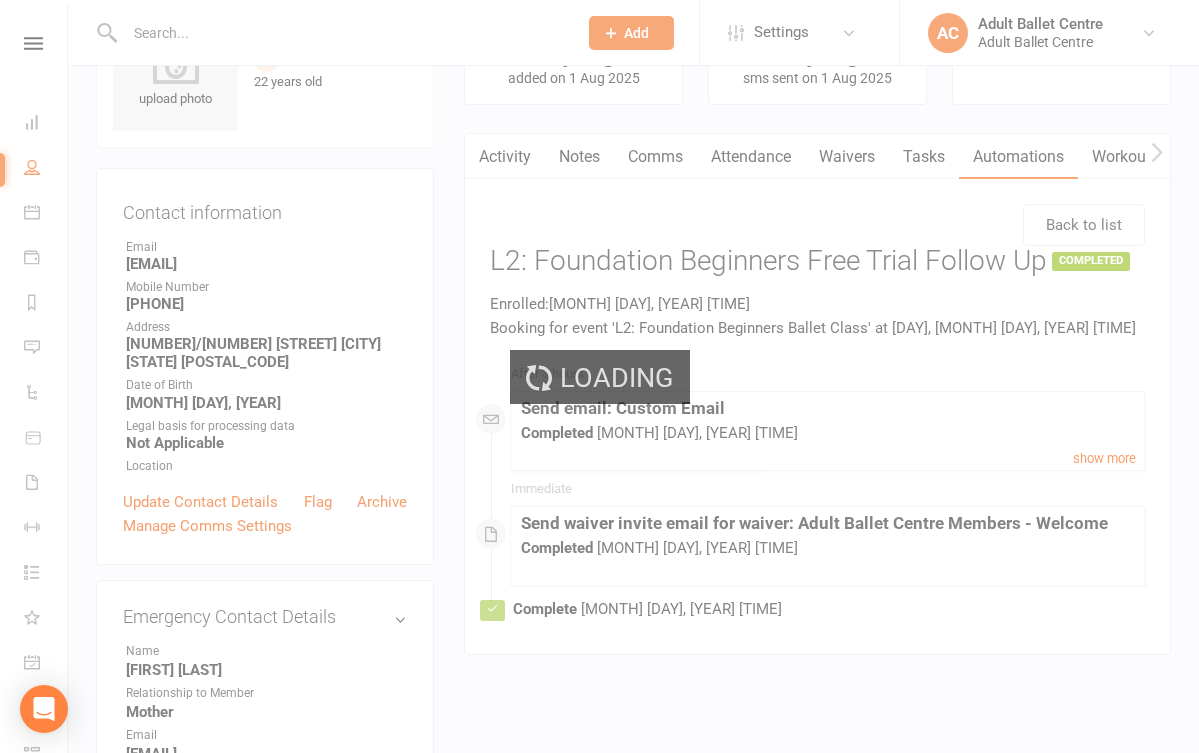 scroll, scrollTop: 0, scrollLeft: 0, axis: both 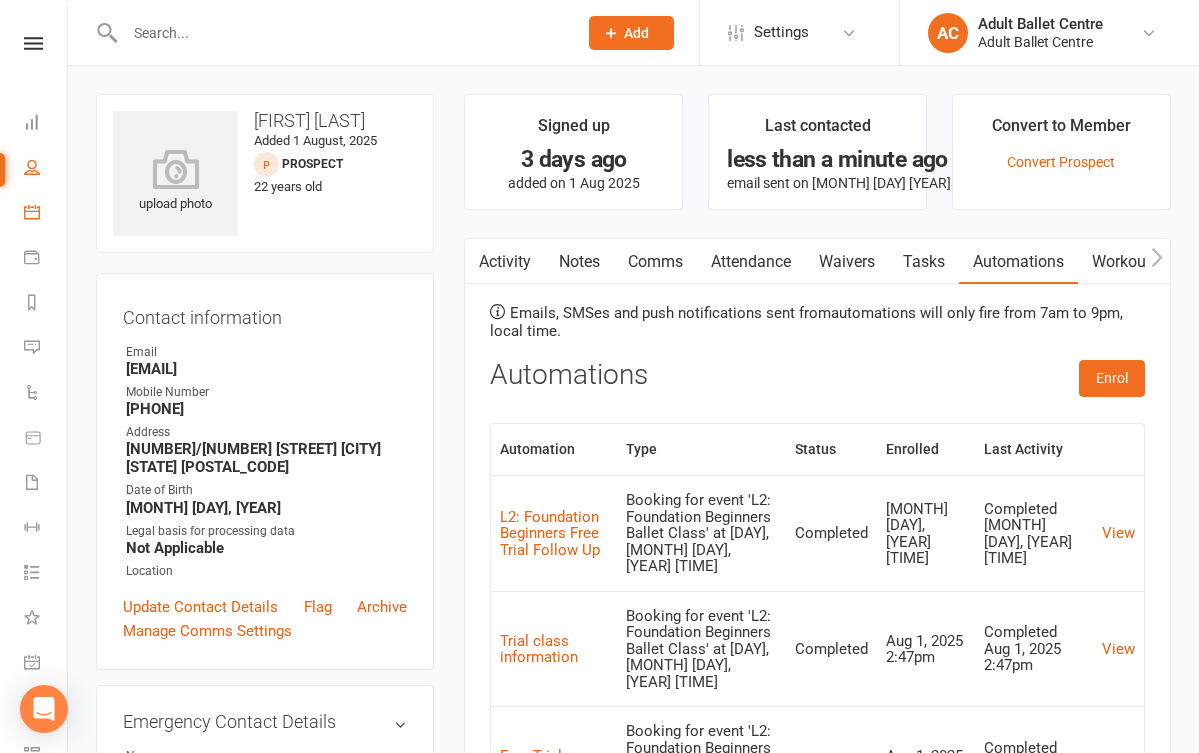 click on "Calendar" at bounding box center [46, 214] 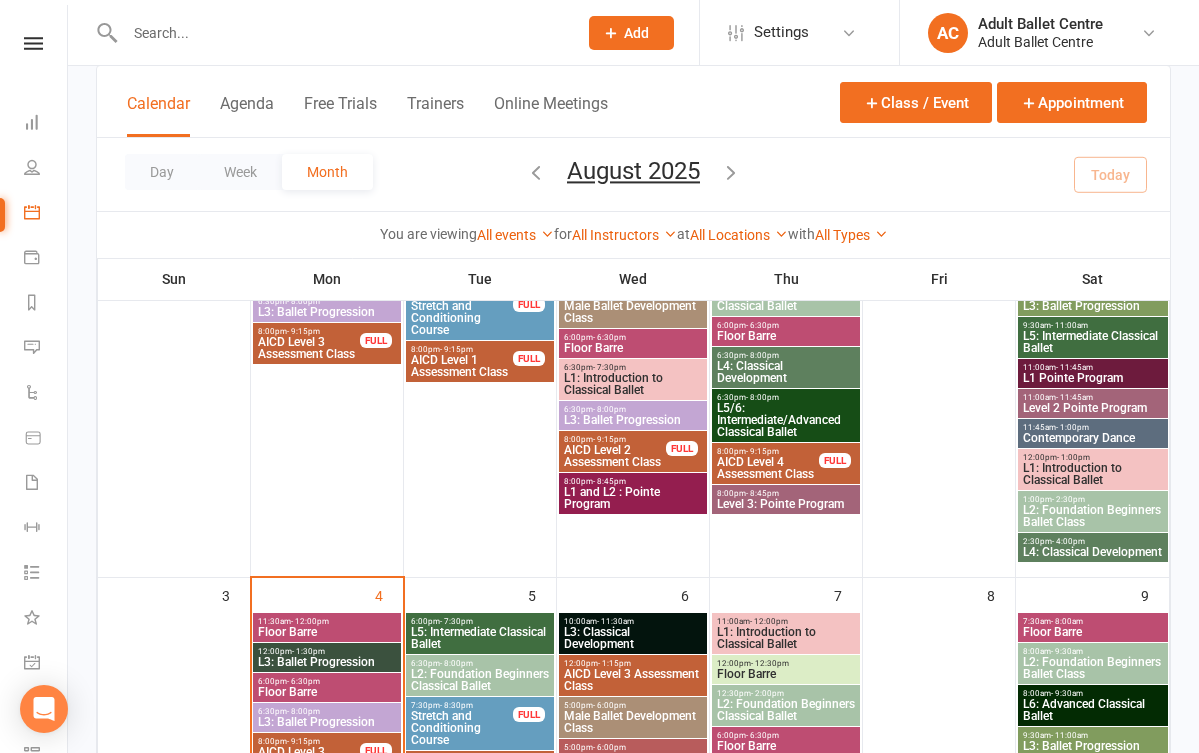 scroll, scrollTop: 257, scrollLeft: 0, axis: vertical 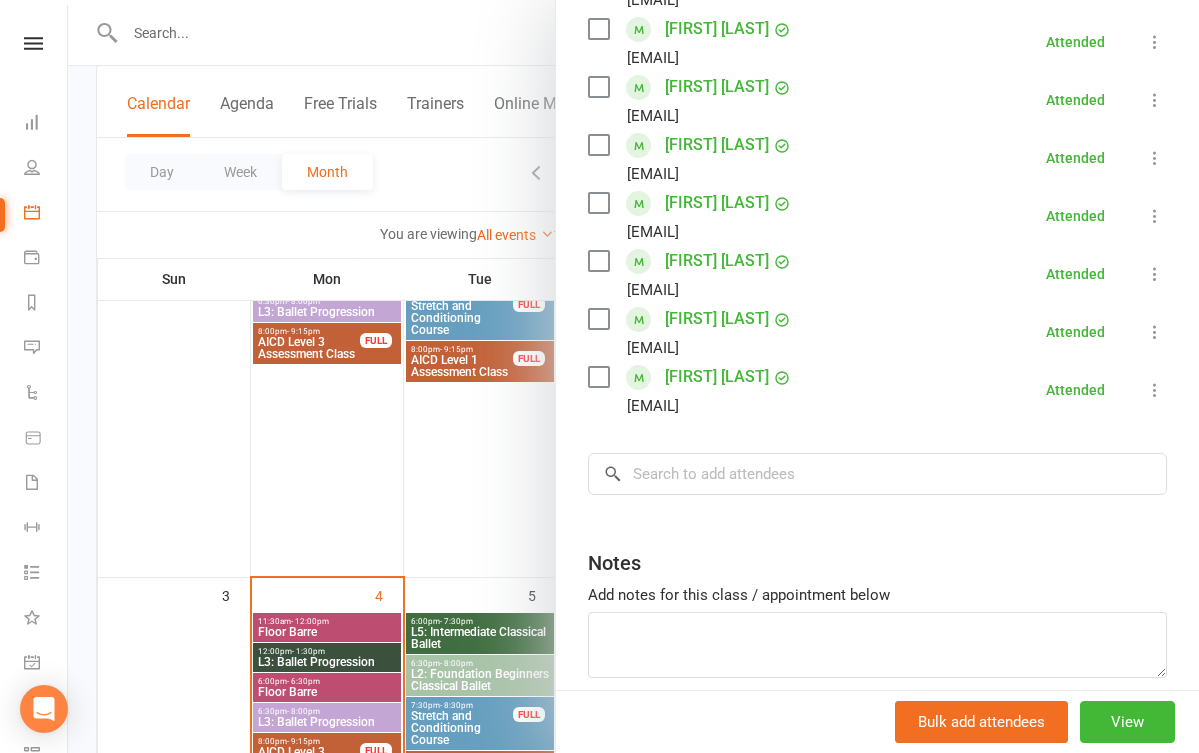 click on "Class kiosk mode  Roll call  12:00 PM - 1:00 PM, Saturday, August, 2, 2025 with Alex Cramer  at  Studio 5  Attendees  8  places booked 2  places available Sort by  Last name  First name  Booking created    Isabella Frankland  isalorenzi@hotmail.com Attended More info  Remove  Mark absent  Undo check-in  Send message  Enable recurring bookings  All bookings for series    Katie Levick  kjlevick@me.com Attended More info  Remove  Mark absent  Undo check-in  Send message  Enable recurring bookings  All bookings for series    Hui Zhuan Lim  limhuizhuan@gmail.com Attended More info  Remove  Mark absent  Undo check-in  Send message  Enable recurring bookings  All bookings for series    Anna Luhrs  annaluhrs1@hotmail.com Attended More info  Remove  Mark absent  Undo check-in  Send message  Enable recurring bookings  All bookings for series    Yayoi Nomura  blackcatadventure@gmail.com Attended More info  Remove  Mark absent  Undo check-in  Send message  Enable recurring bookings  All bookings for series    Attended" at bounding box center [877, 223] 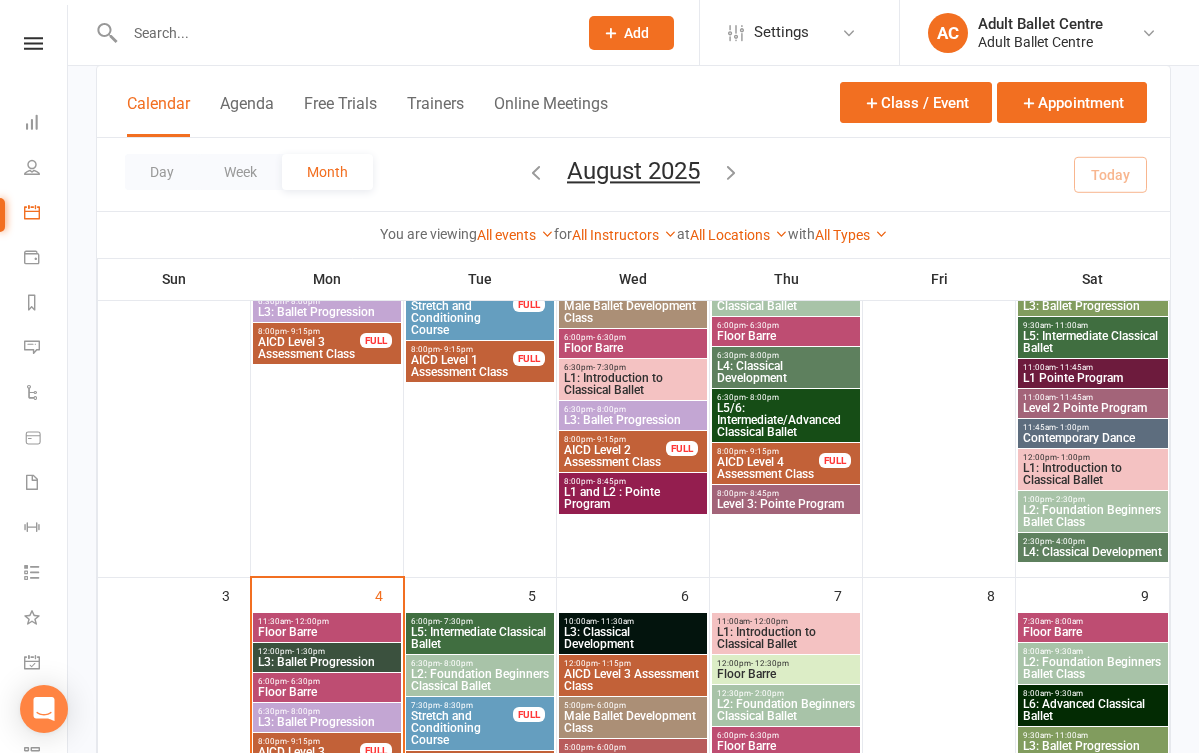 click on "L2: Foundation Beginners Ballet Class" at bounding box center (1093, 516) 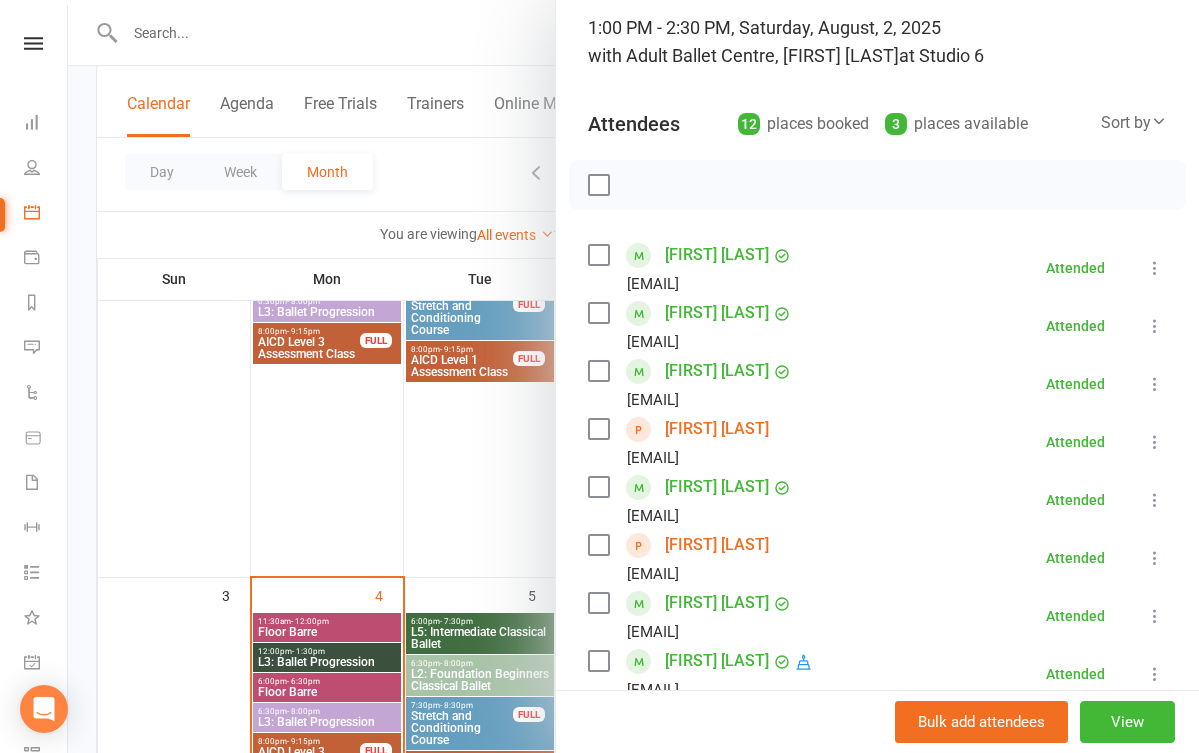 scroll, scrollTop: 146, scrollLeft: 0, axis: vertical 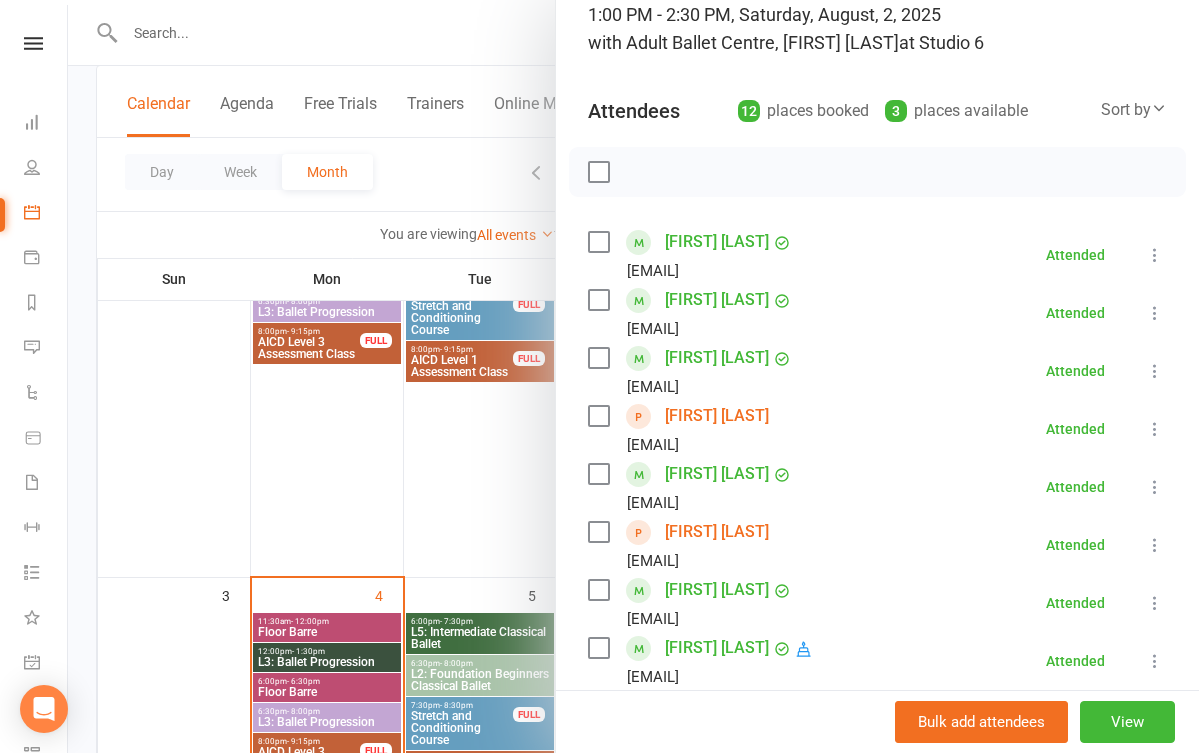 click on "Shanelle Kari" at bounding box center (717, 532) 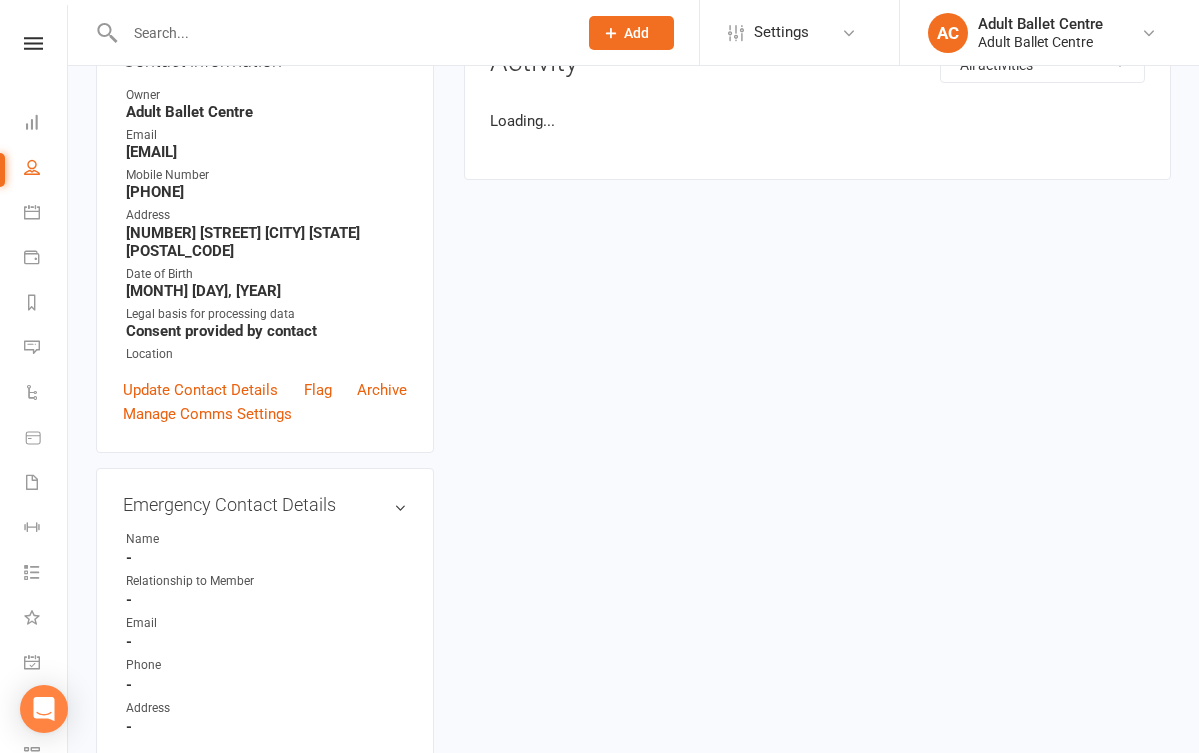 scroll, scrollTop: 0, scrollLeft: 0, axis: both 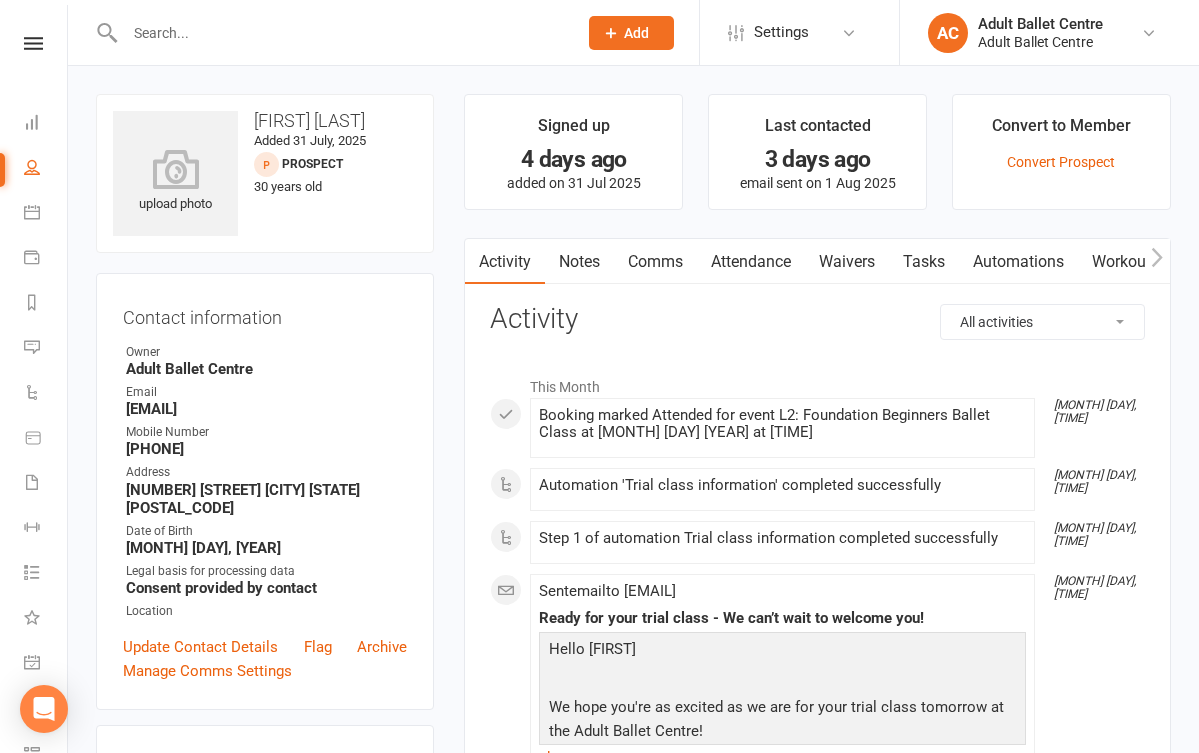 click on "Waivers" at bounding box center (847, 262) 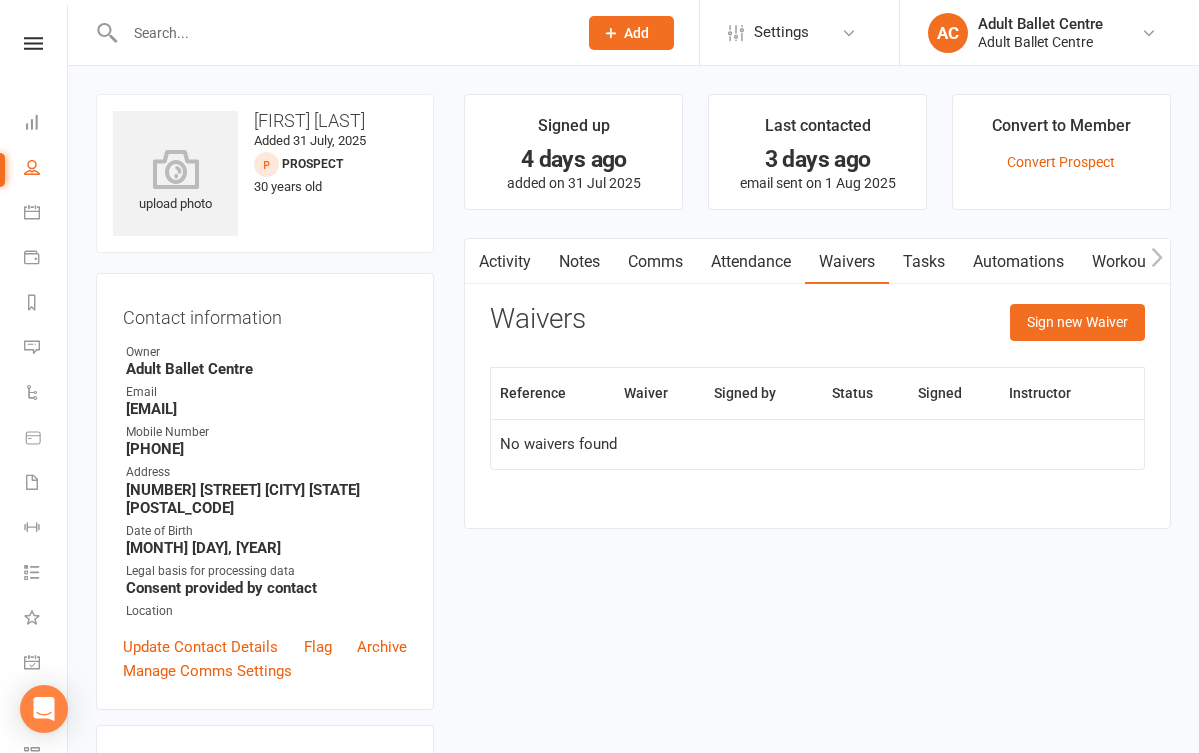 click on "Automations" at bounding box center (1018, 262) 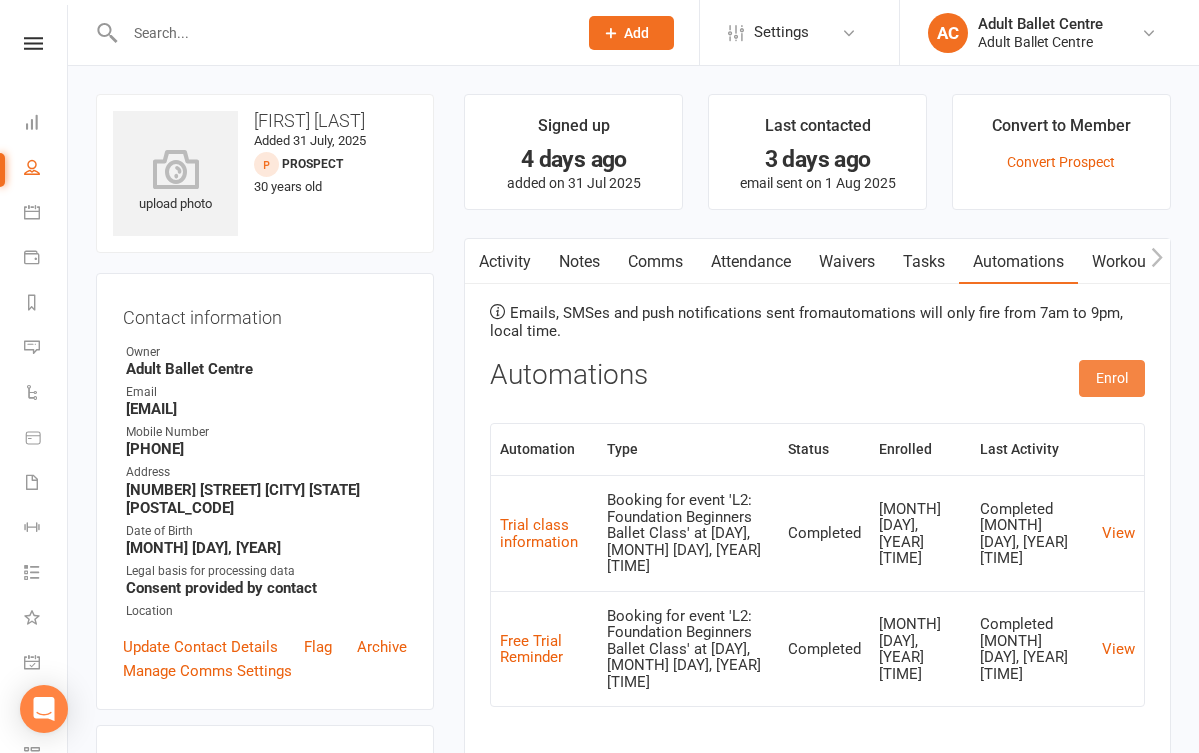 click on "Enrol" at bounding box center (1112, 378) 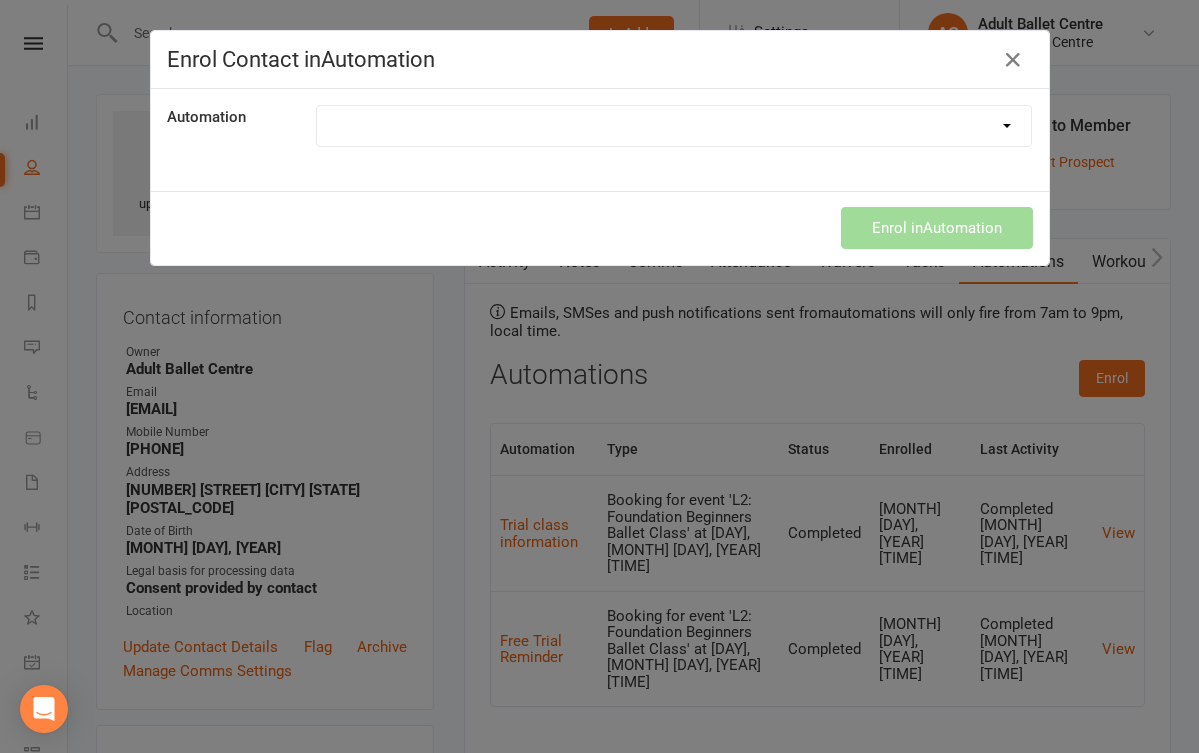 select on "8501" 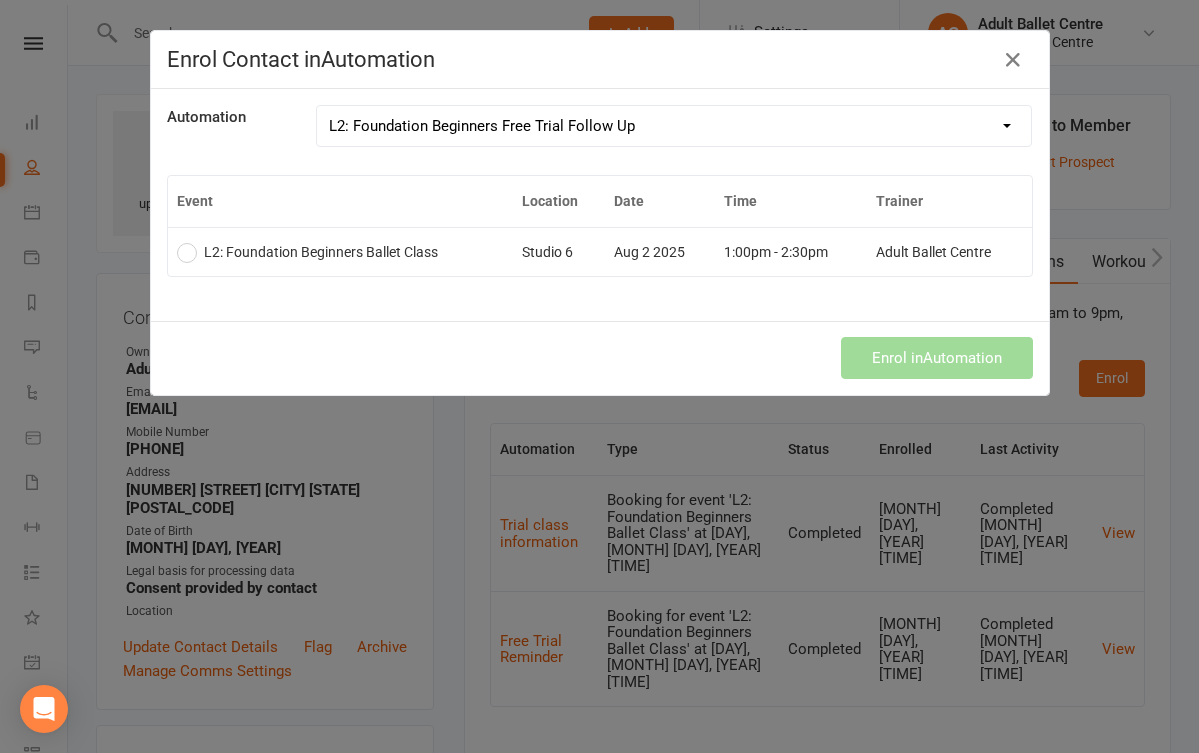click on "1:00pm - 2:30pm" at bounding box center [790, 251] 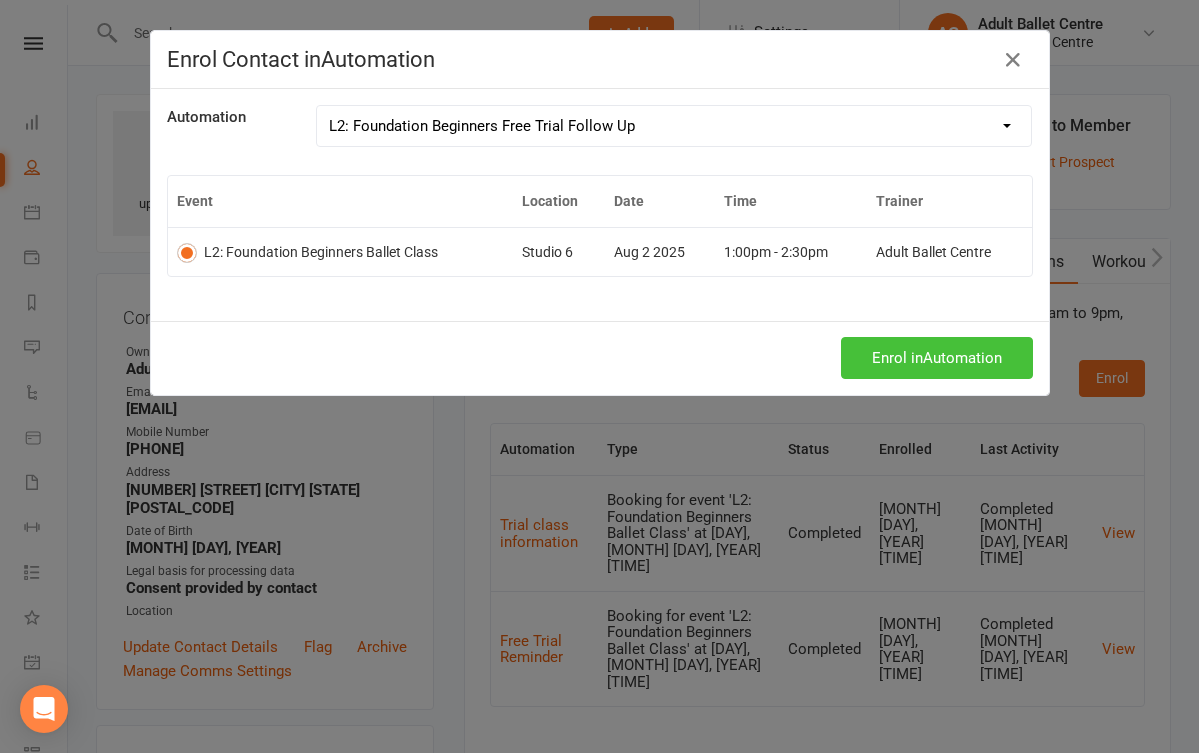 click on "Enrol in  Automation" at bounding box center (937, 358) 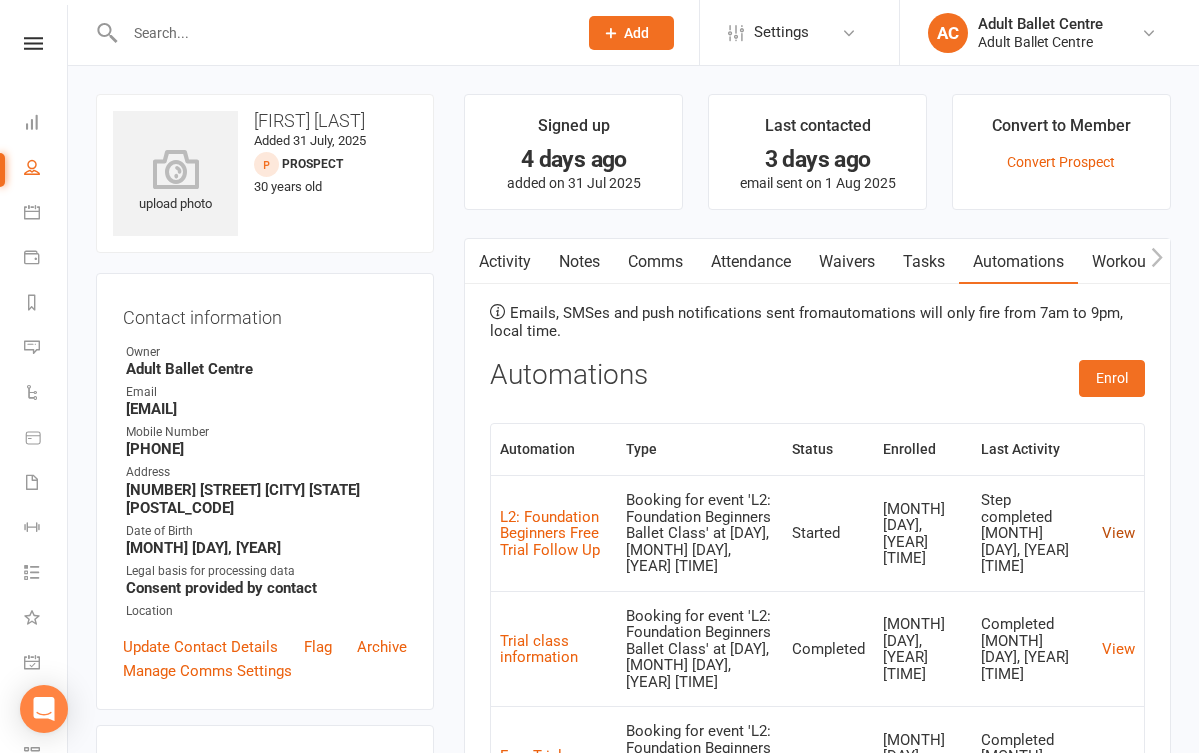 click on "View" at bounding box center (1118, 533) 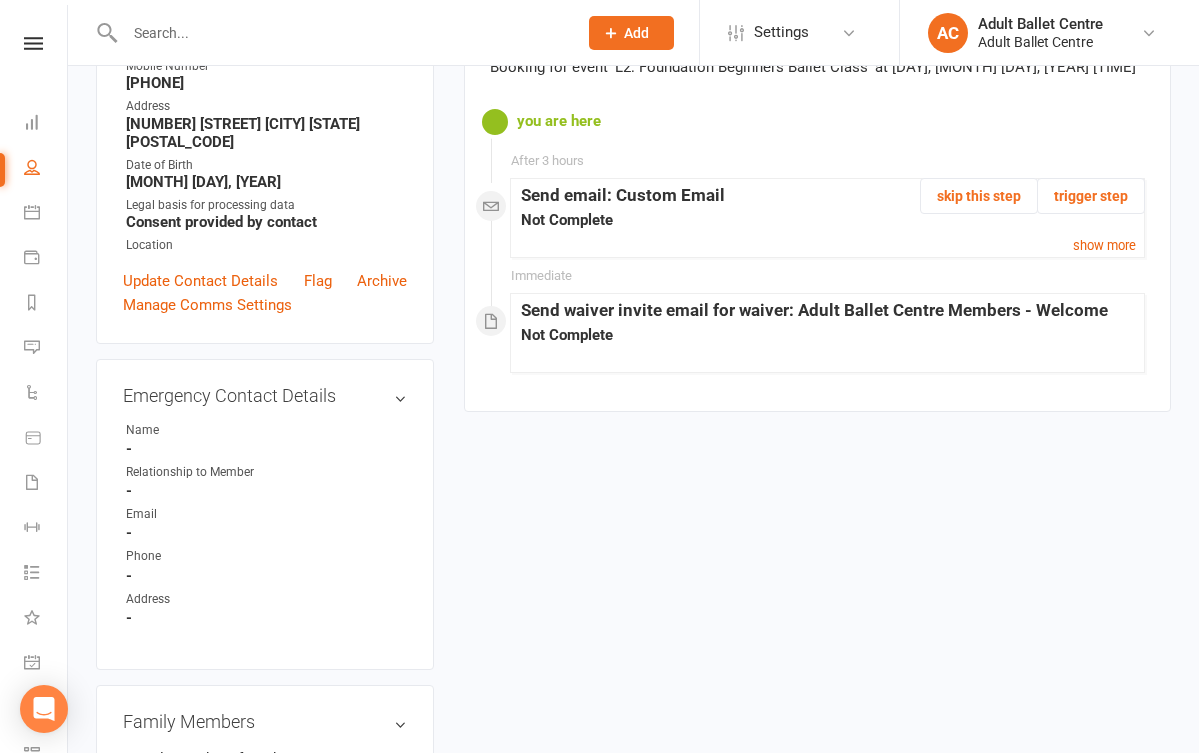 scroll, scrollTop: 375, scrollLeft: 0, axis: vertical 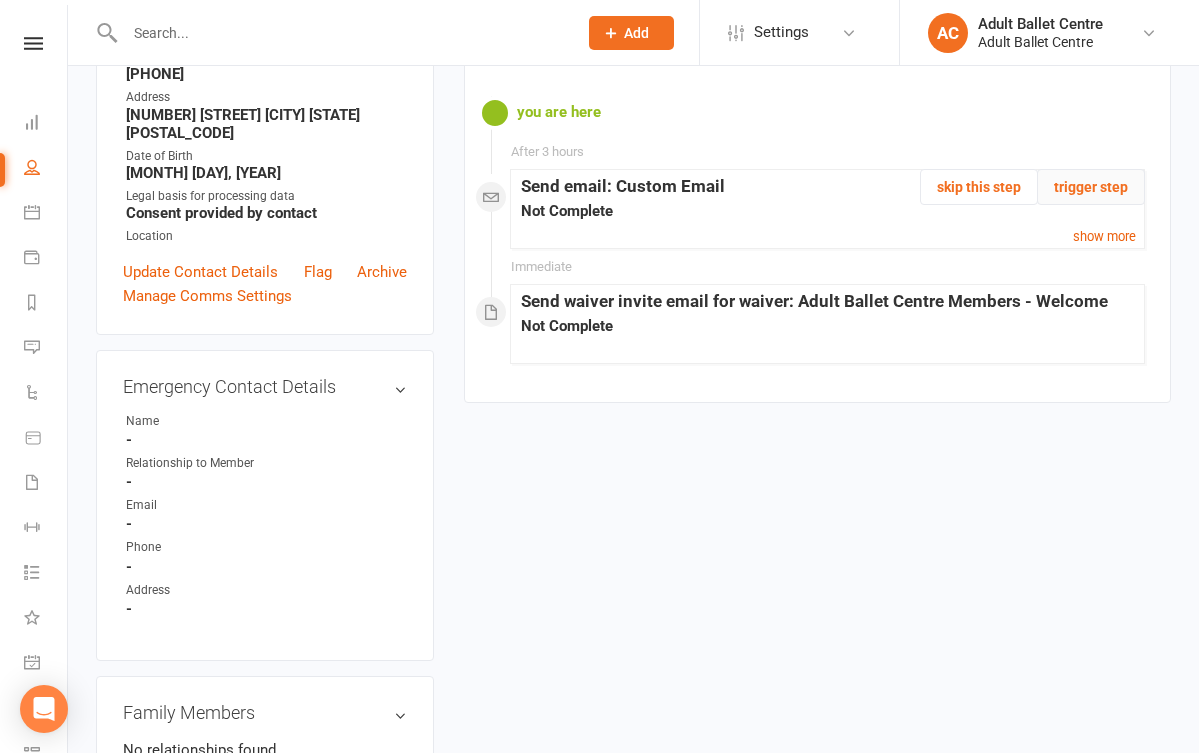 click on "trigger step" at bounding box center (1091, 187) 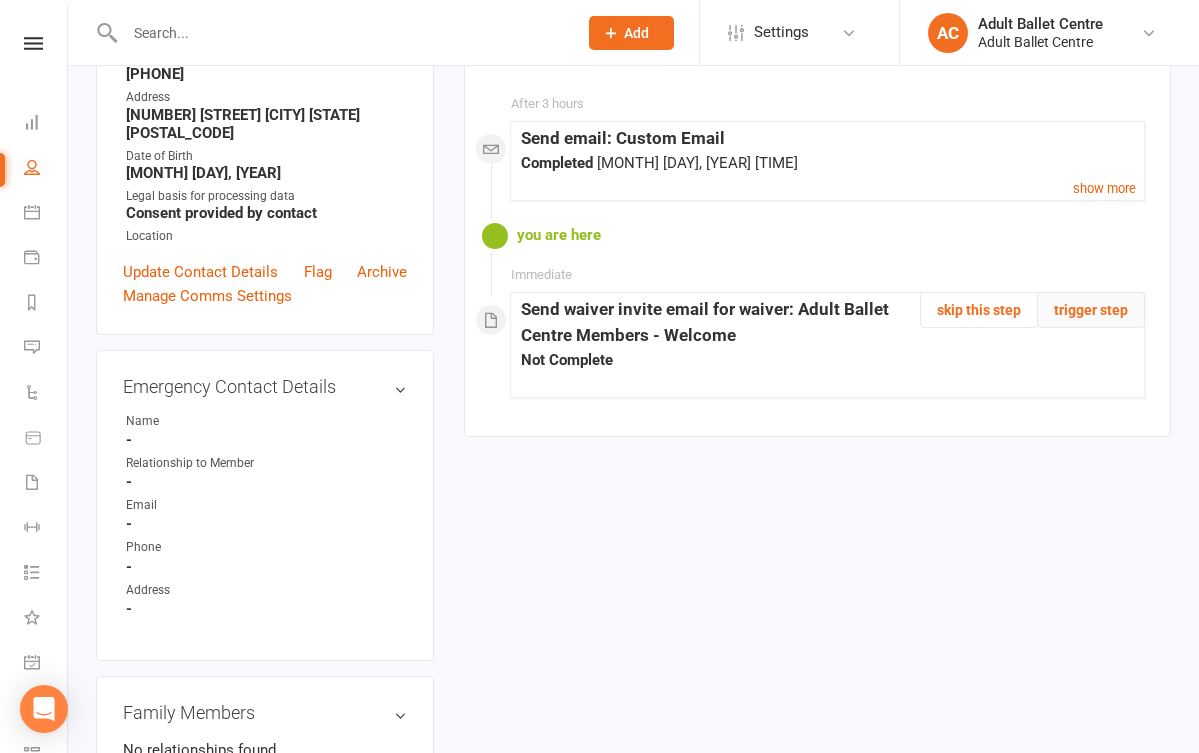 click on "trigger step" at bounding box center (1091, 310) 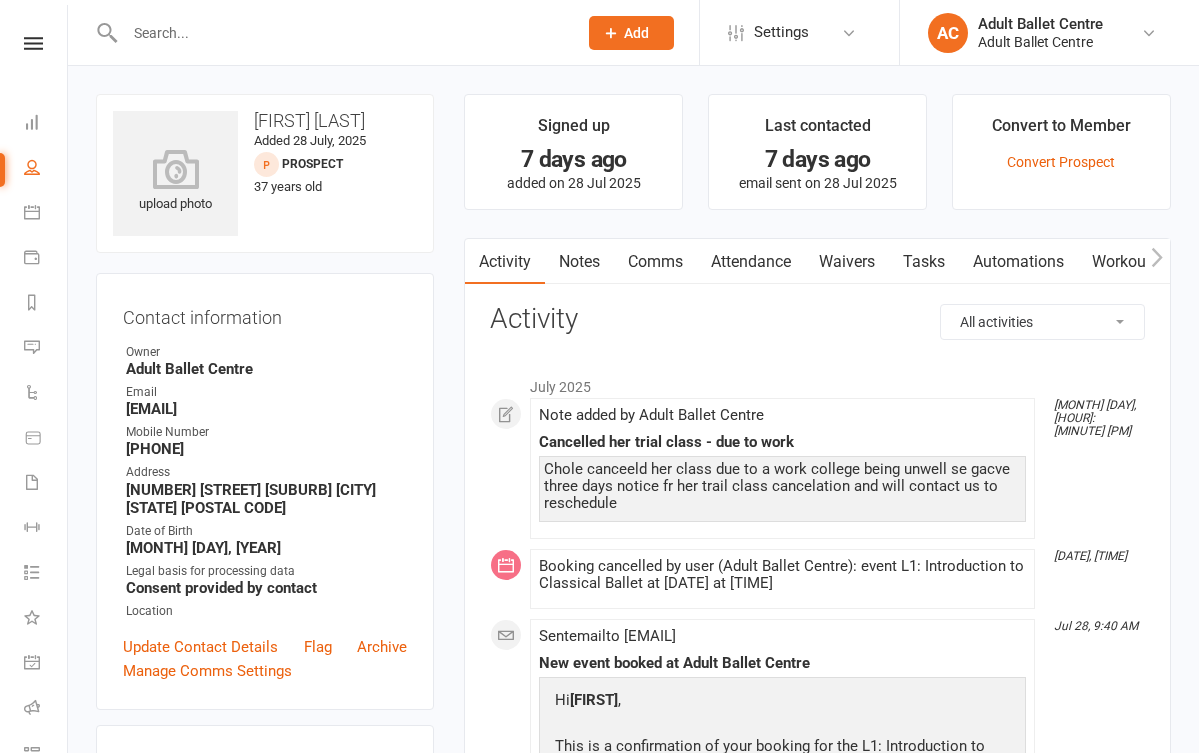 scroll, scrollTop: 0, scrollLeft: 0, axis: both 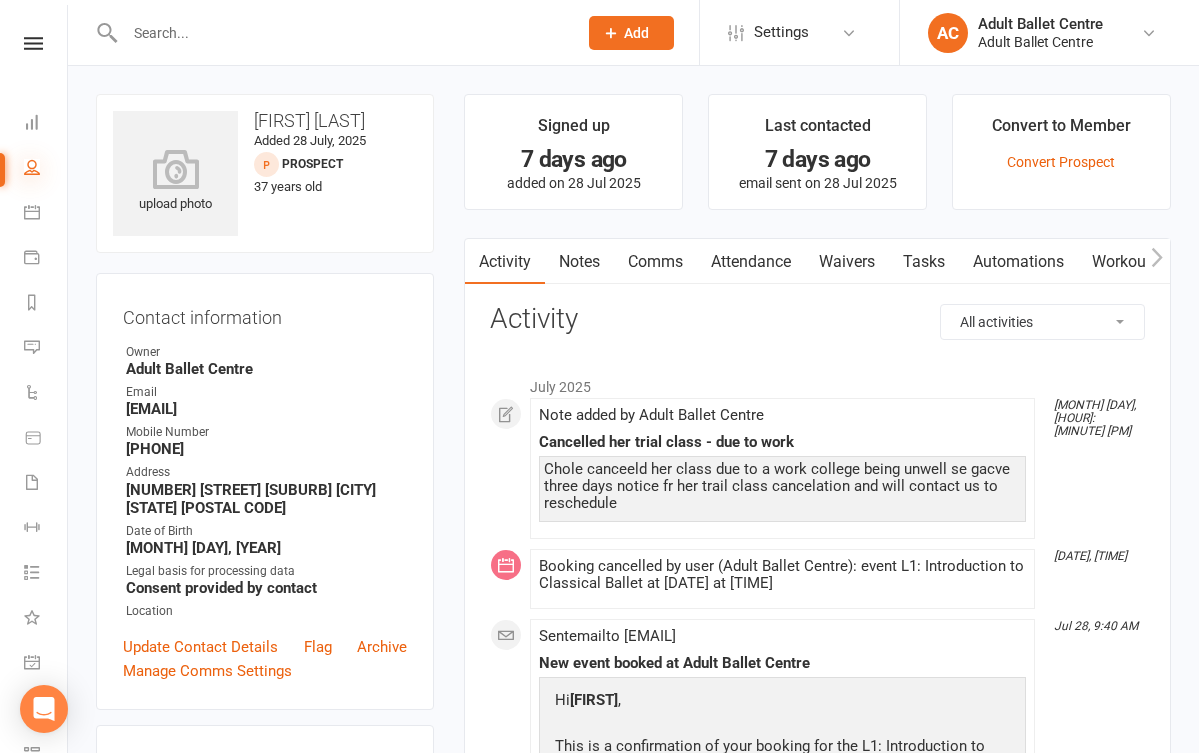 click at bounding box center [32, 167] 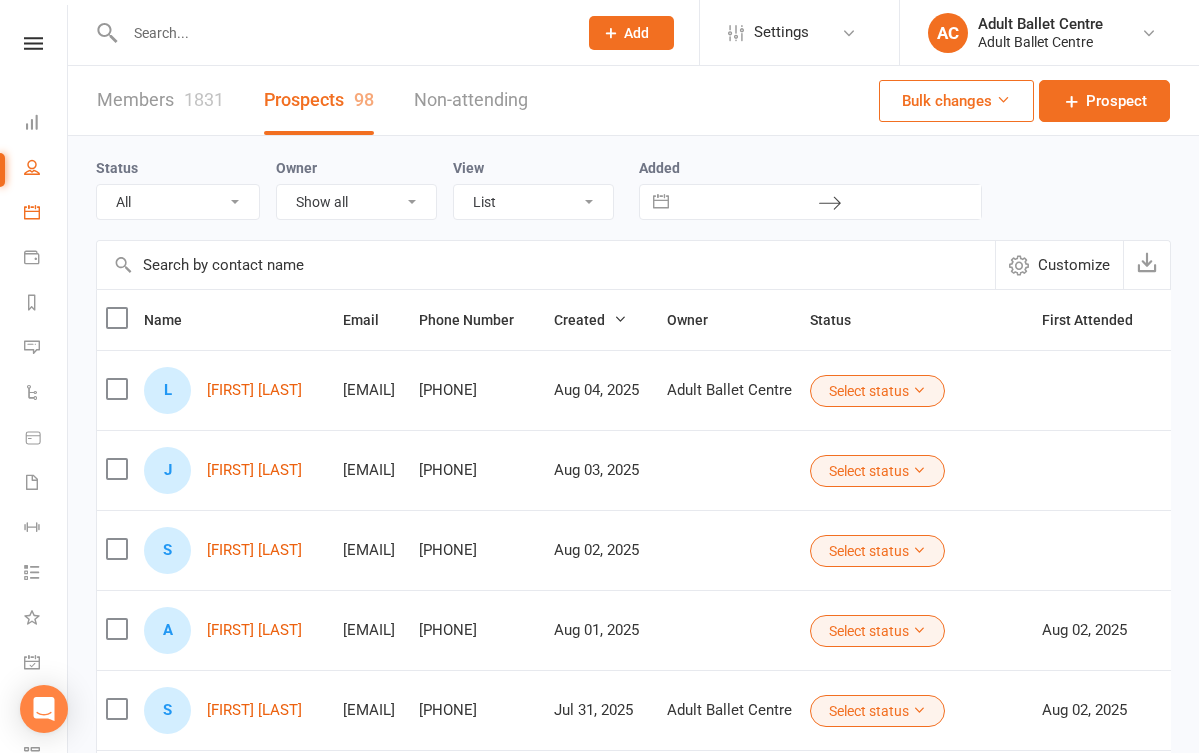 click on "Calendar" at bounding box center [46, 214] 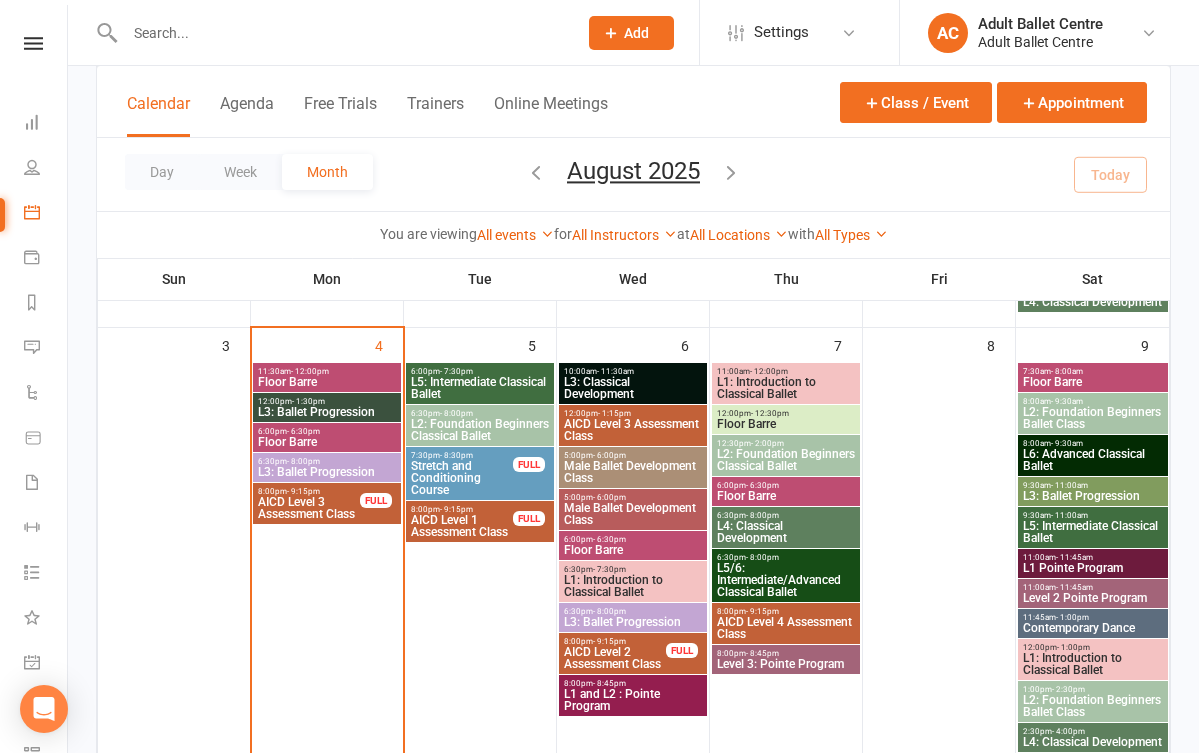 scroll, scrollTop: 508, scrollLeft: 0, axis: vertical 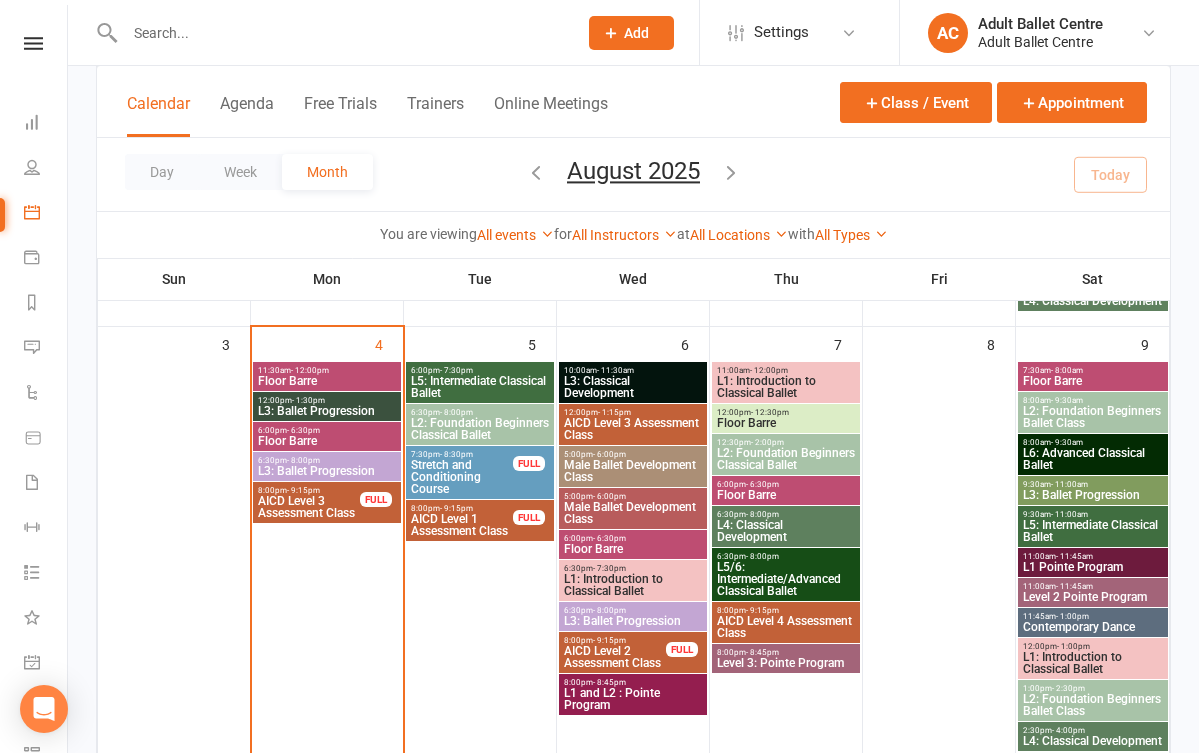 click on "L3: Ballet Progression" at bounding box center (327, 411) 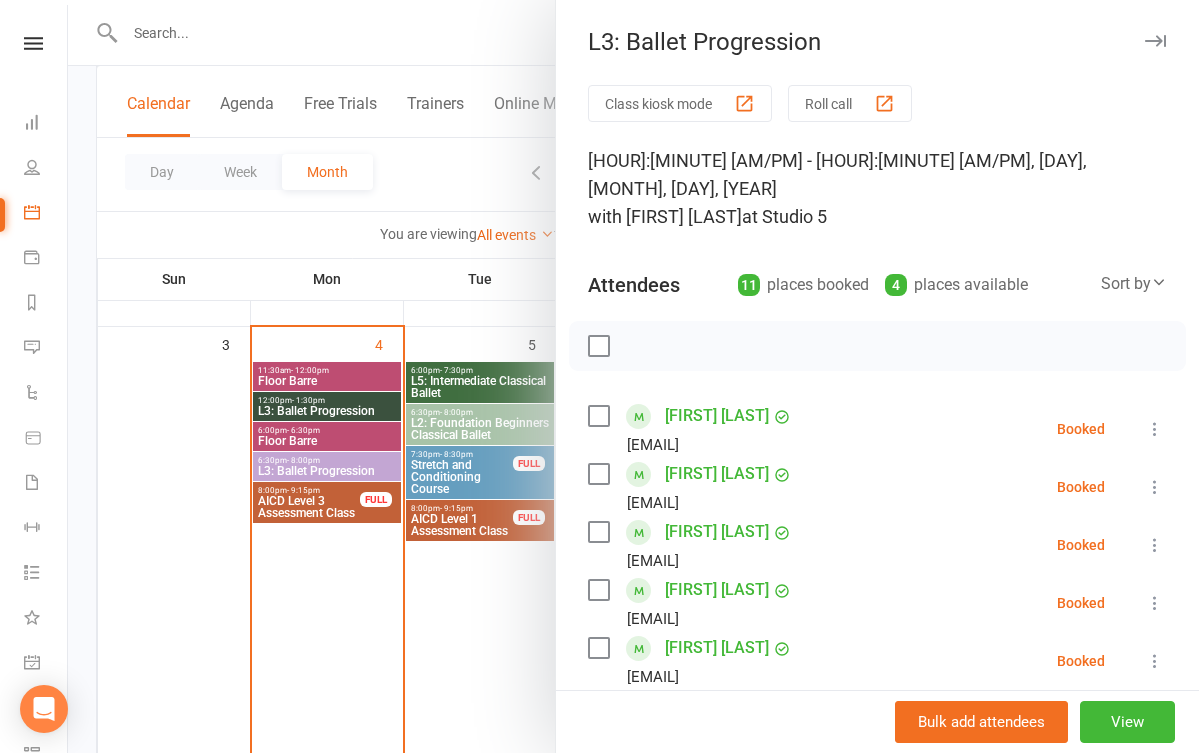 scroll, scrollTop: 0, scrollLeft: 0, axis: both 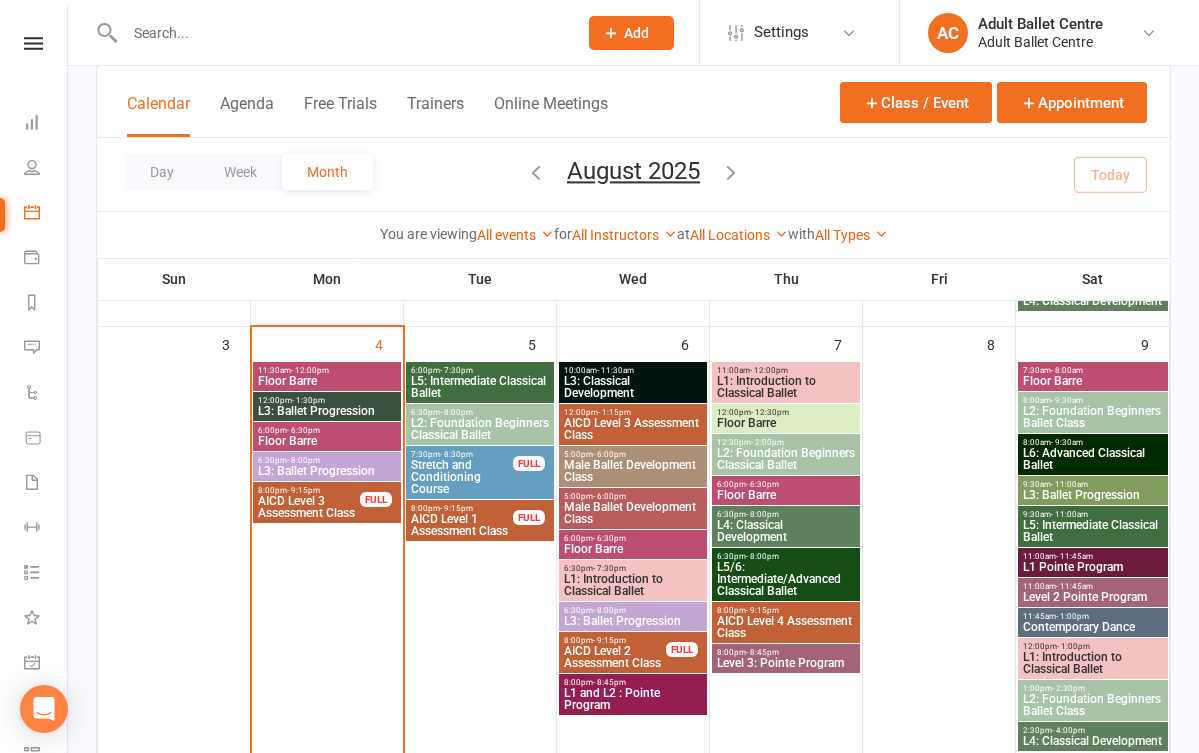 click on "6:30pm  - 8:00pm" at bounding box center (327, 460) 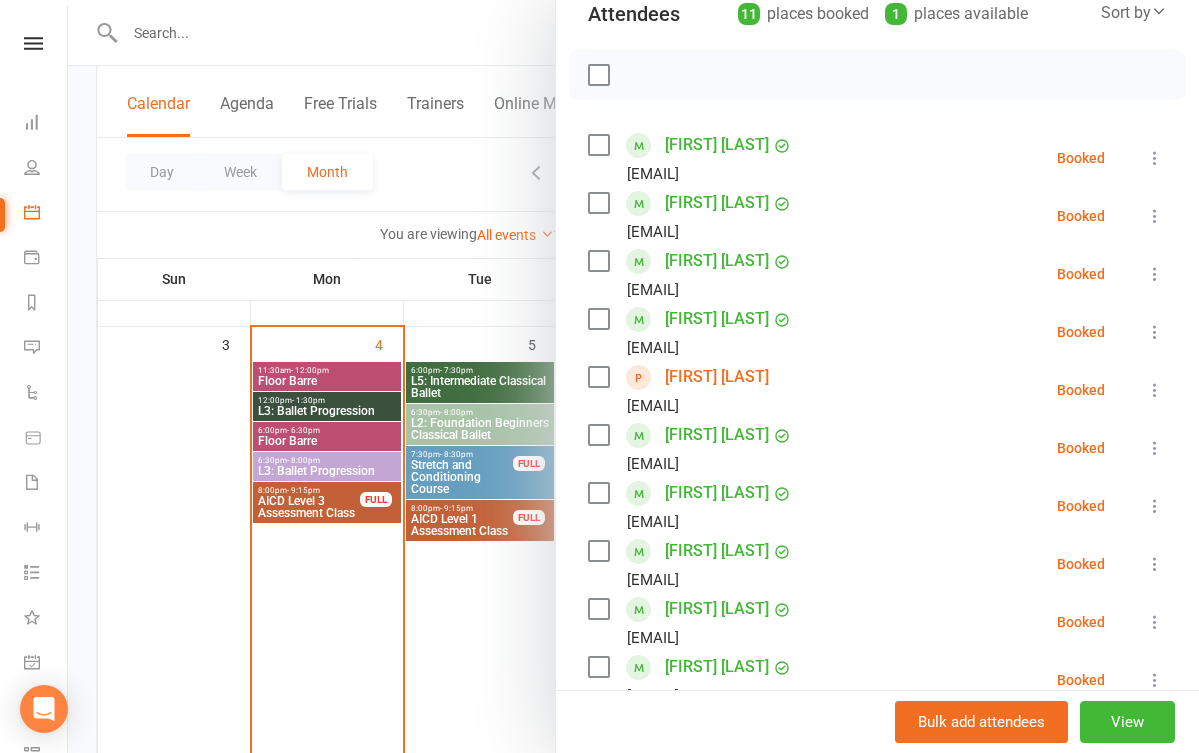 scroll, scrollTop: 238, scrollLeft: 0, axis: vertical 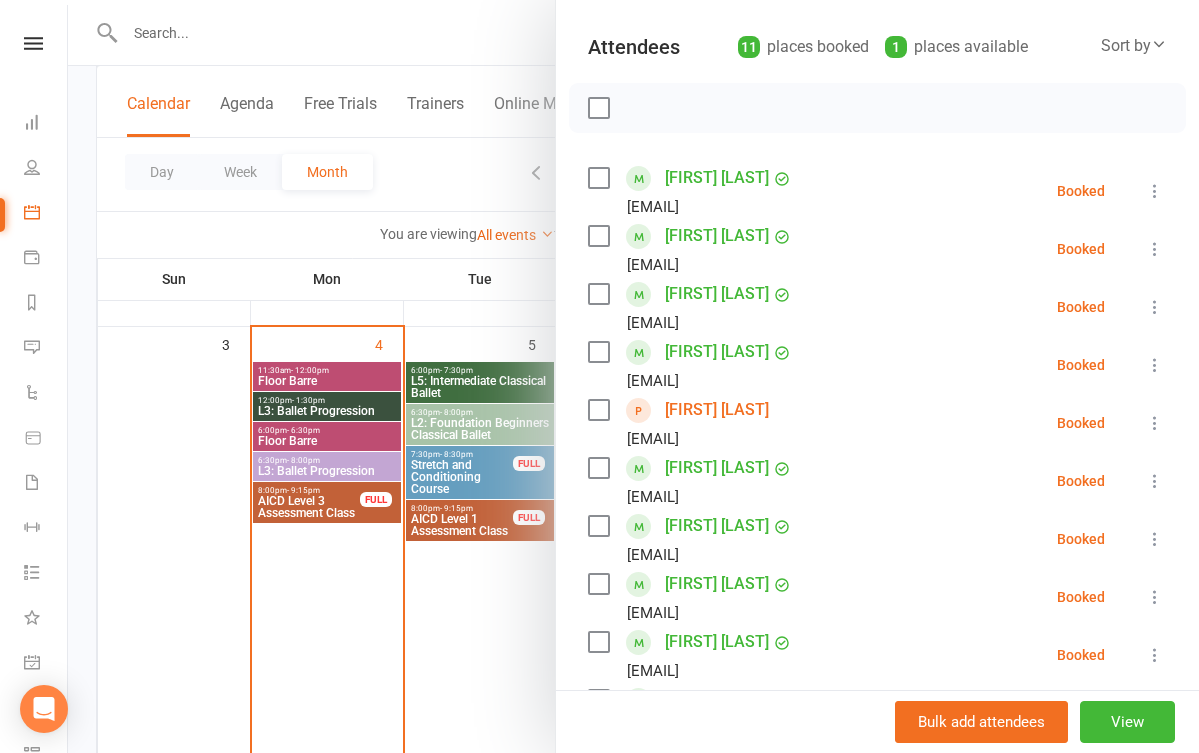 click at bounding box center (633, 376) 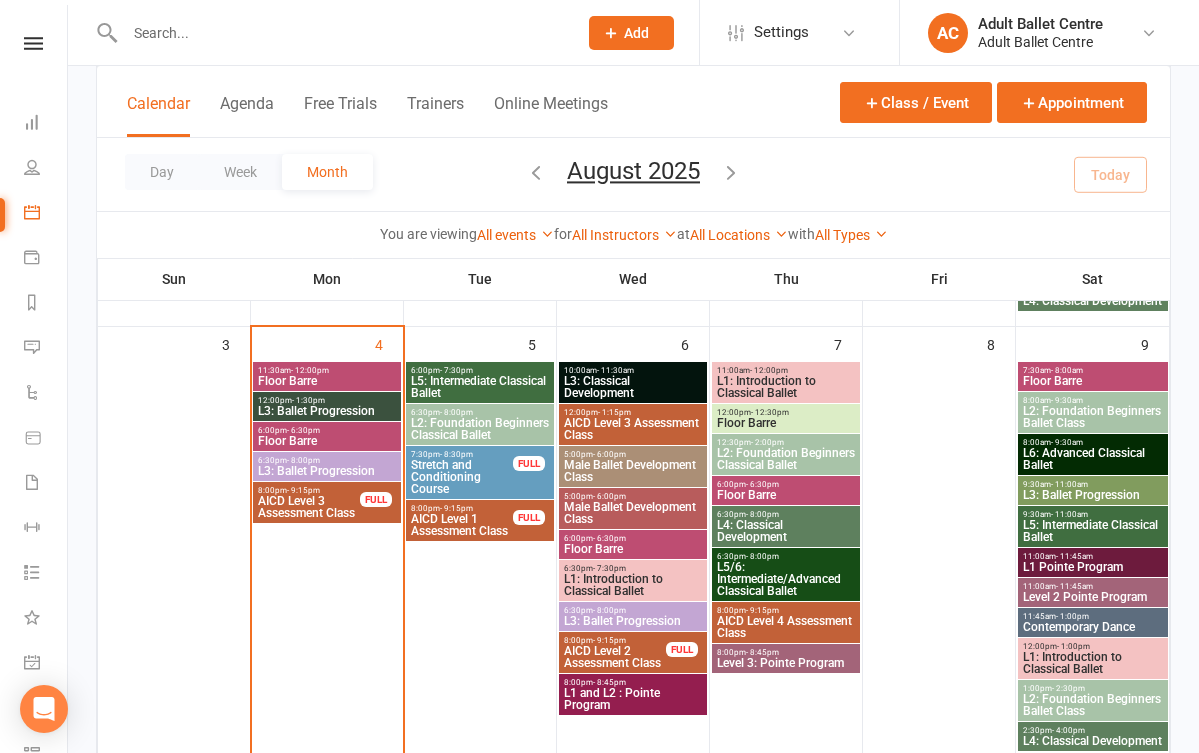 click on "L3: Ballet Progression" at bounding box center [327, 411] 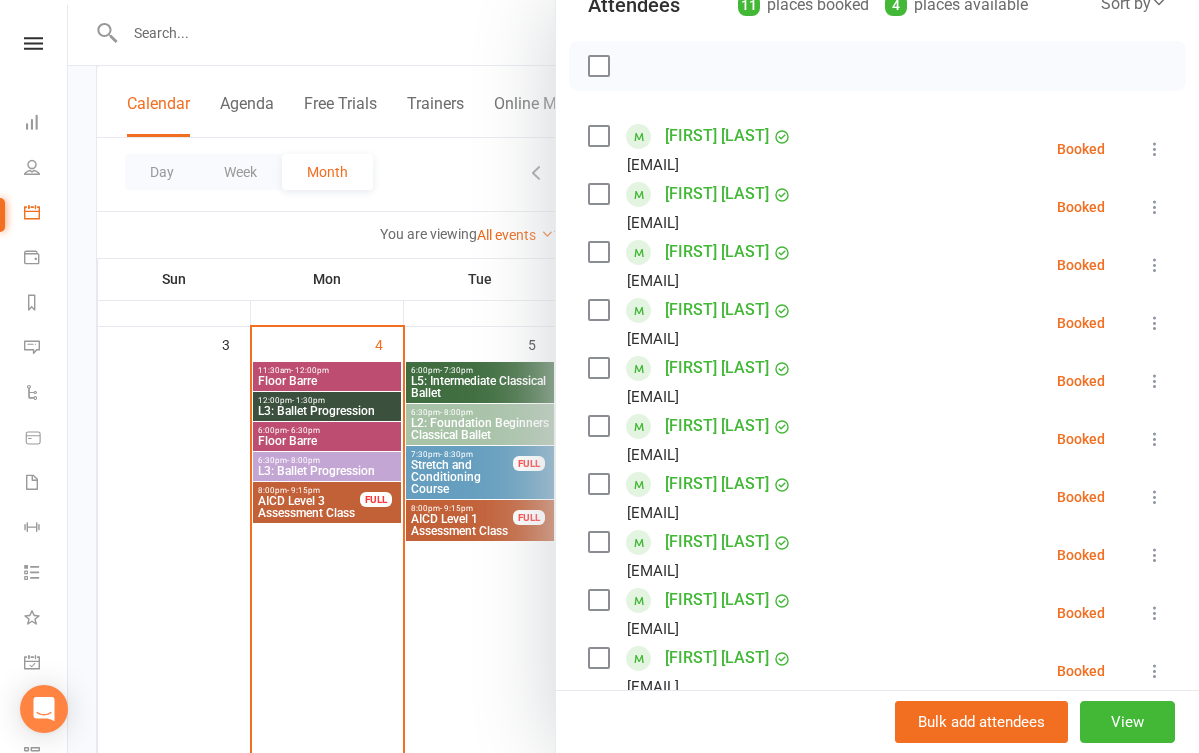 scroll, scrollTop: 258, scrollLeft: 0, axis: vertical 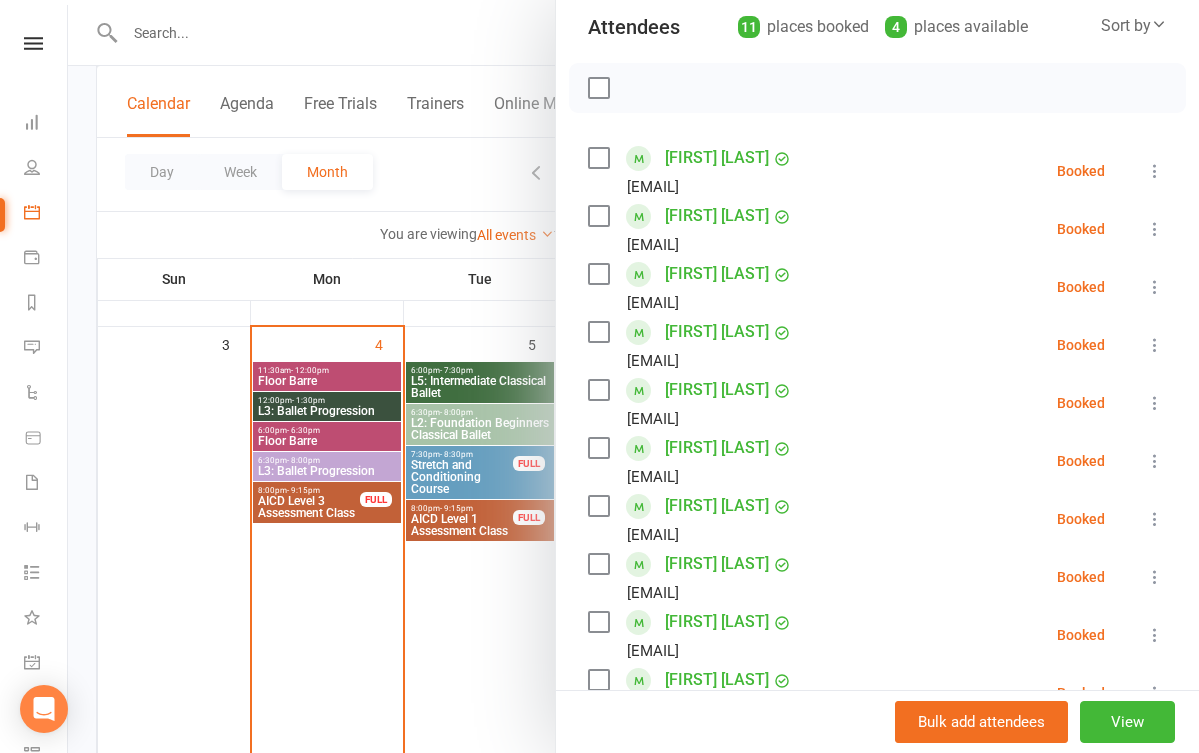 click at bounding box center (633, 376) 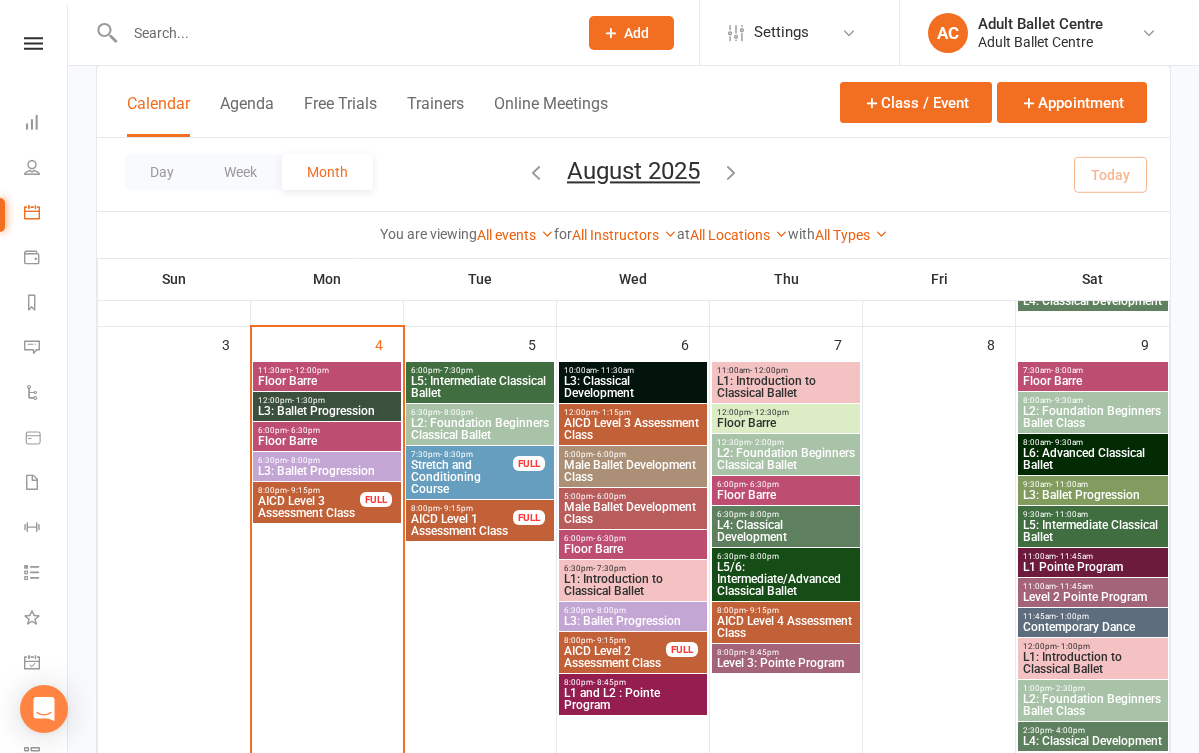 click on "L3: Classical Development" at bounding box center [633, 387] 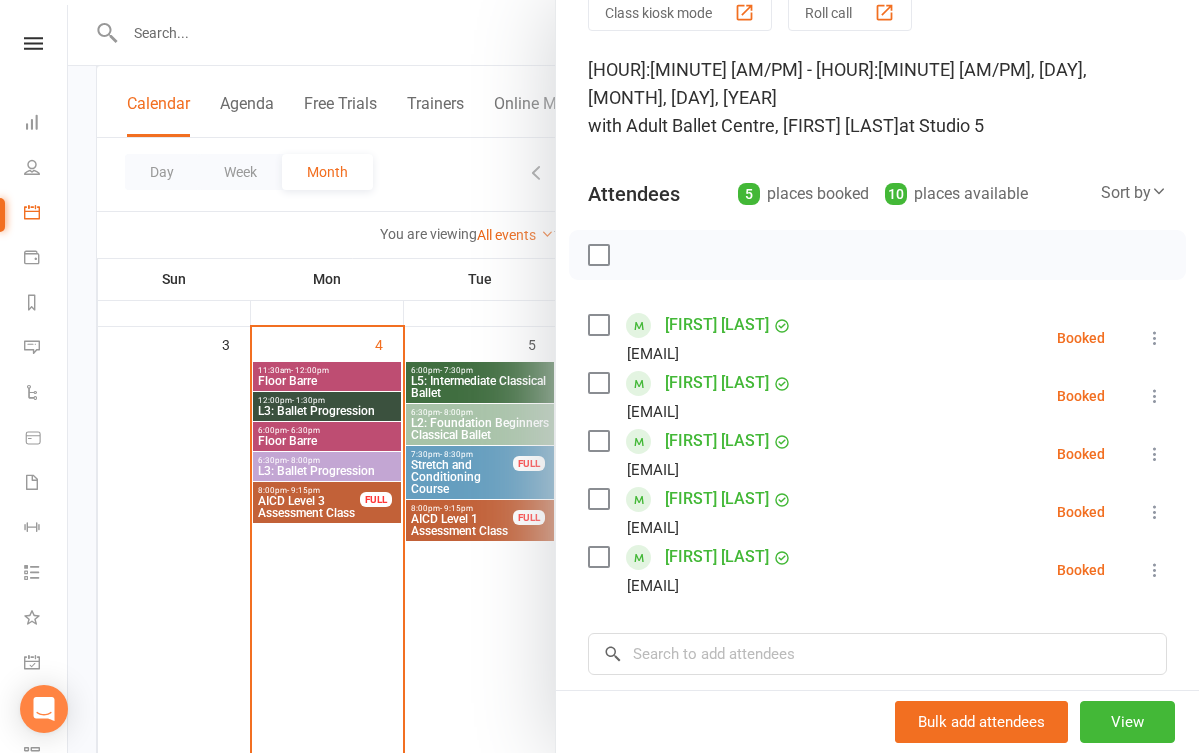 scroll, scrollTop: 89, scrollLeft: 0, axis: vertical 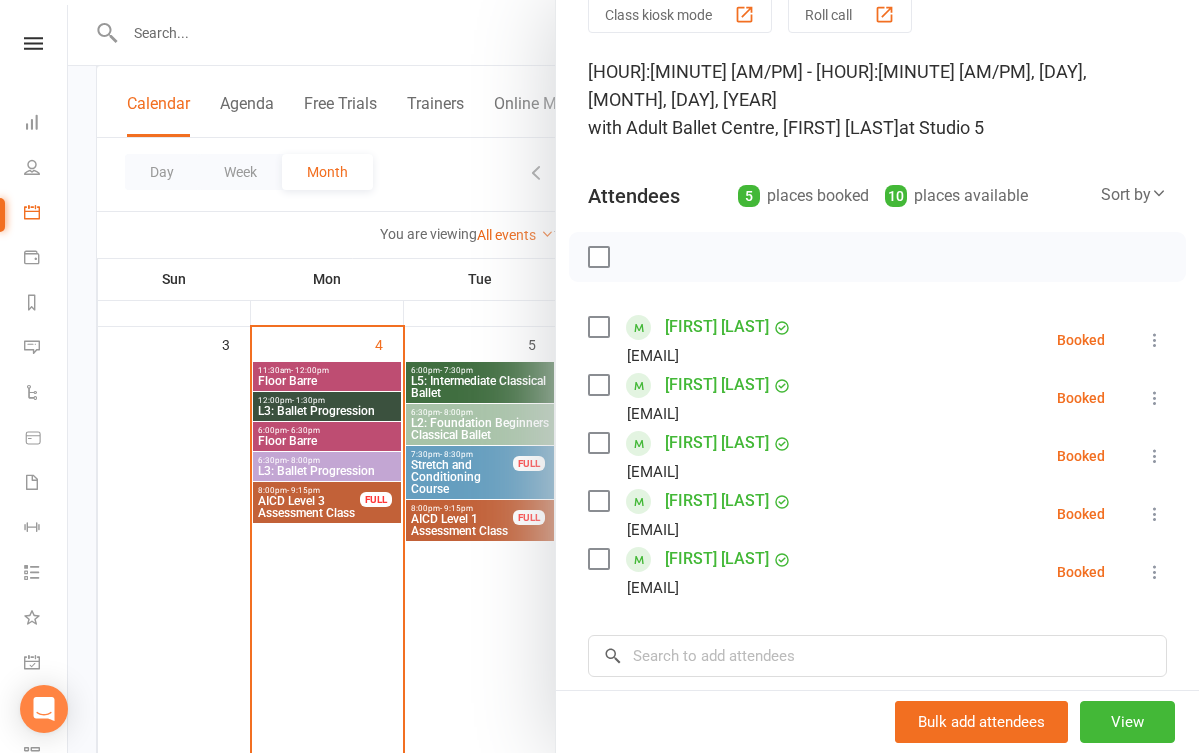 click at bounding box center (633, 376) 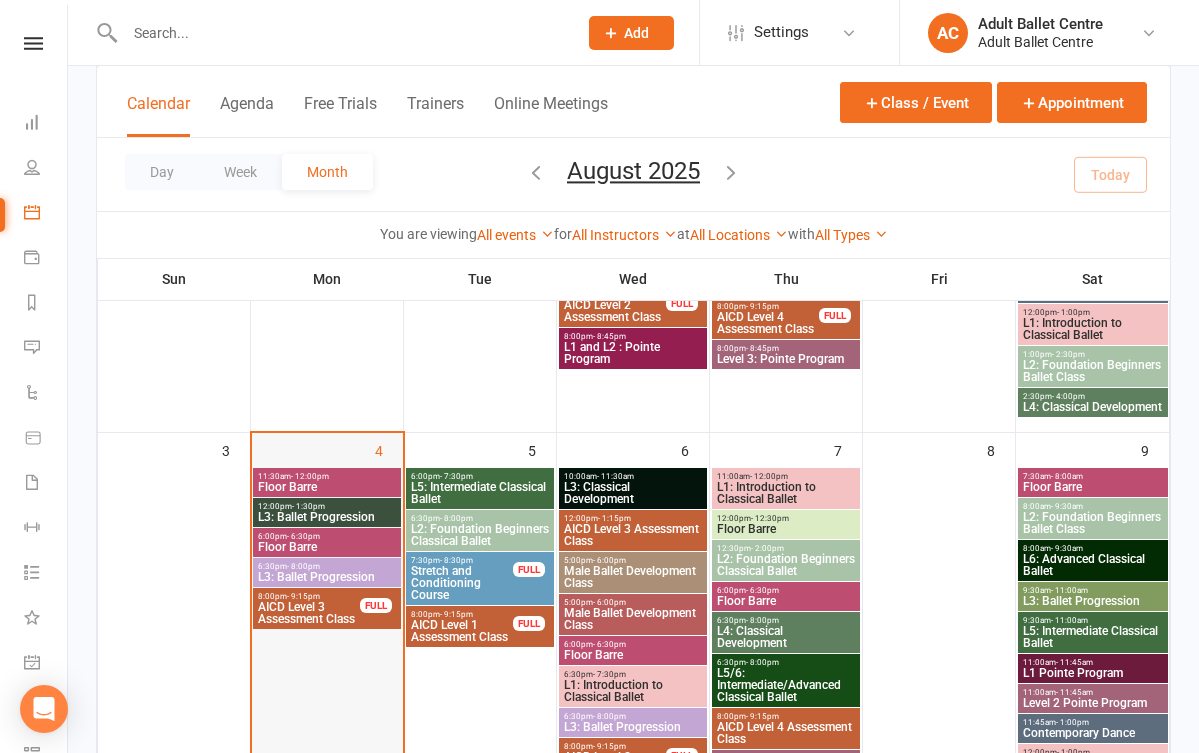 scroll, scrollTop: 403, scrollLeft: 0, axis: vertical 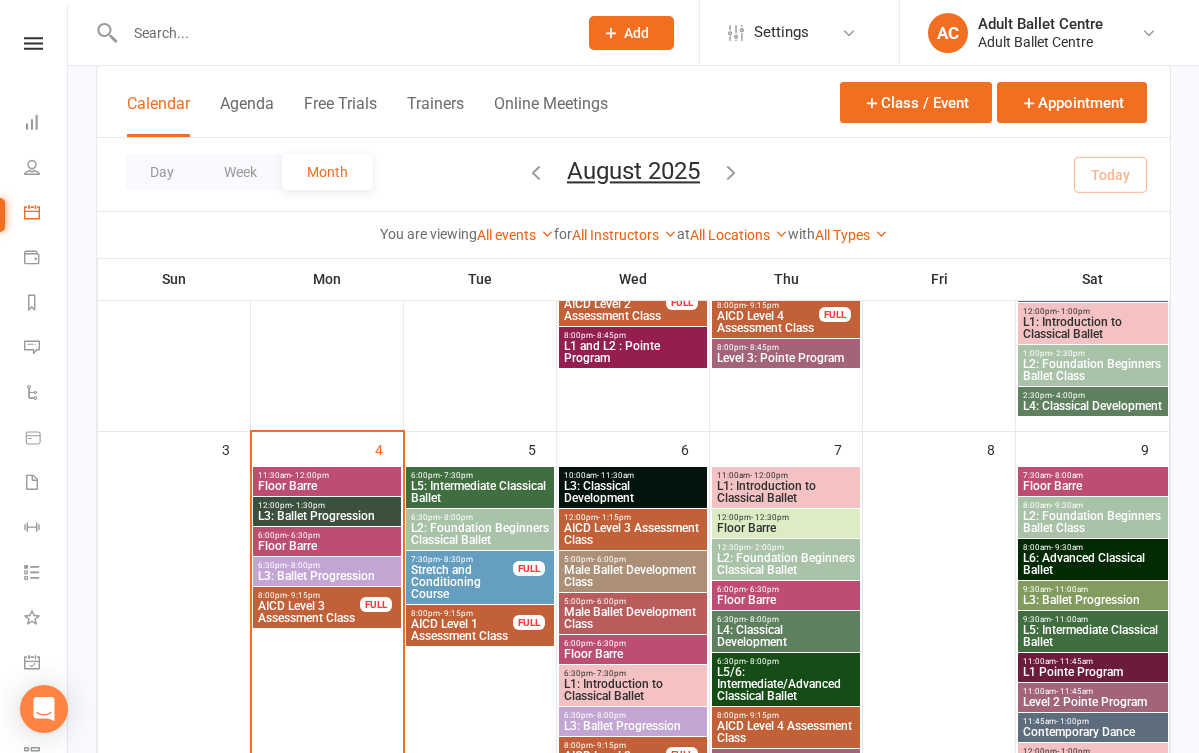 click on "L3: Ballet Progression" at bounding box center [327, 516] 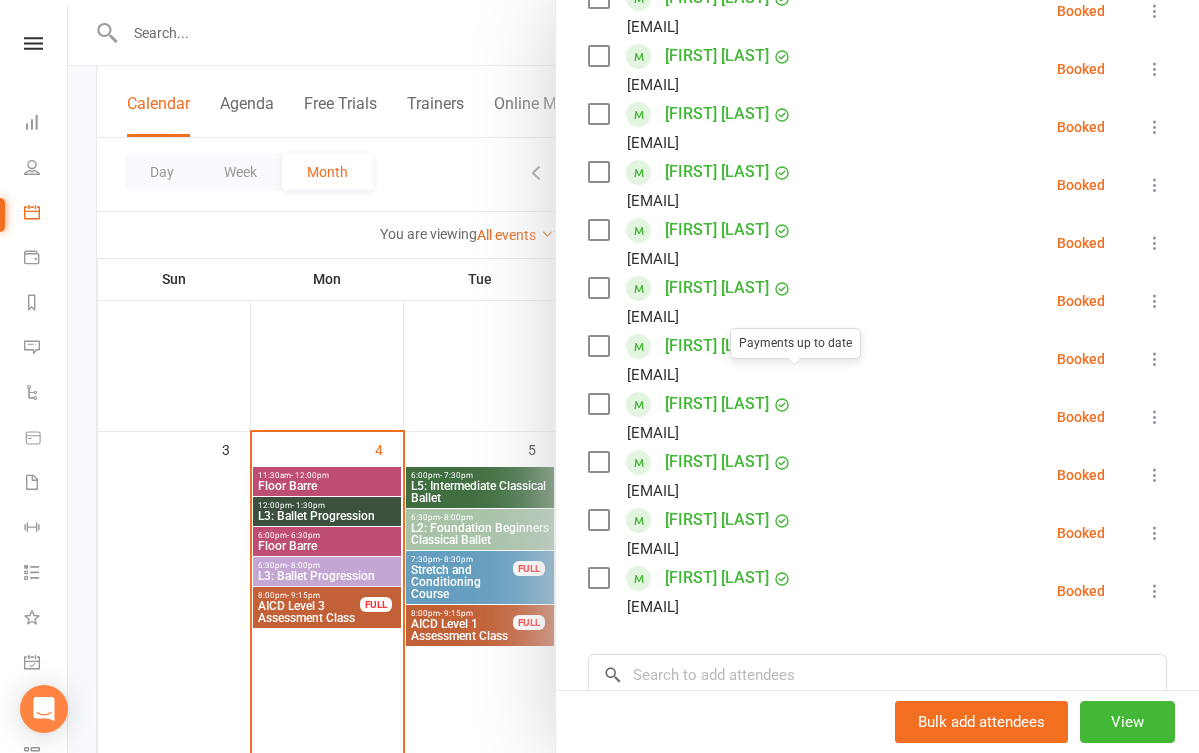 scroll, scrollTop: 453, scrollLeft: 0, axis: vertical 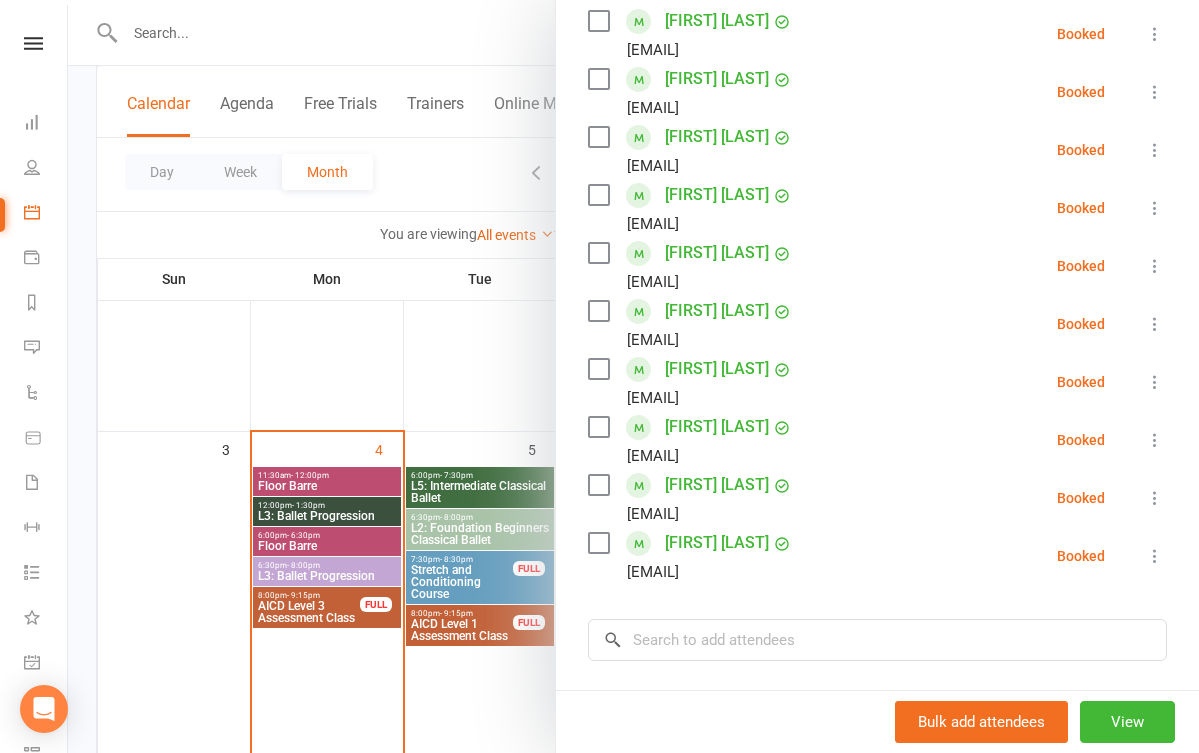 click at bounding box center (633, 376) 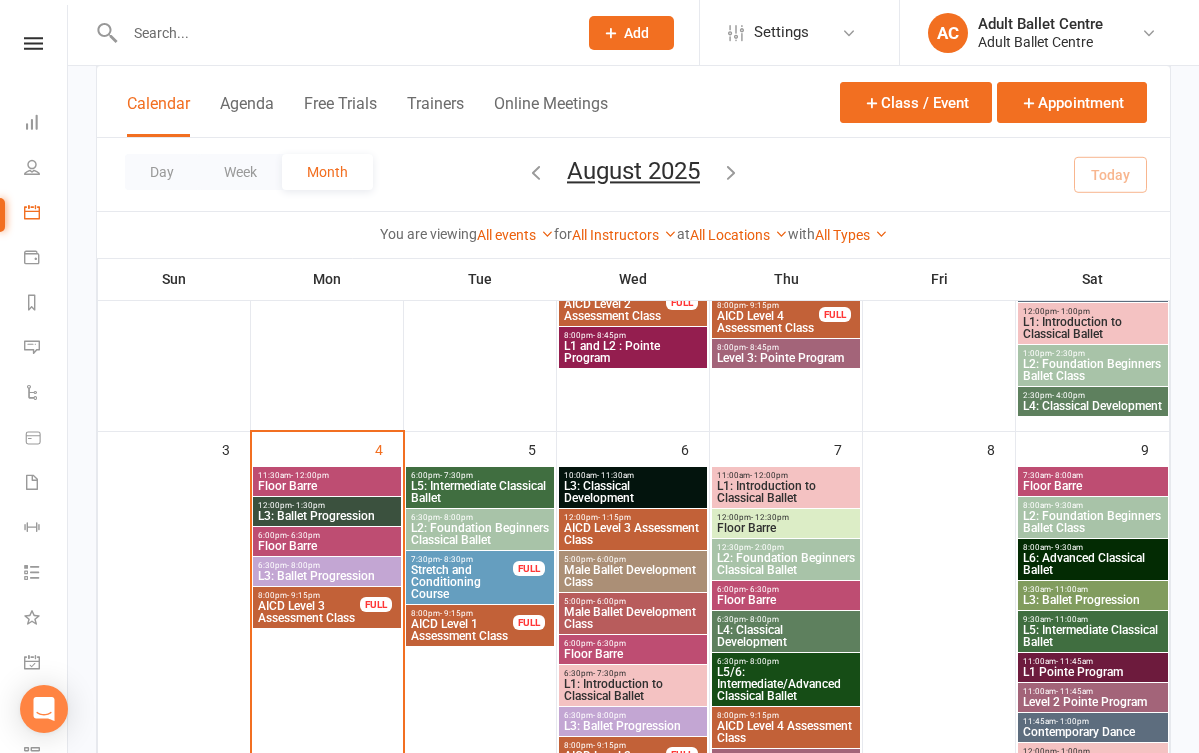 click on "12:00pm  - 1:30pm" at bounding box center [327, 505] 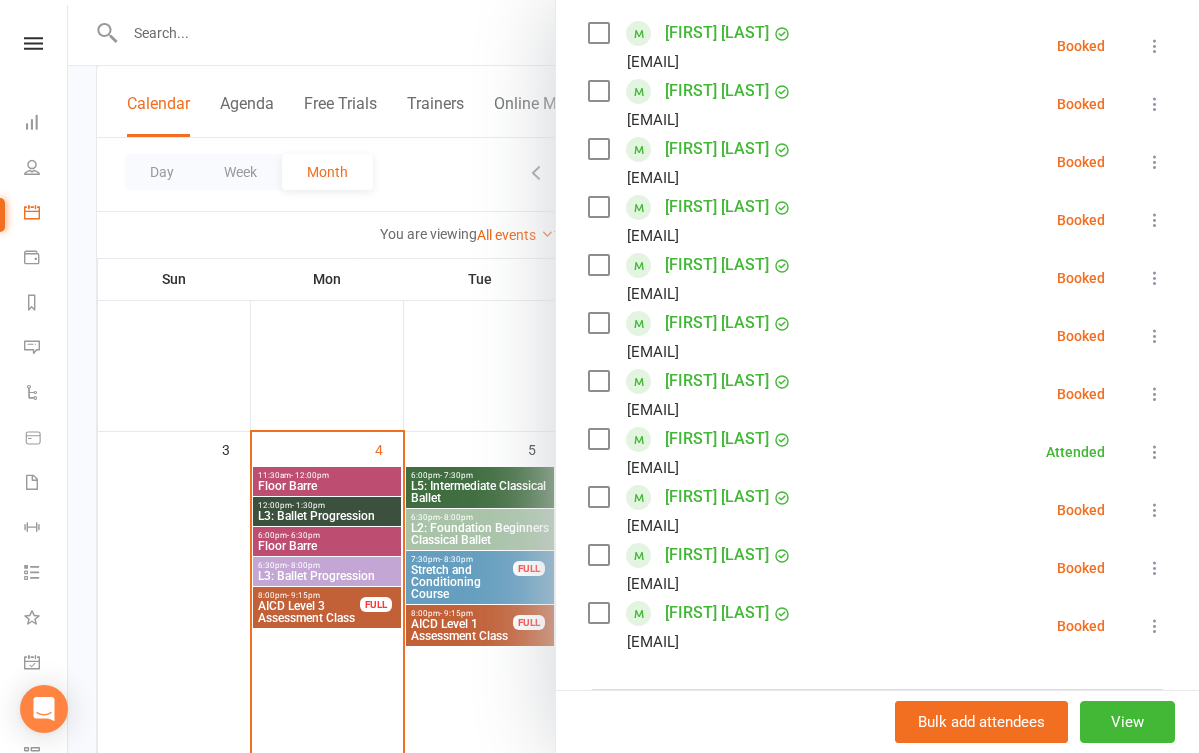 scroll, scrollTop: 408, scrollLeft: 0, axis: vertical 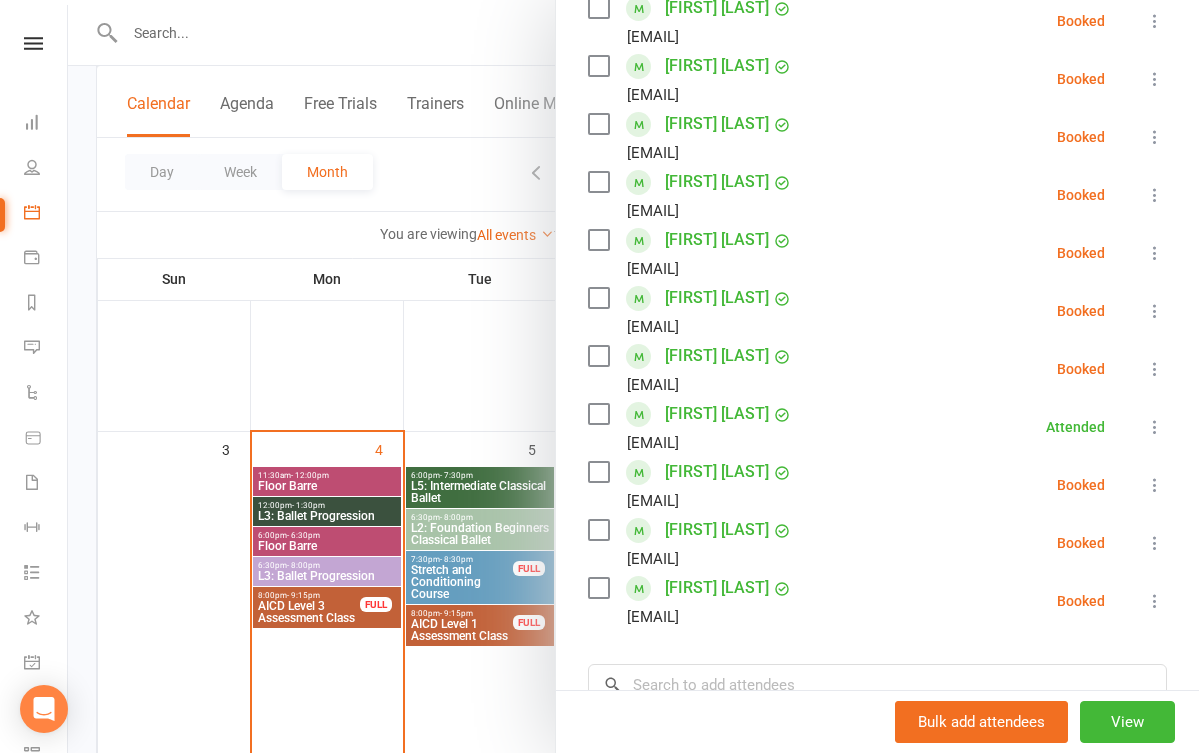click at bounding box center [633, 376] 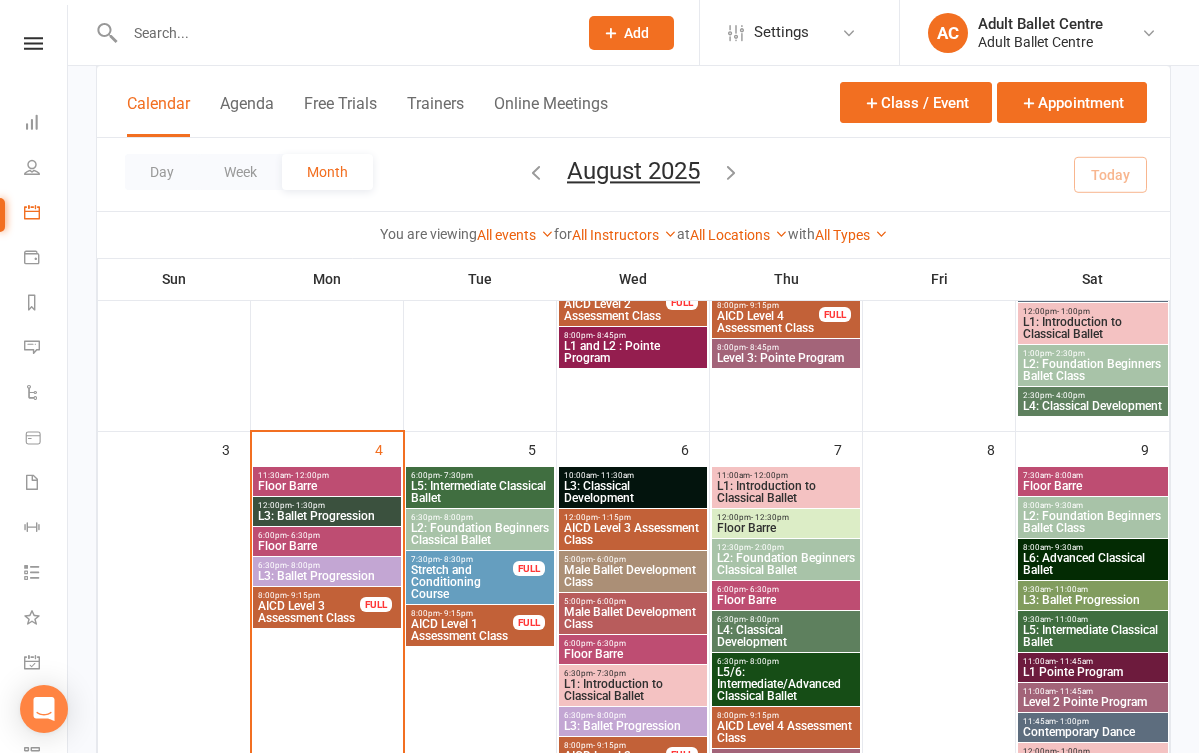 click on "L3: Ballet Progression" at bounding box center (327, 516) 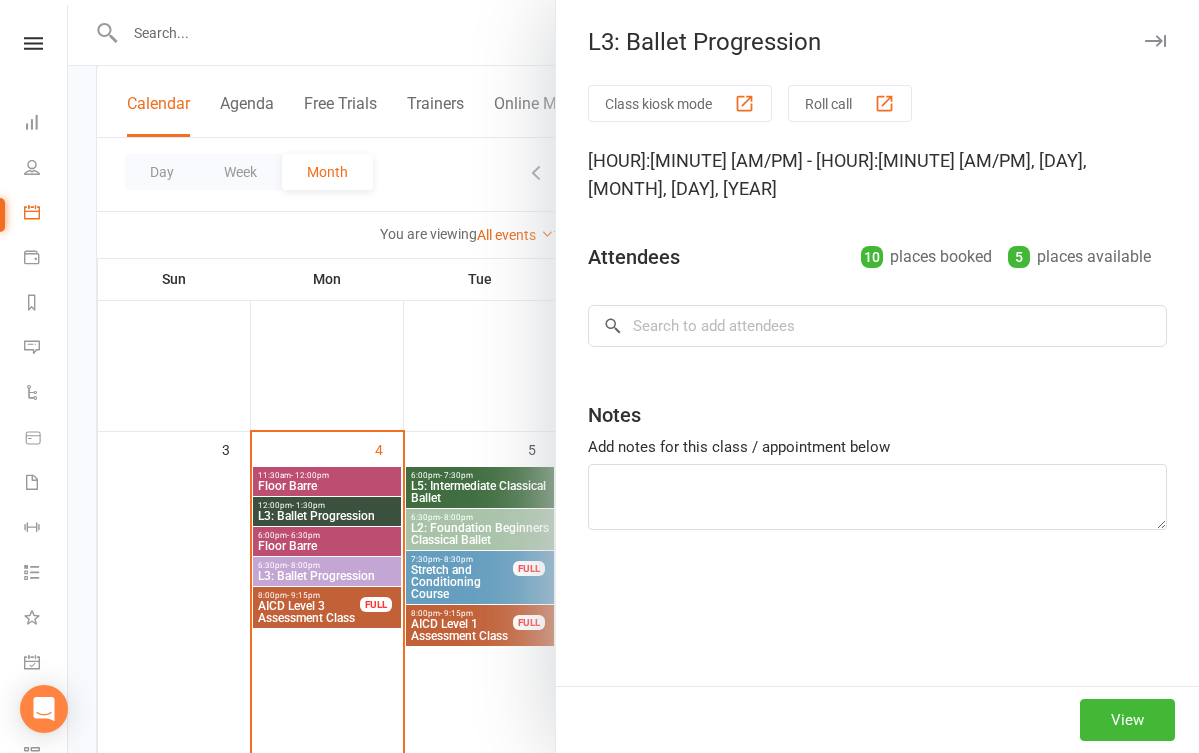 click at bounding box center [633, 376] 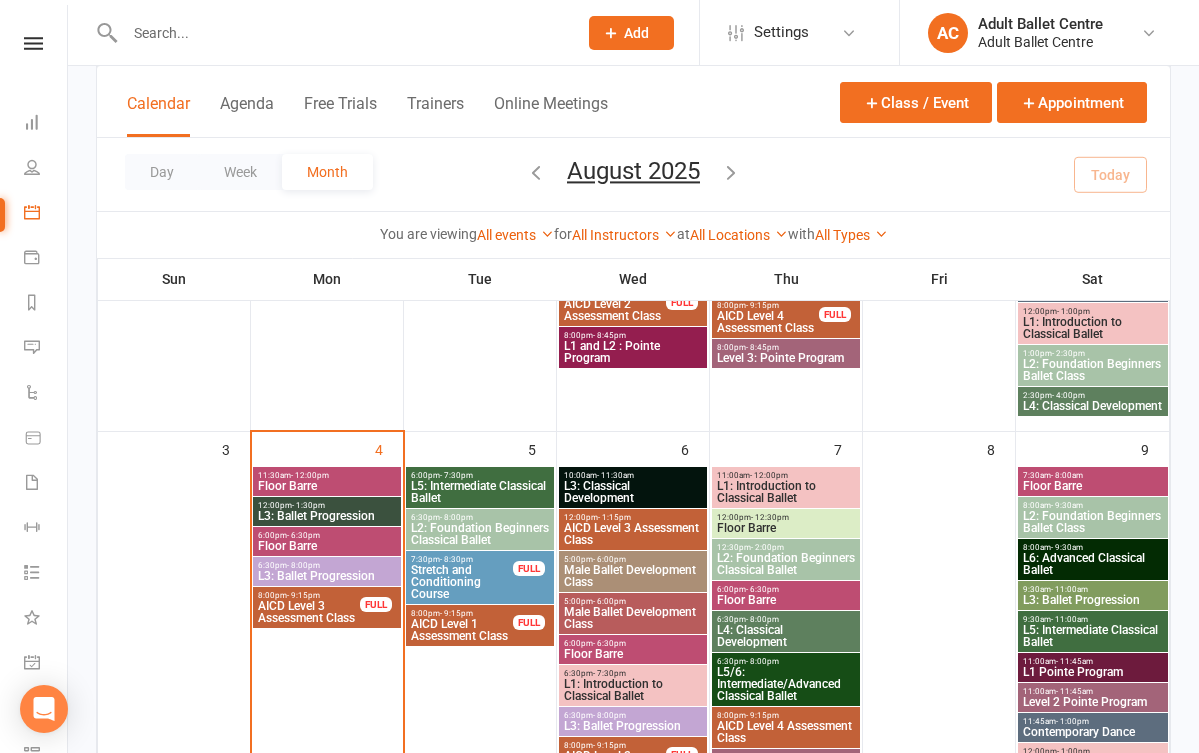 click on "L3: Ballet Progression" at bounding box center (327, 516) 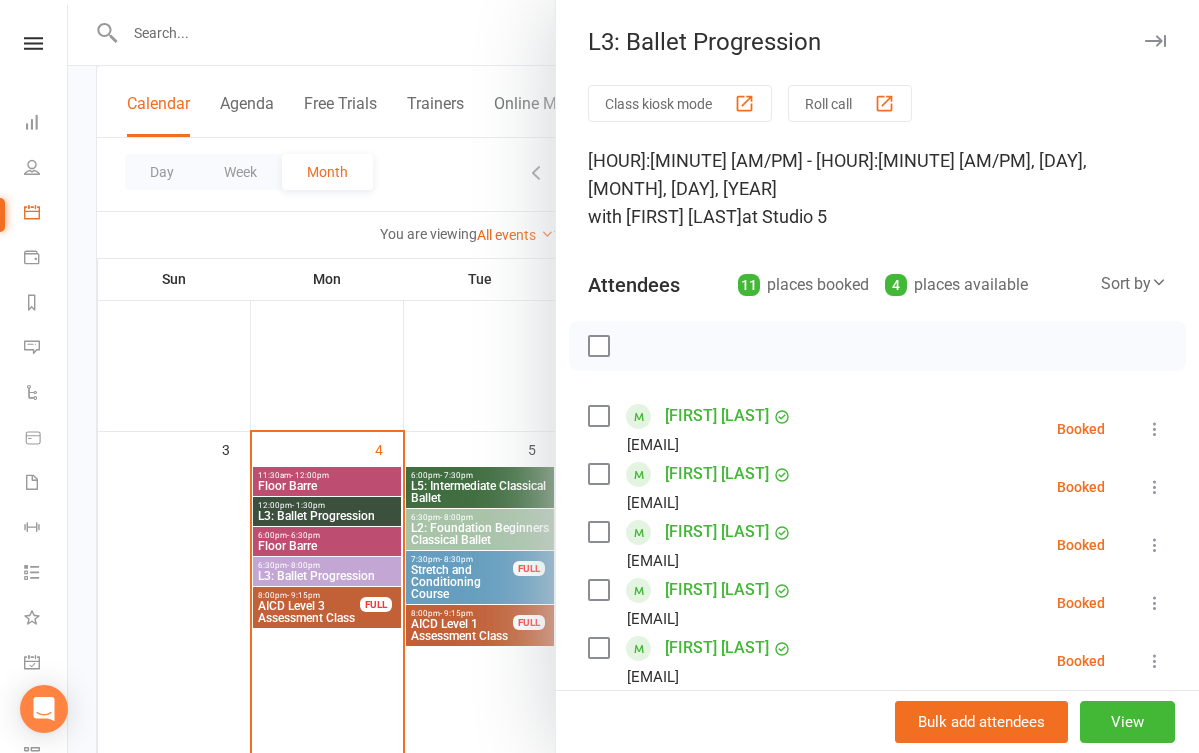 click at bounding box center [633, 376] 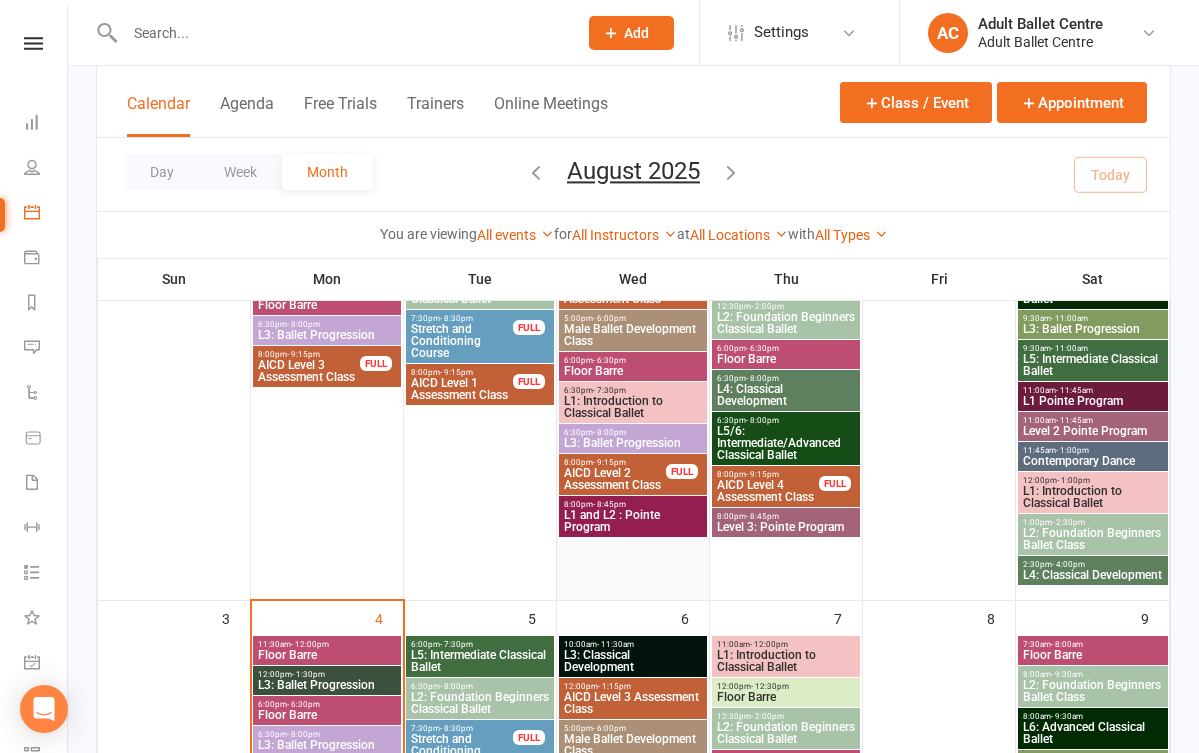scroll, scrollTop: 138, scrollLeft: 0, axis: vertical 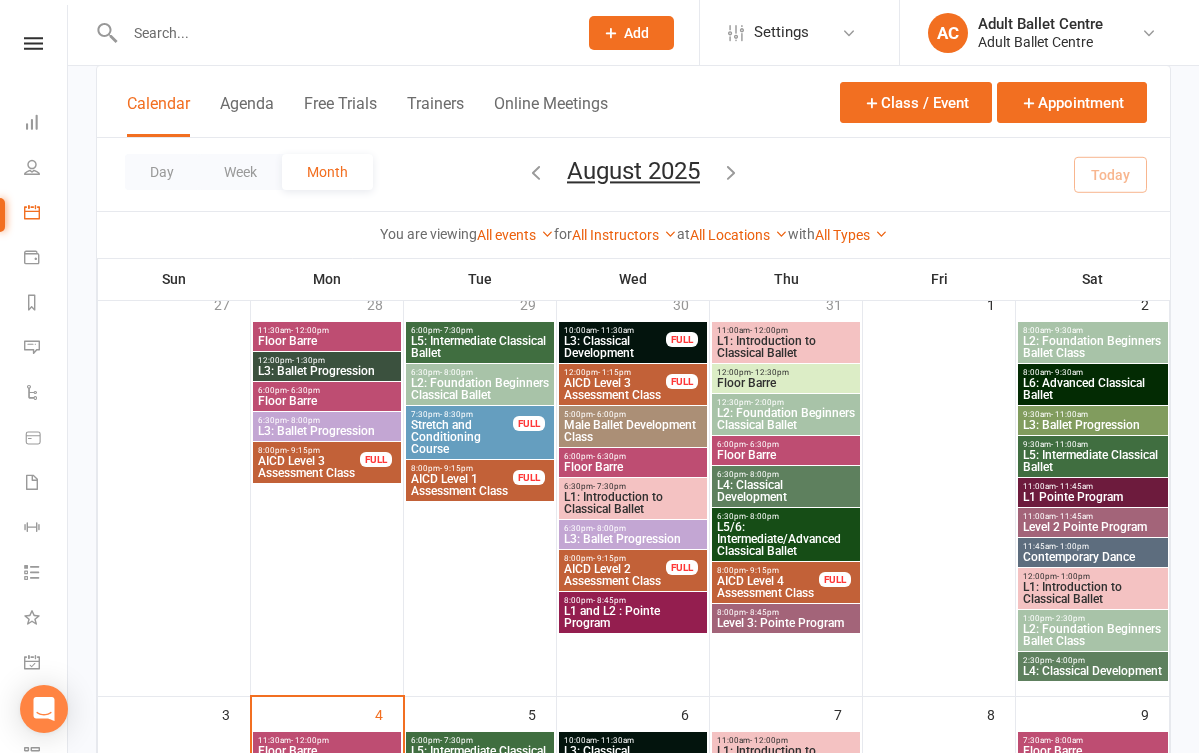 click on "L1: Introduction to Classical Ballet" at bounding box center (1093, 593) 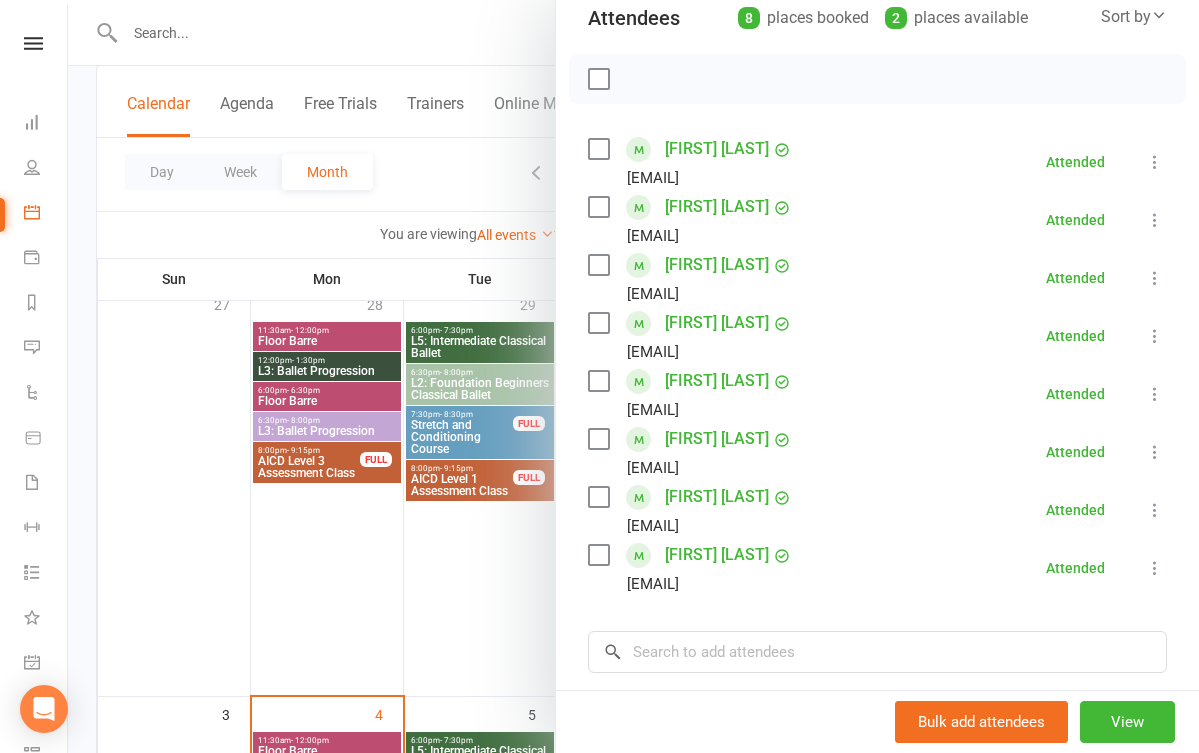 scroll, scrollTop: 243, scrollLeft: 0, axis: vertical 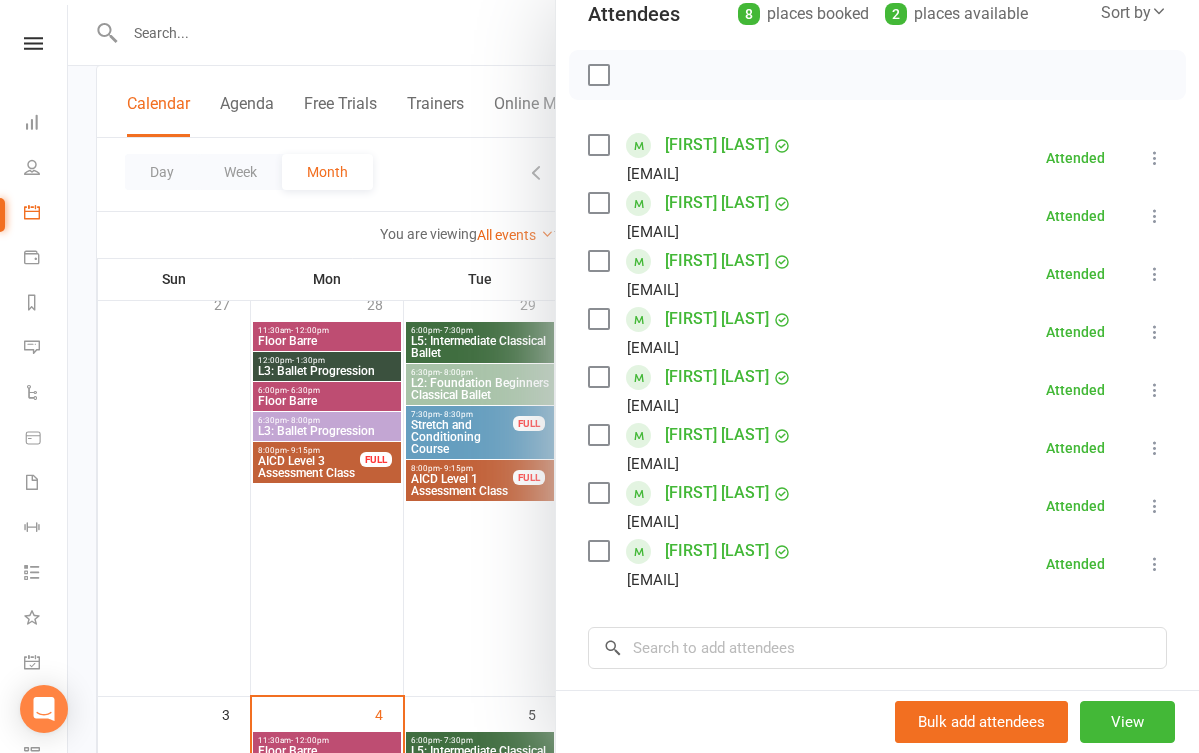 click at bounding box center [633, 376] 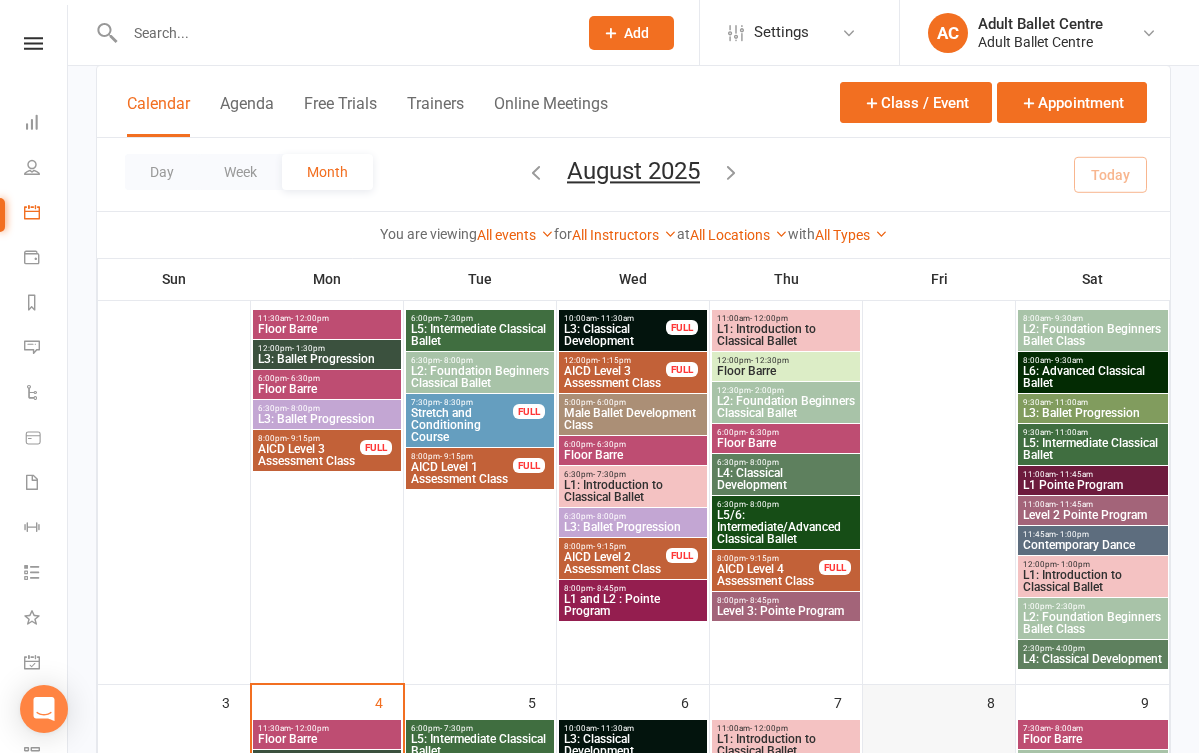 scroll, scrollTop: 148, scrollLeft: 0, axis: vertical 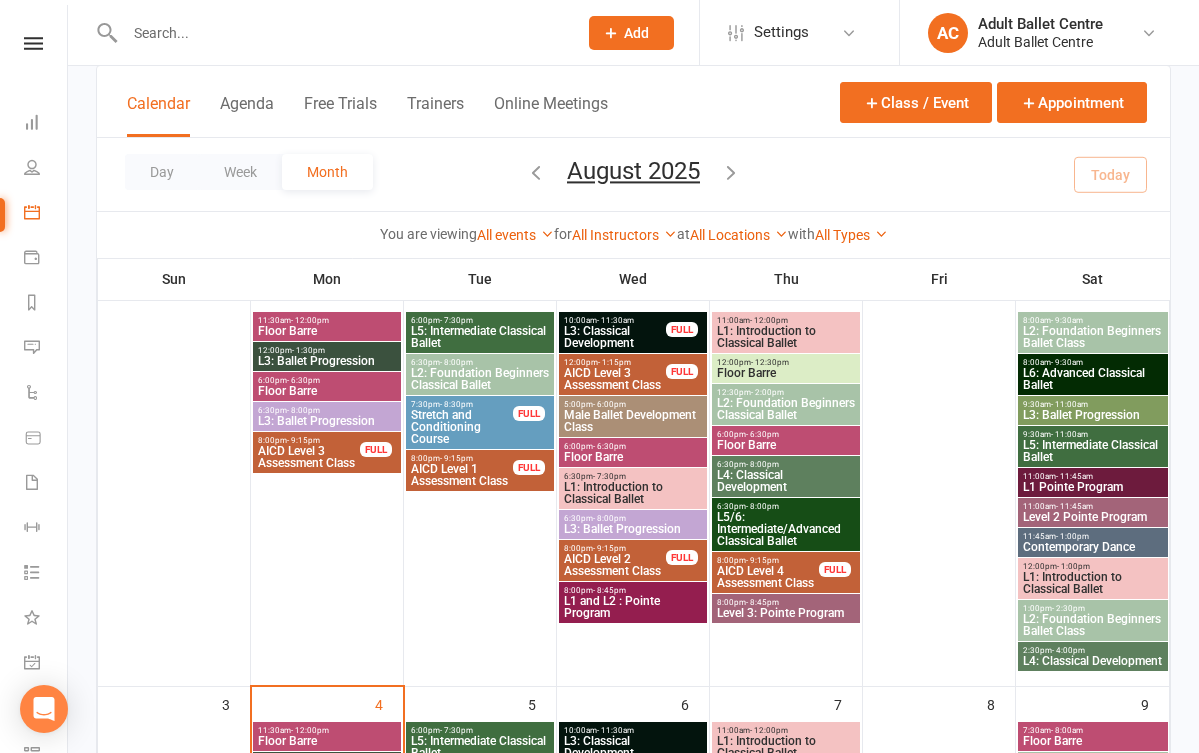 click on "L2: Foundation Beginners Ballet Class" at bounding box center [1093, 625] 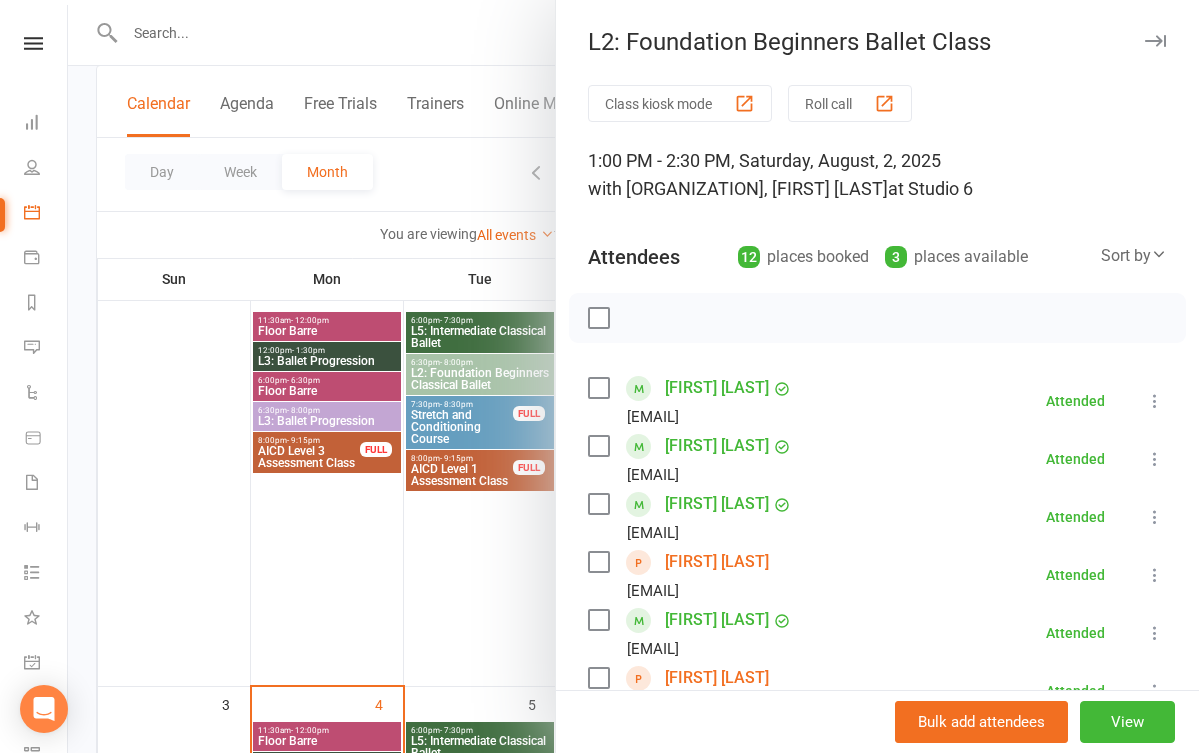 click at bounding box center (633, 376) 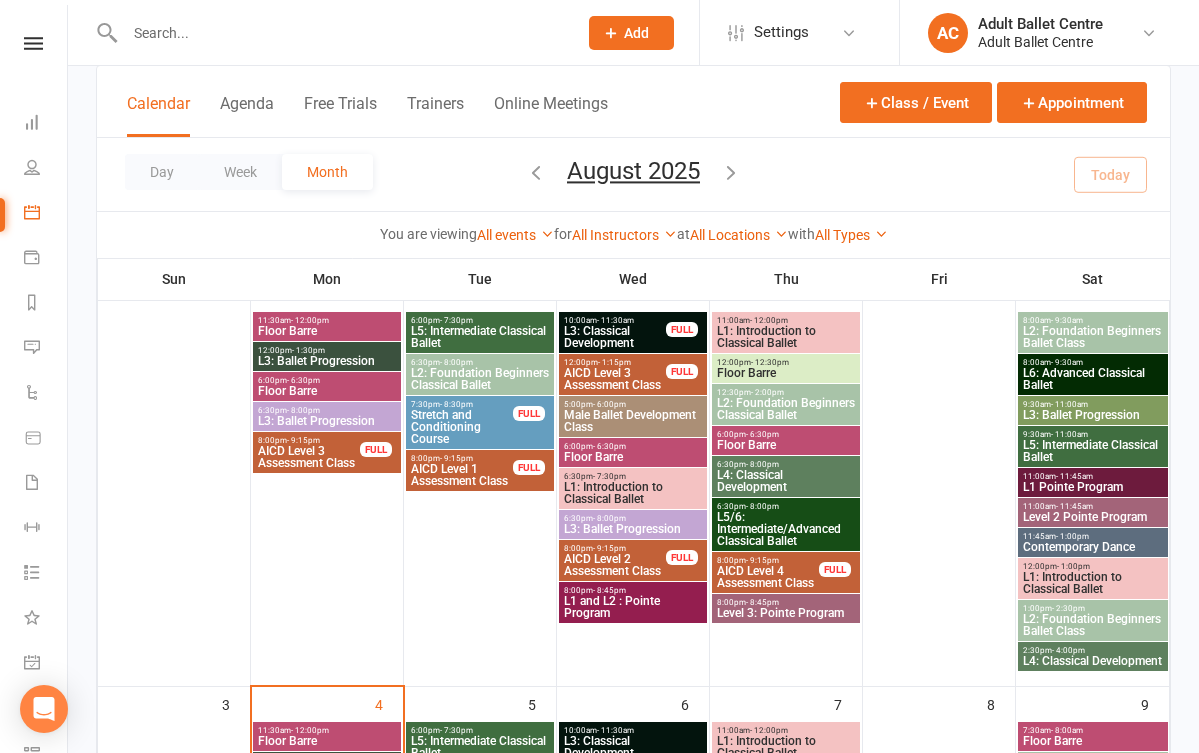 click on "L1: Introduction to Classical Ballet" at bounding box center (1093, 583) 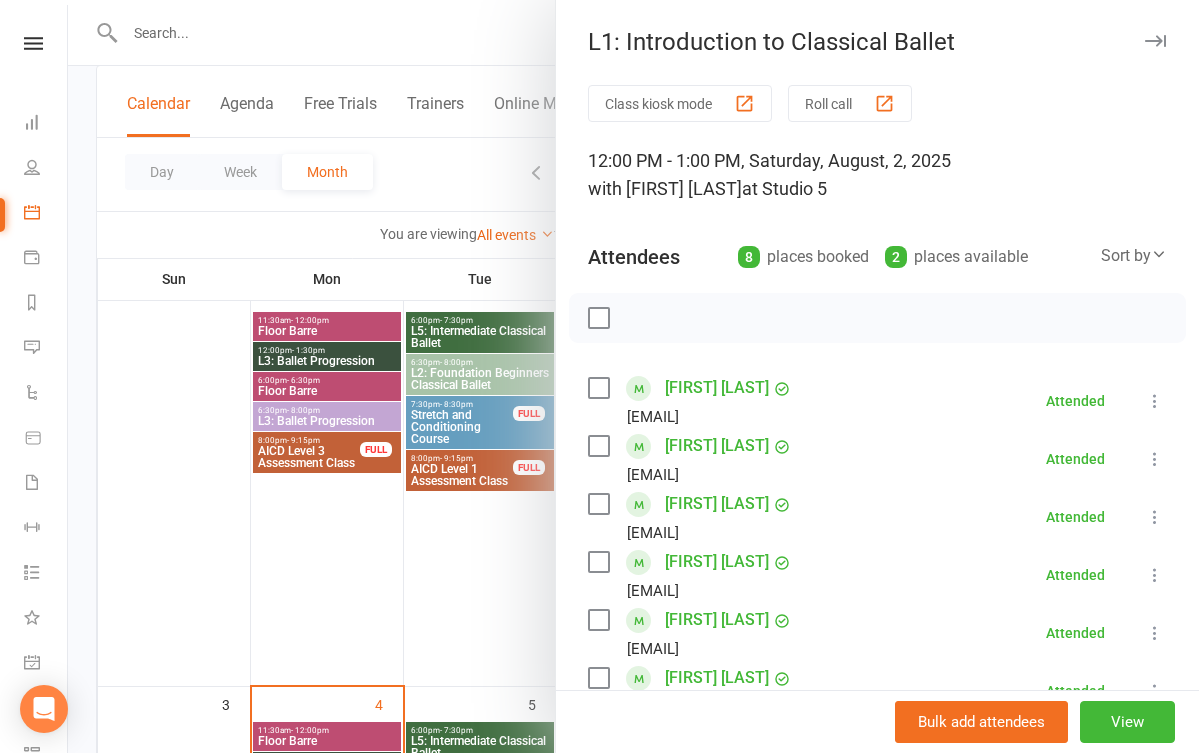 click at bounding box center (633, 376) 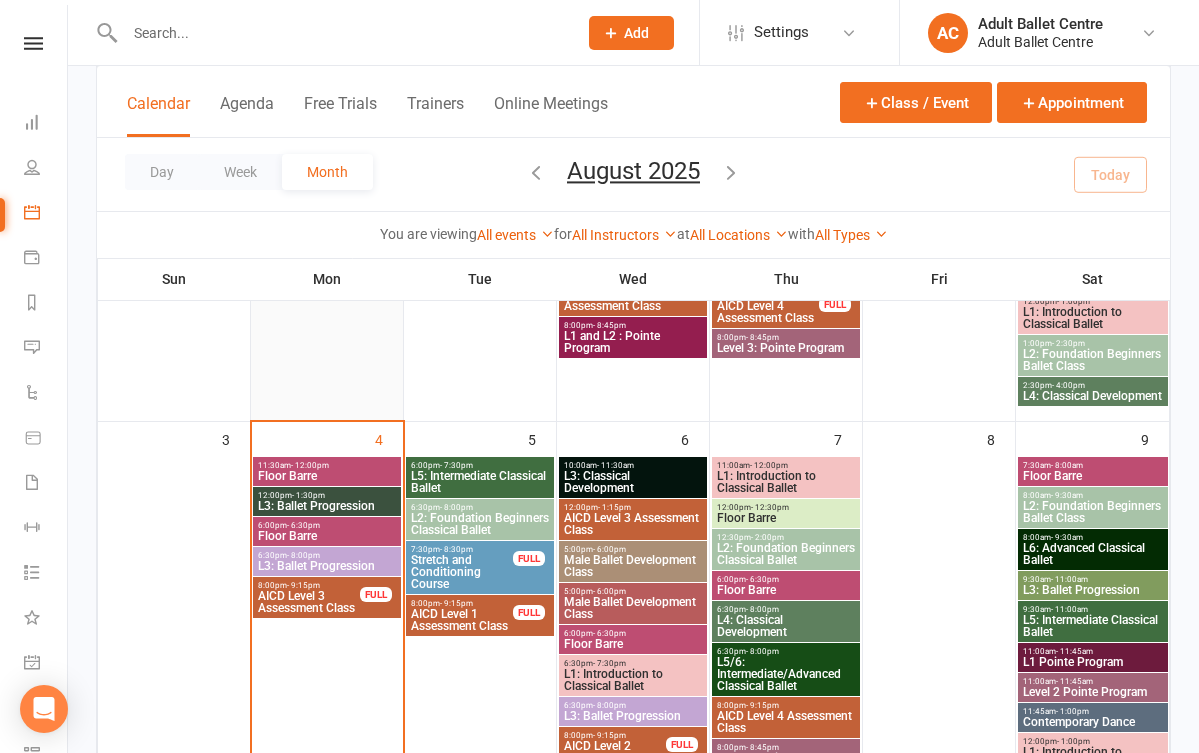 scroll, scrollTop: 415, scrollLeft: 0, axis: vertical 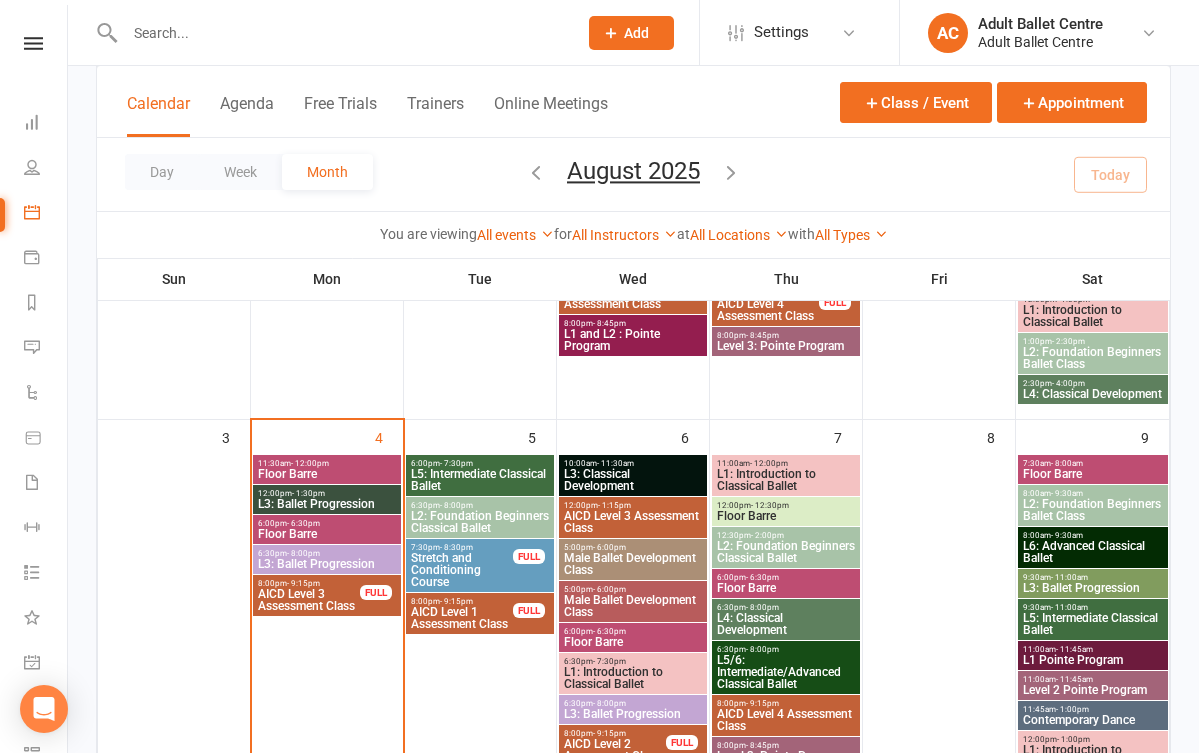 click on "L3: Ballet Progression" at bounding box center [327, 504] 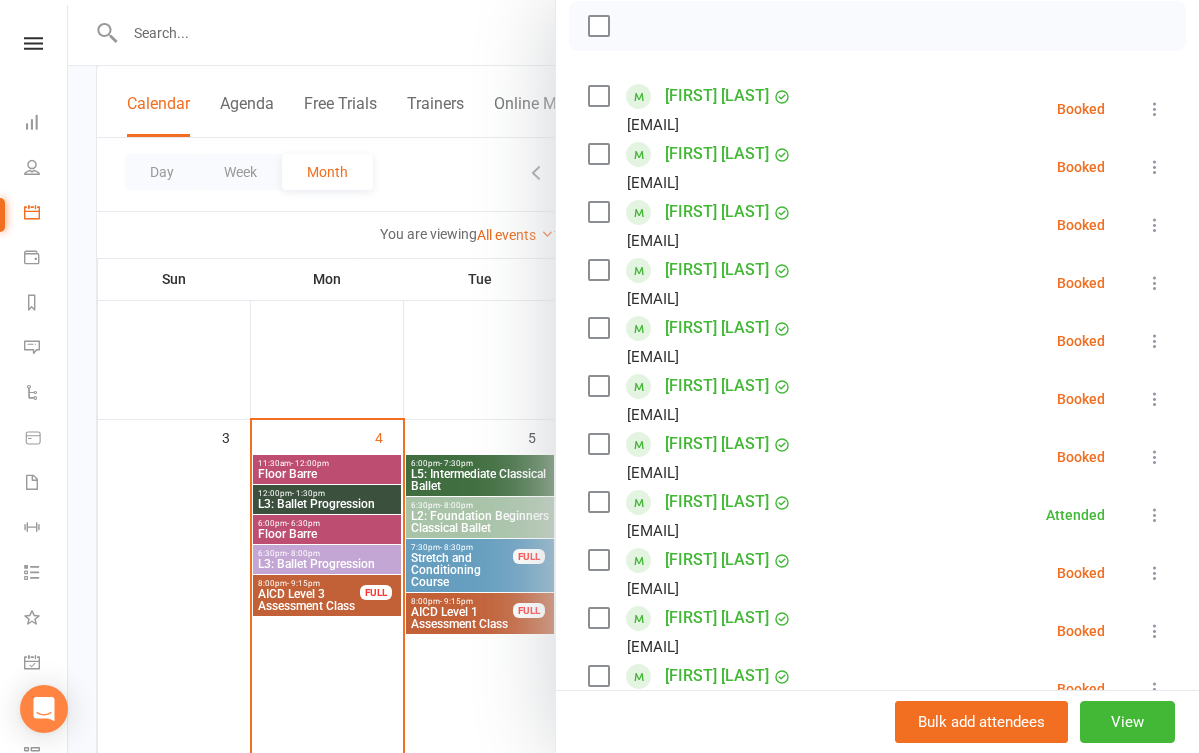 scroll, scrollTop: 318, scrollLeft: 0, axis: vertical 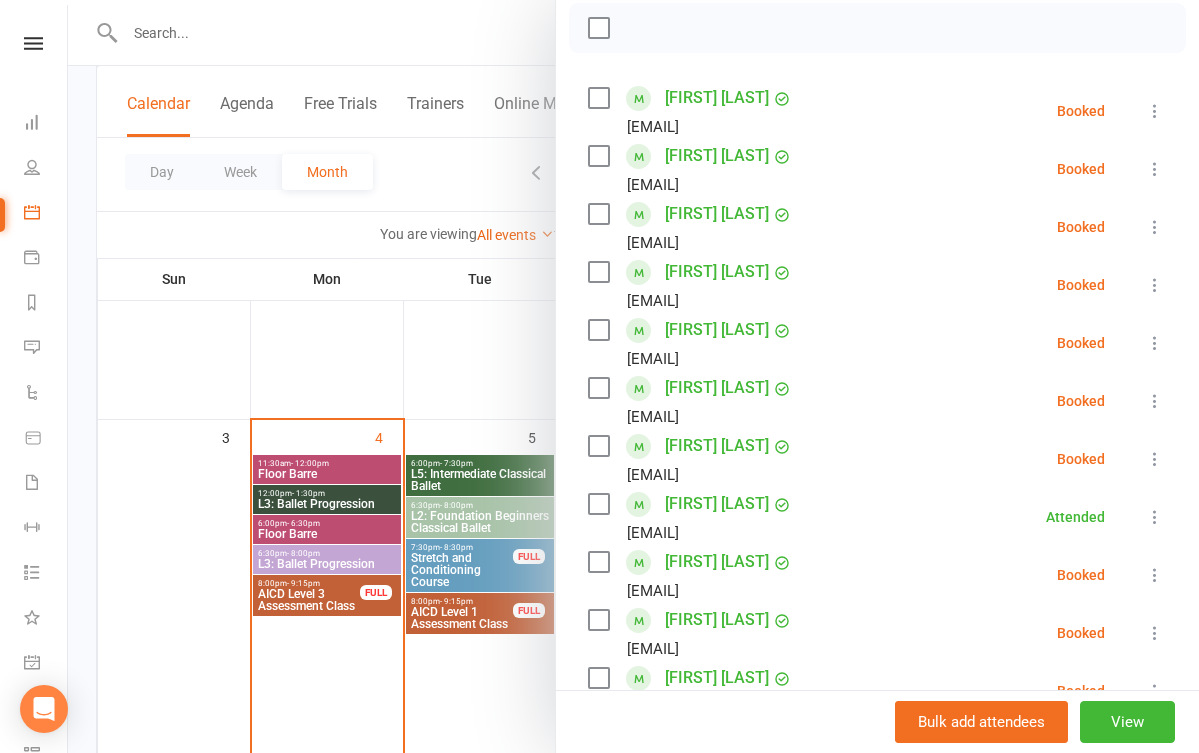 click at bounding box center [633, 376] 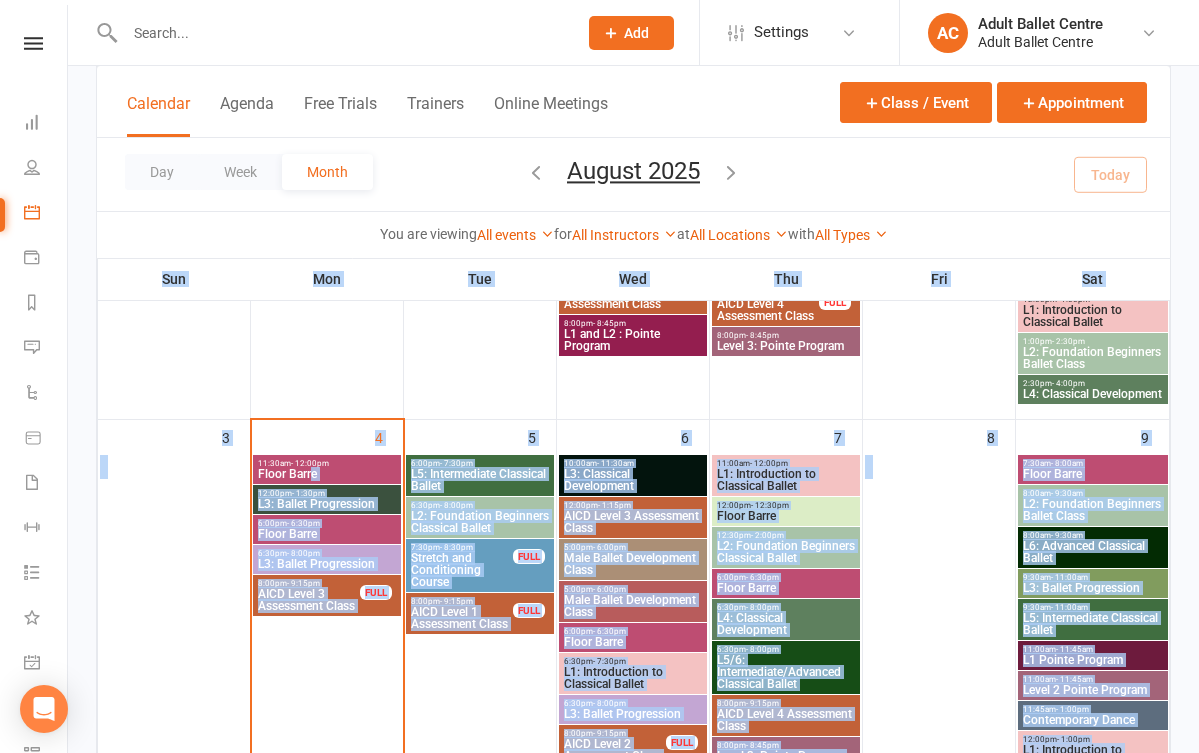 click on "Floor Barre" at bounding box center (327, 474) 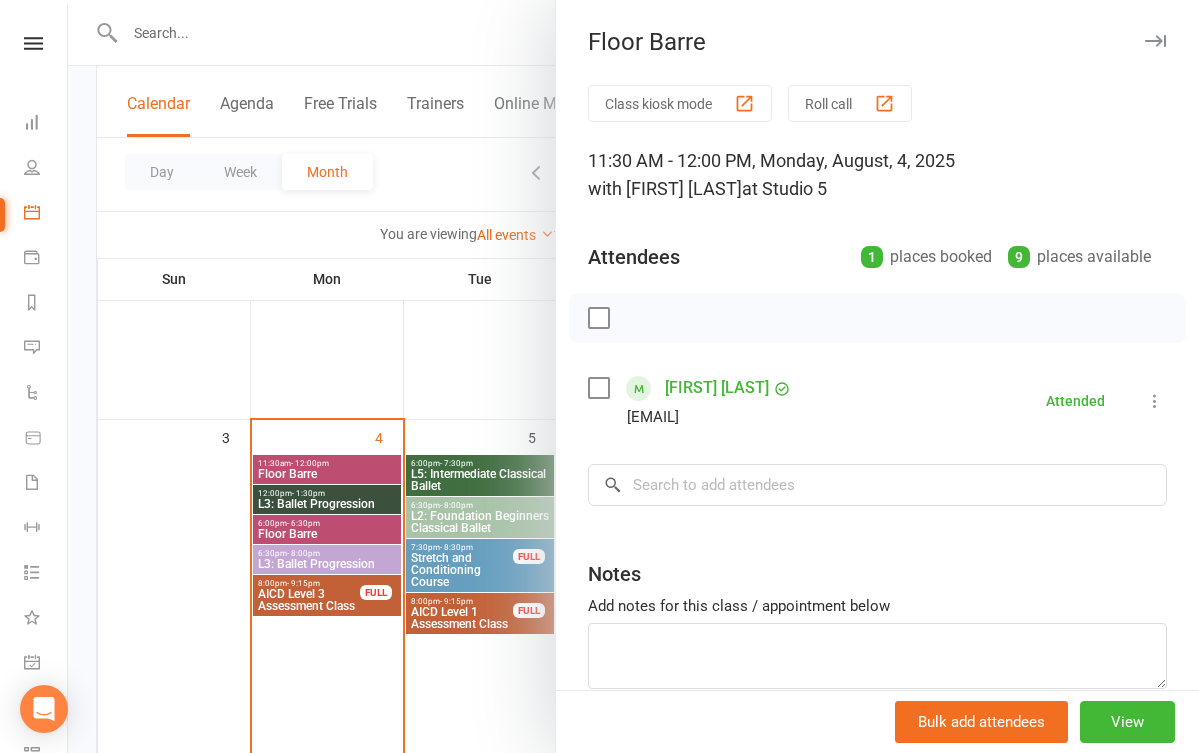 click at bounding box center (633, 376) 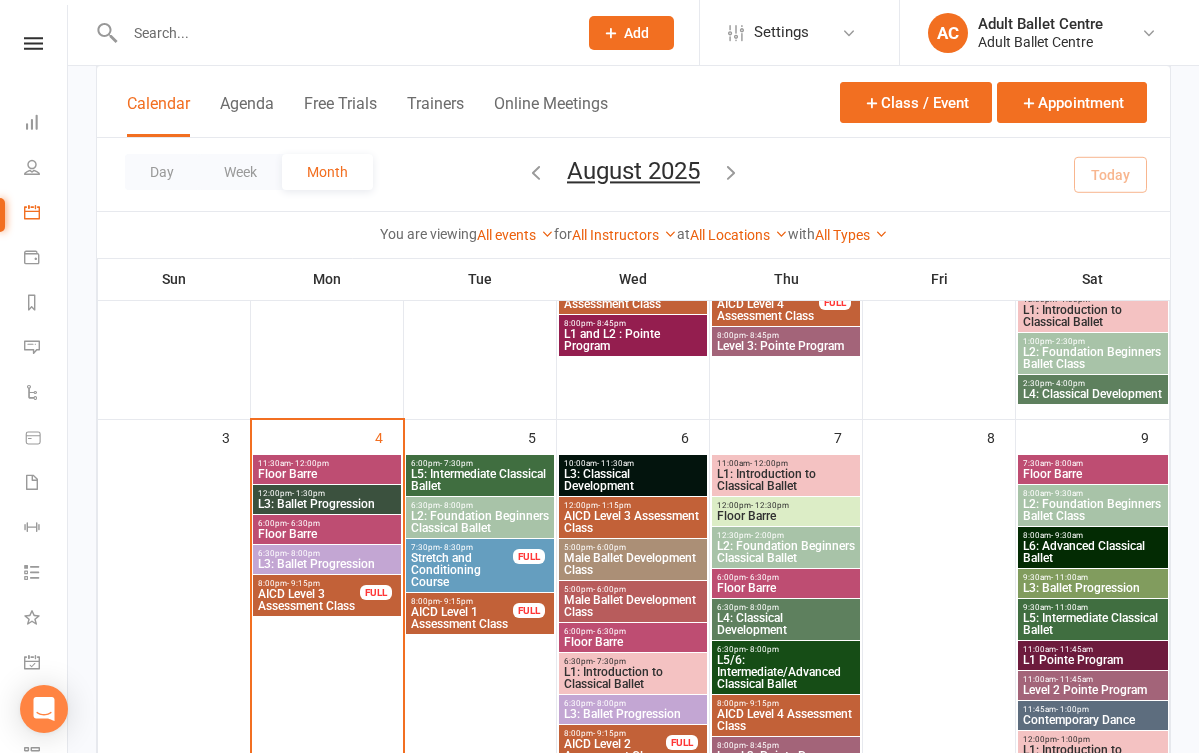 click on "Floor Barre" at bounding box center [327, 474] 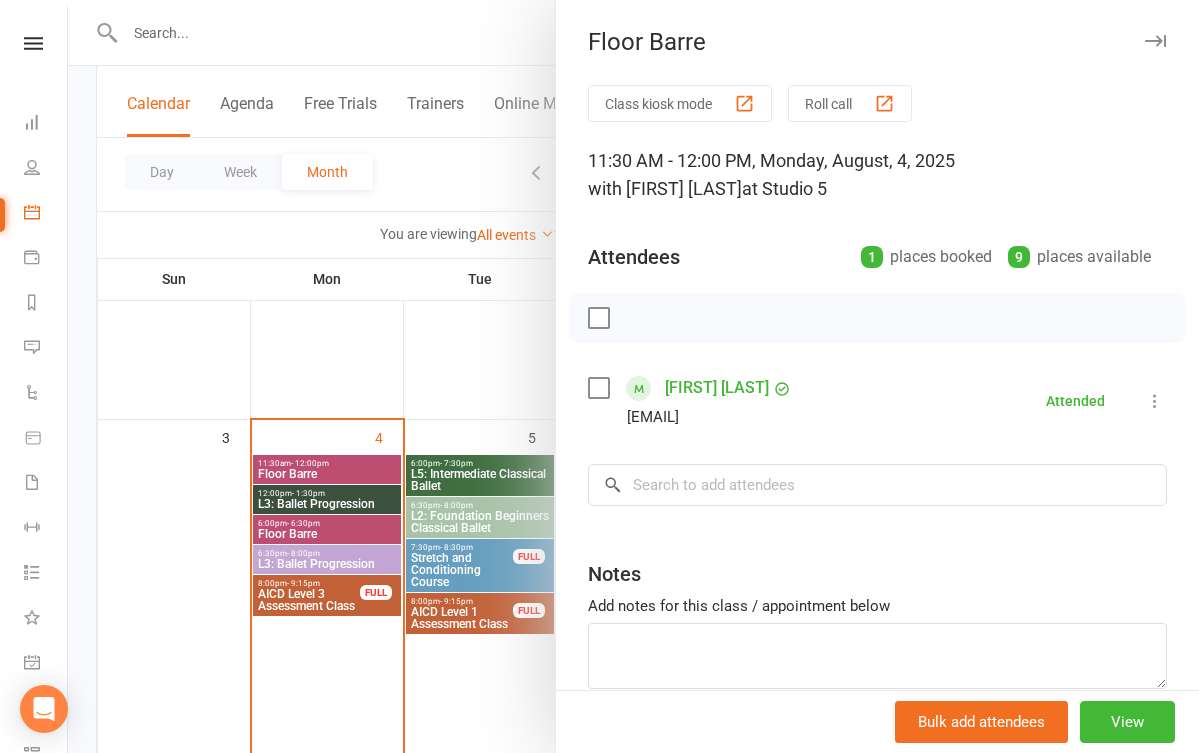 click at bounding box center [633, 376] 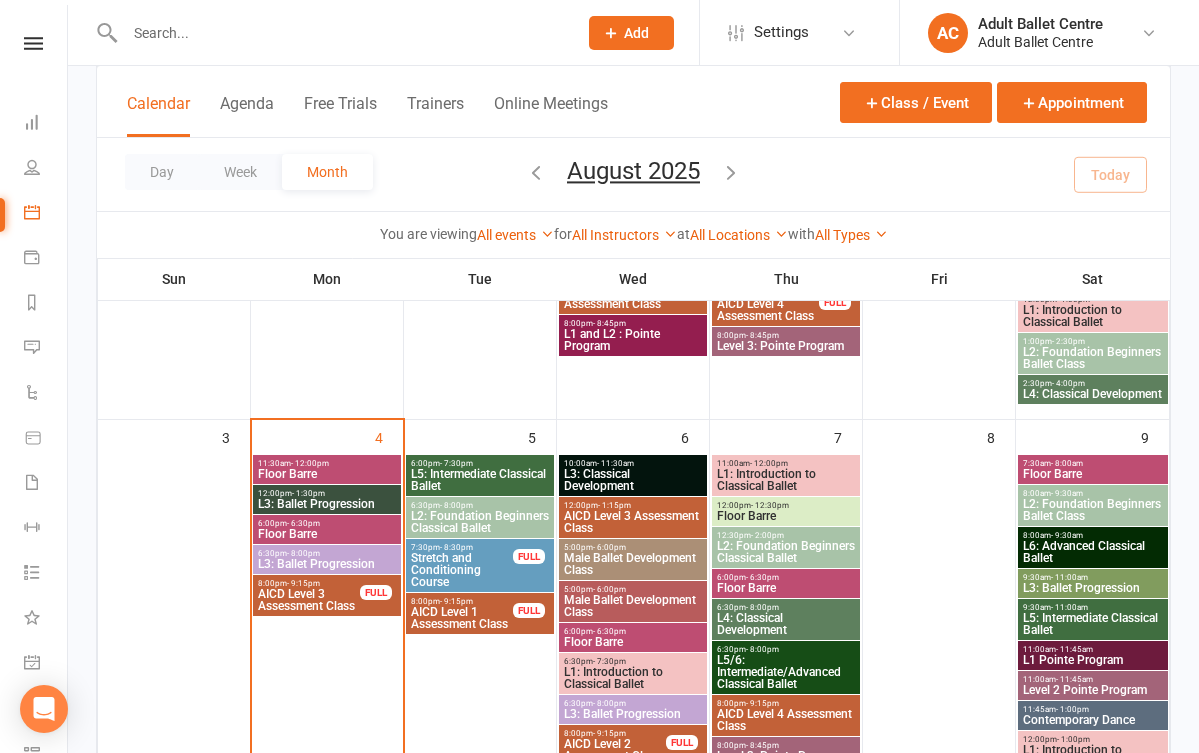 click on "Floor Barre" at bounding box center [327, 474] 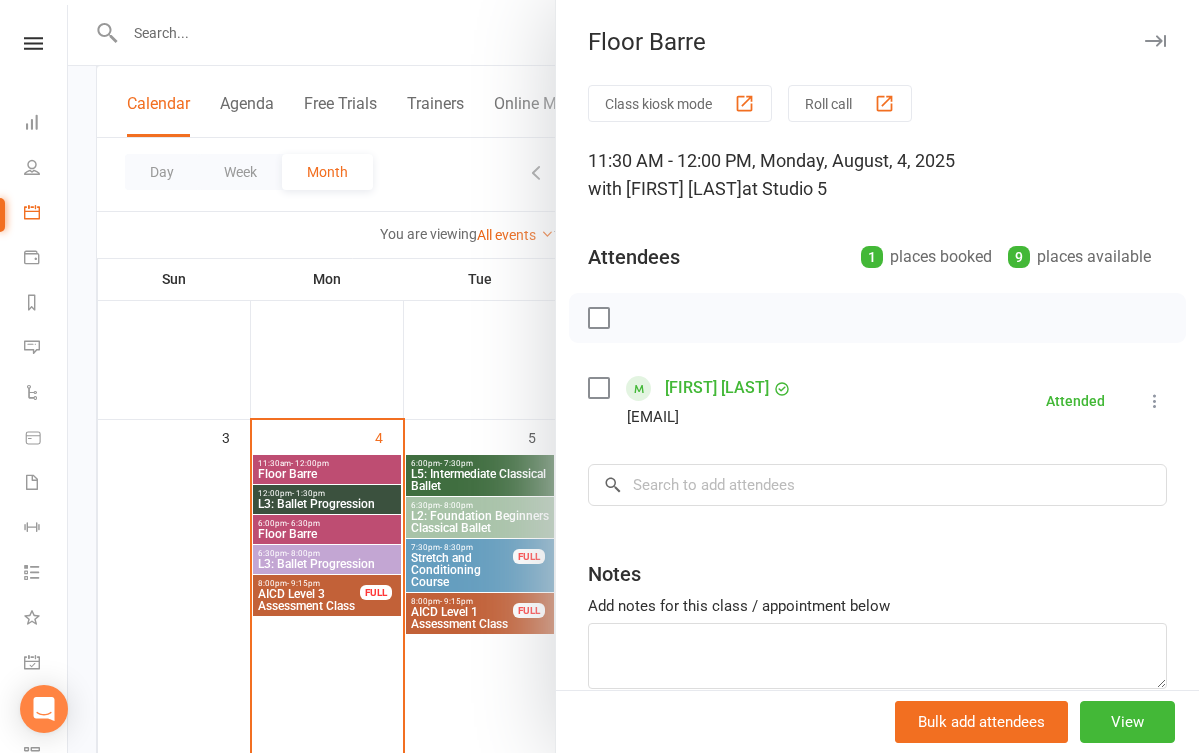 click at bounding box center [633, 376] 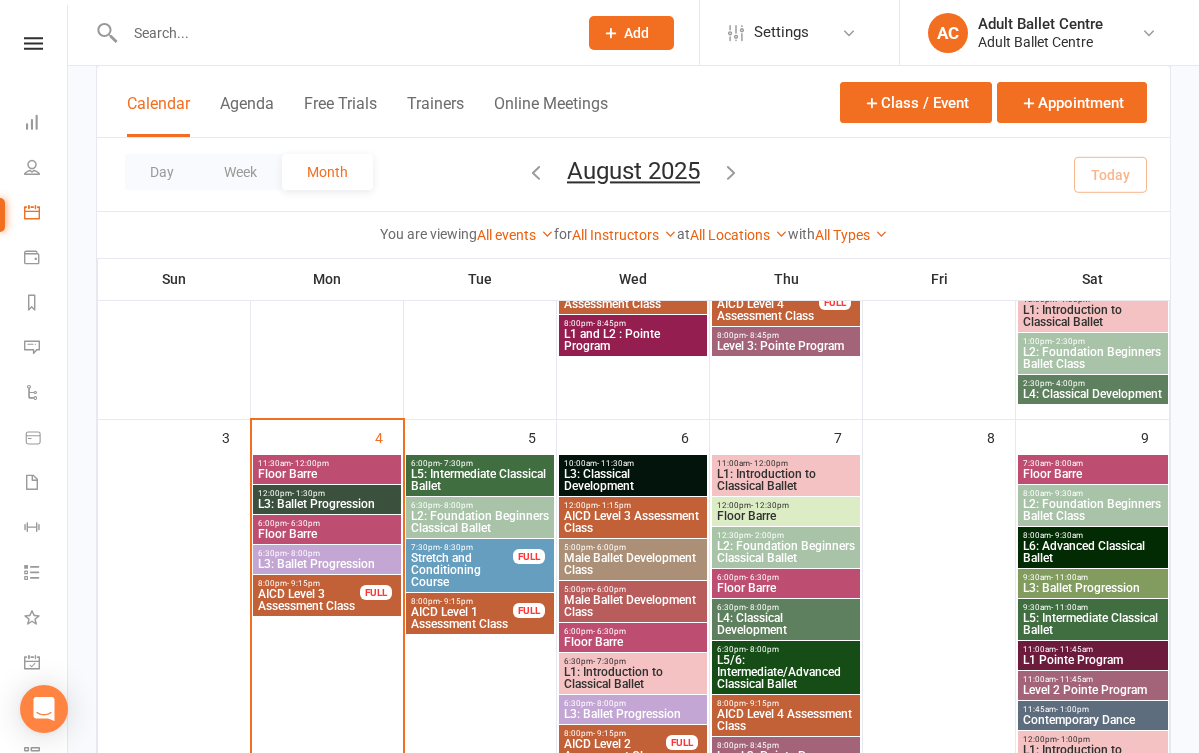 click on "L3: Ballet Progression" at bounding box center (327, 504) 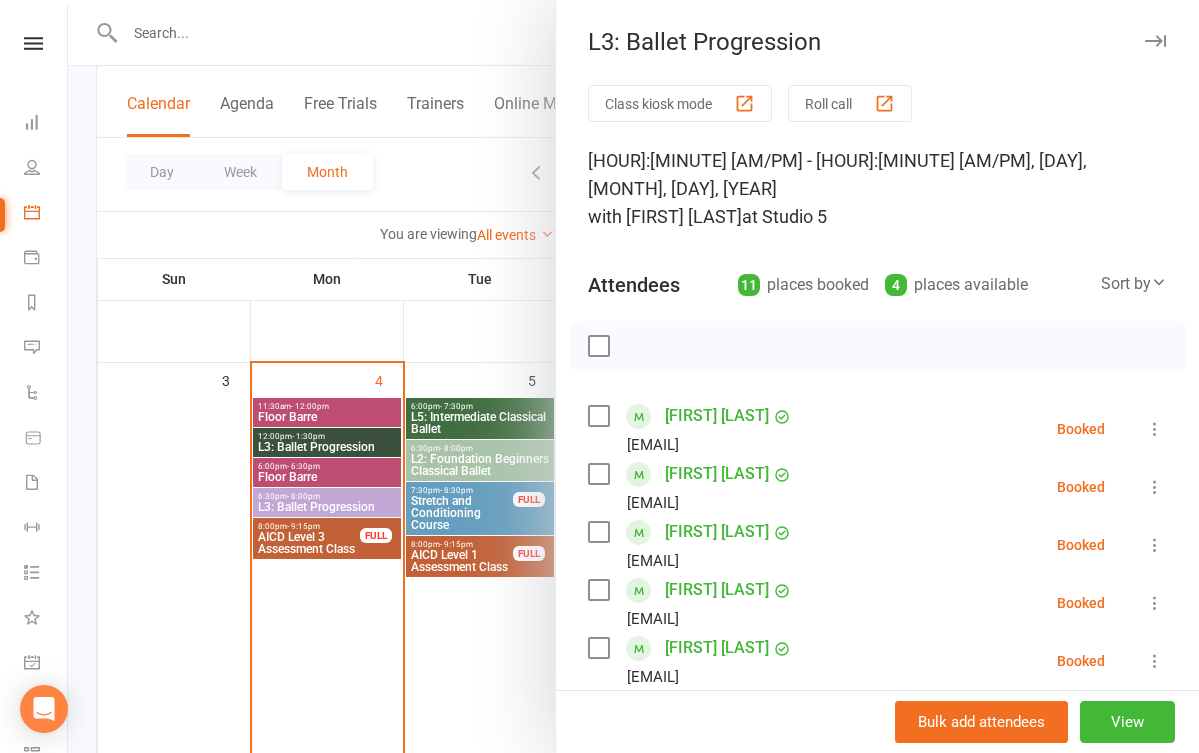 scroll, scrollTop: 472, scrollLeft: 0, axis: vertical 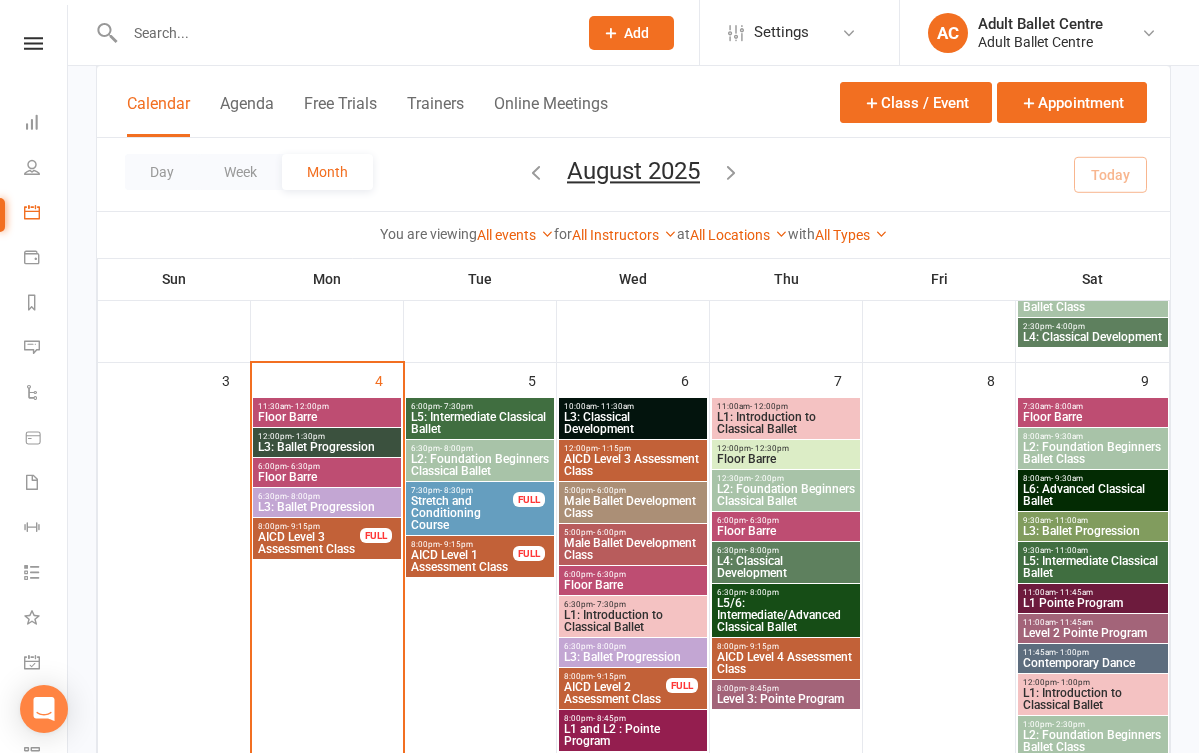 click at bounding box center [341, 33] 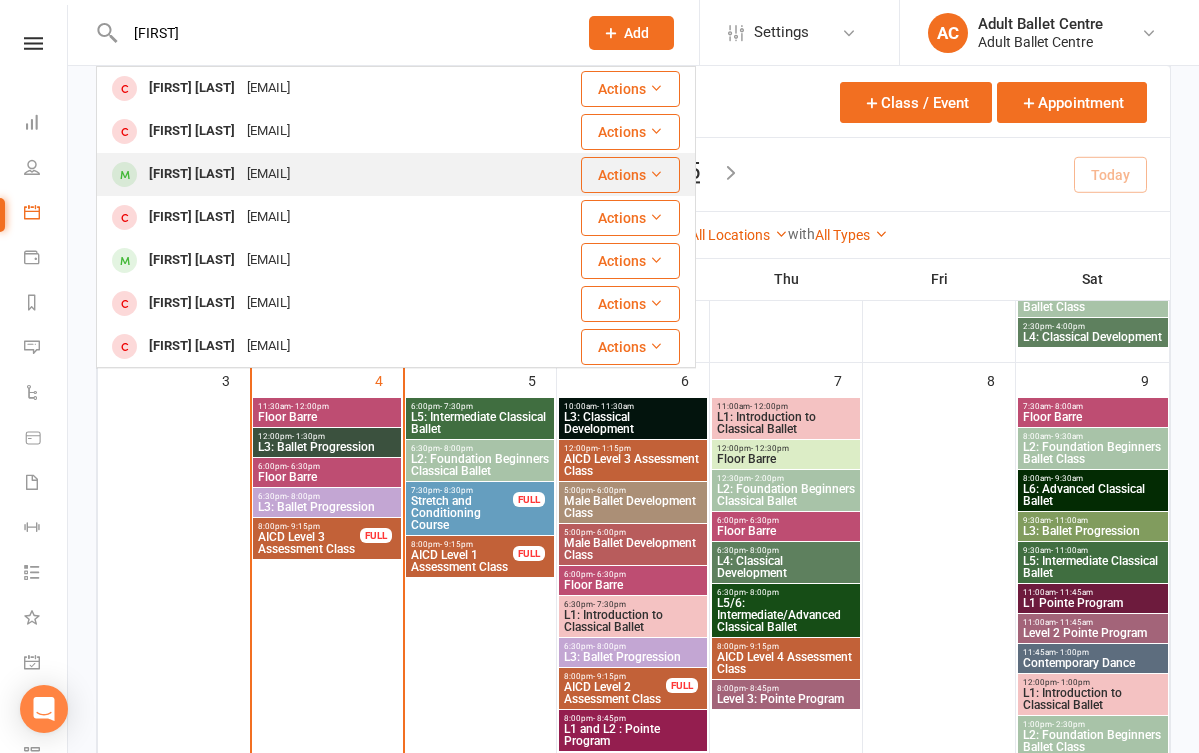 type on "les" 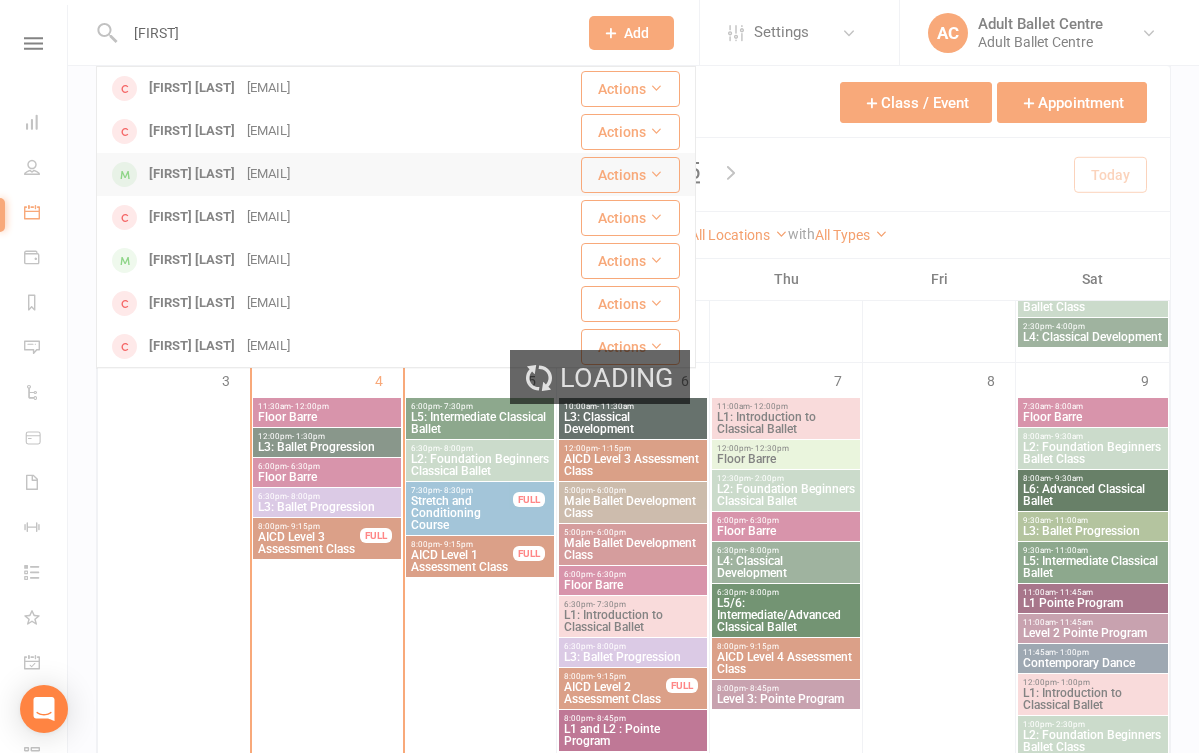 type 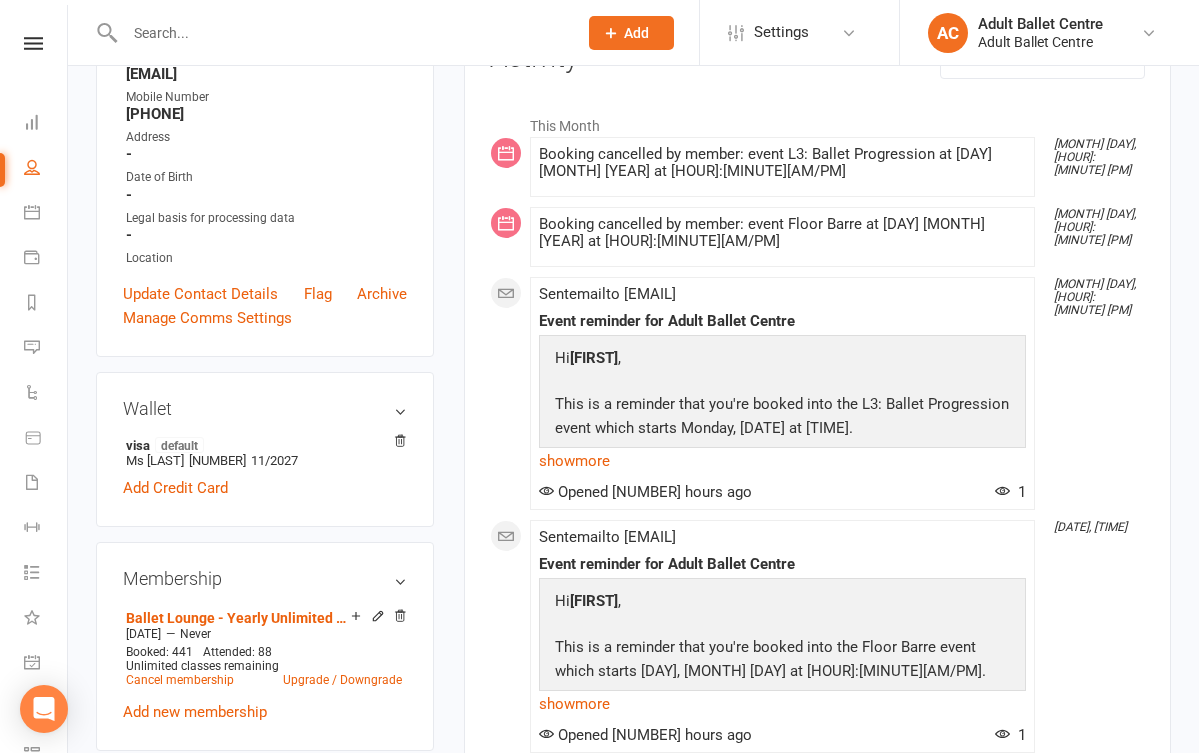 scroll, scrollTop: 297, scrollLeft: 0, axis: vertical 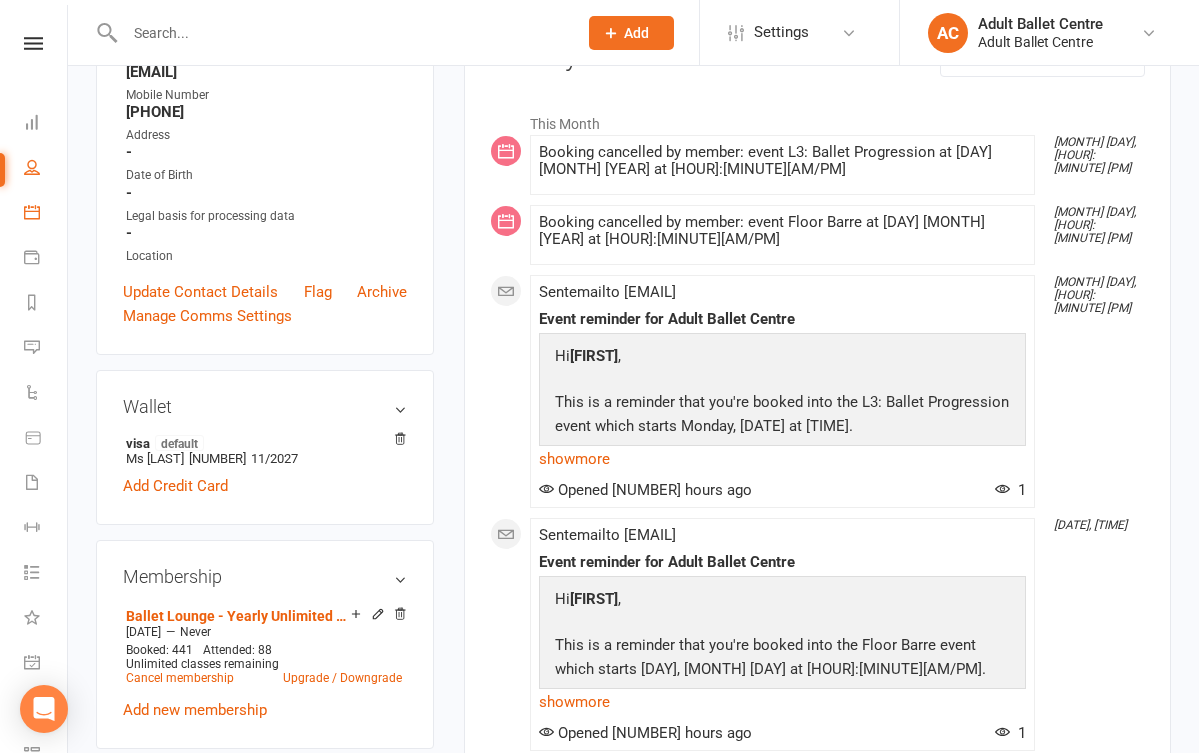 click on "Calendar" at bounding box center [46, 214] 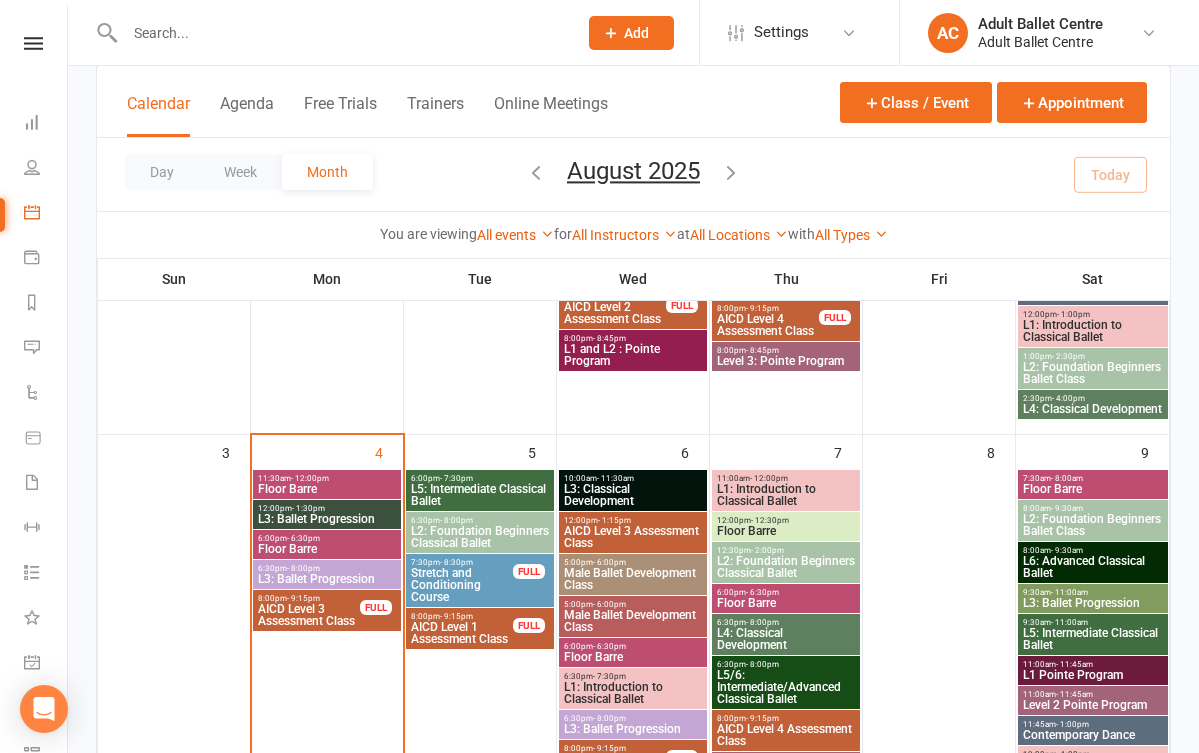 scroll, scrollTop: 402, scrollLeft: 0, axis: vertical 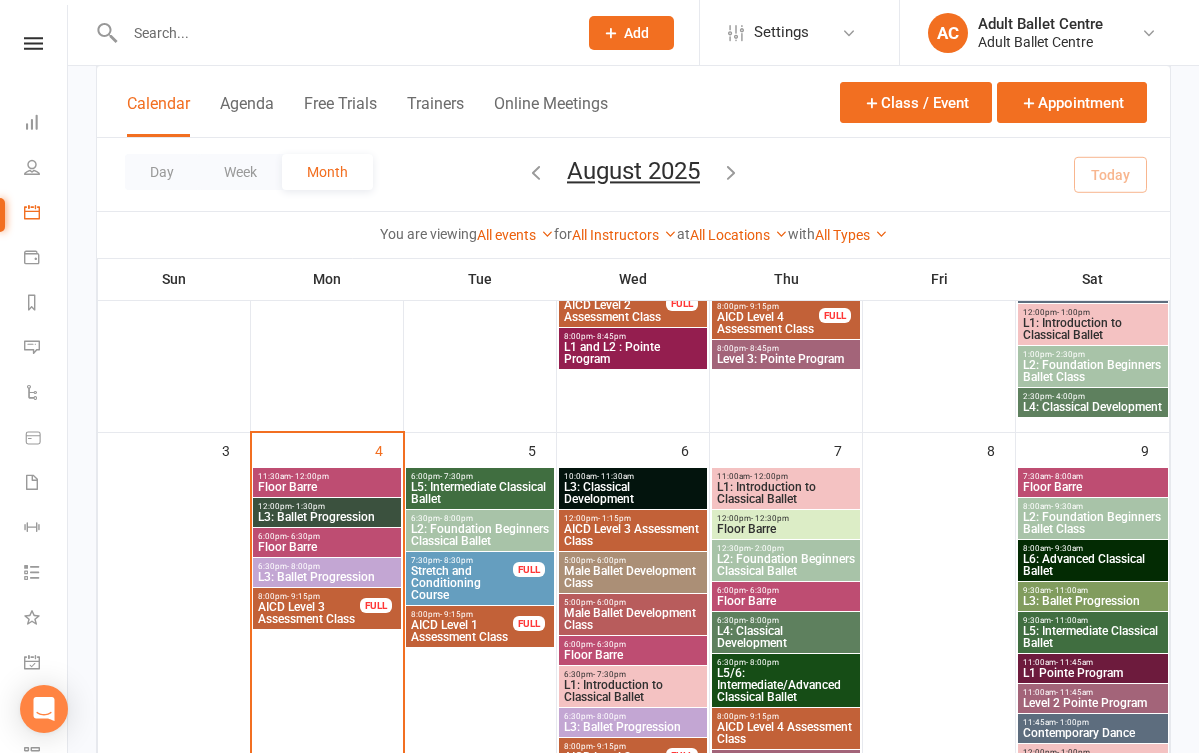 click on "L3: Ballet Progression" at bounding box center [327, 517] 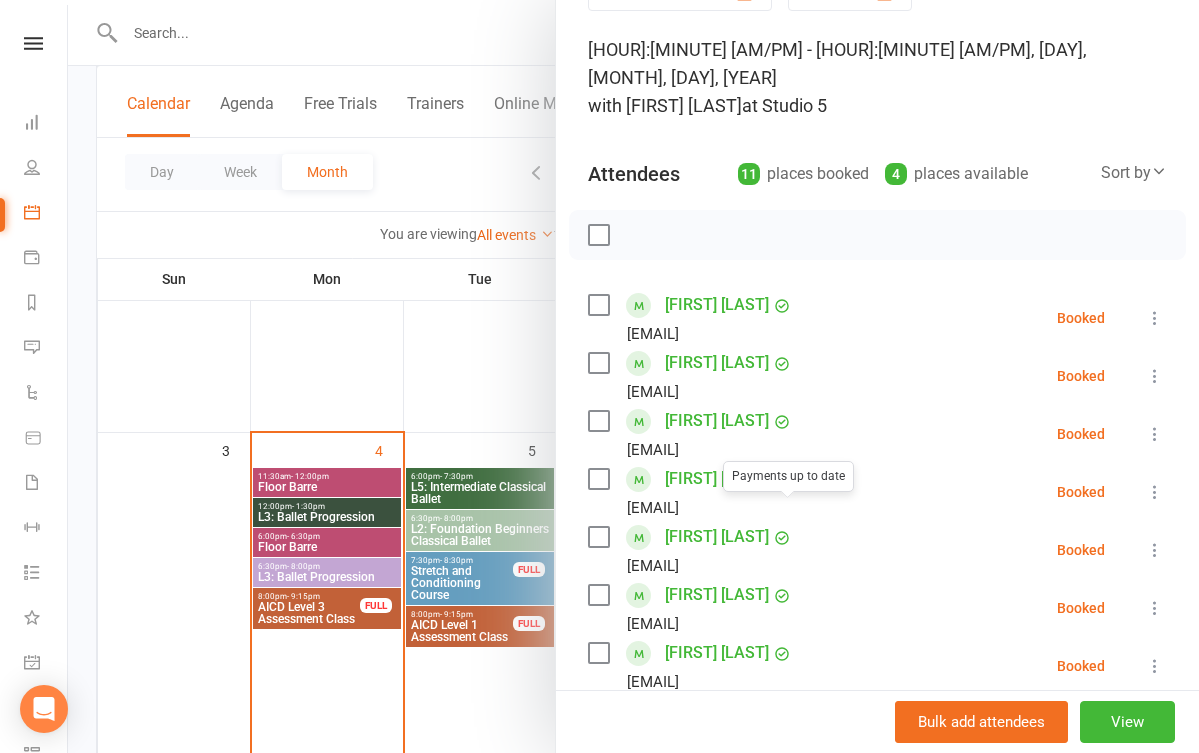 scroll, scrollTop: 109, scrollLeft: 0, axis: vertical 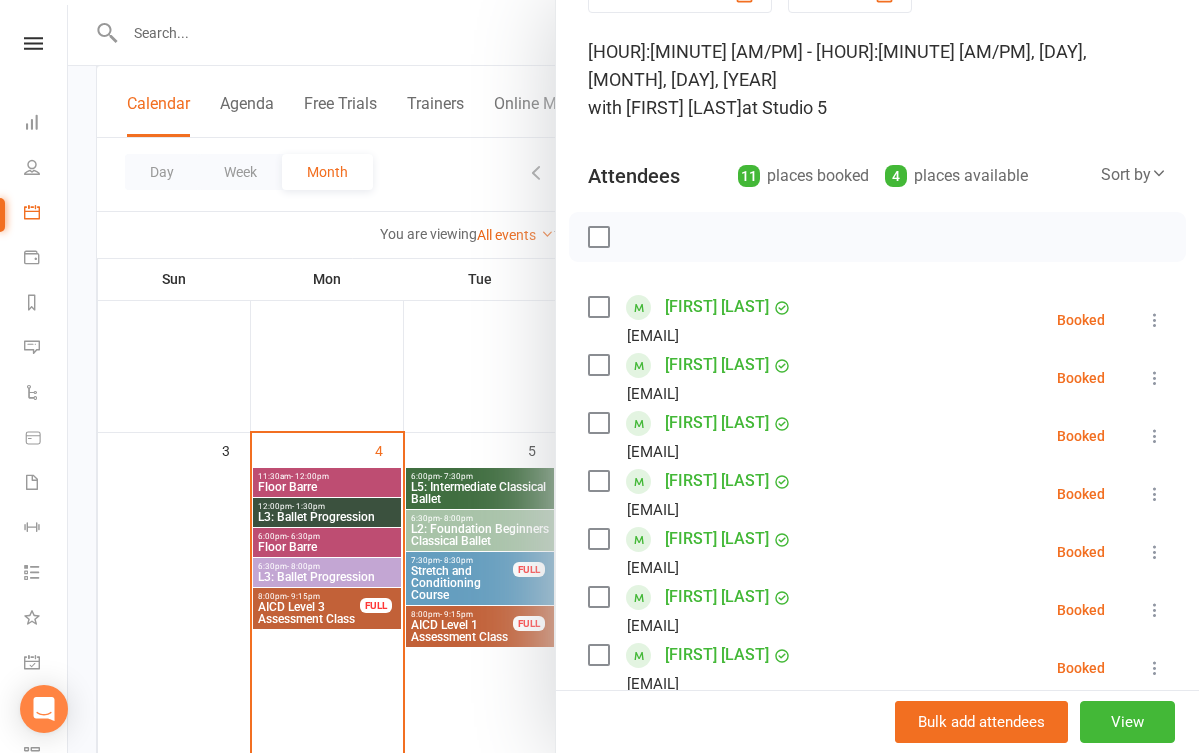 click at bounding box center [633, 376] 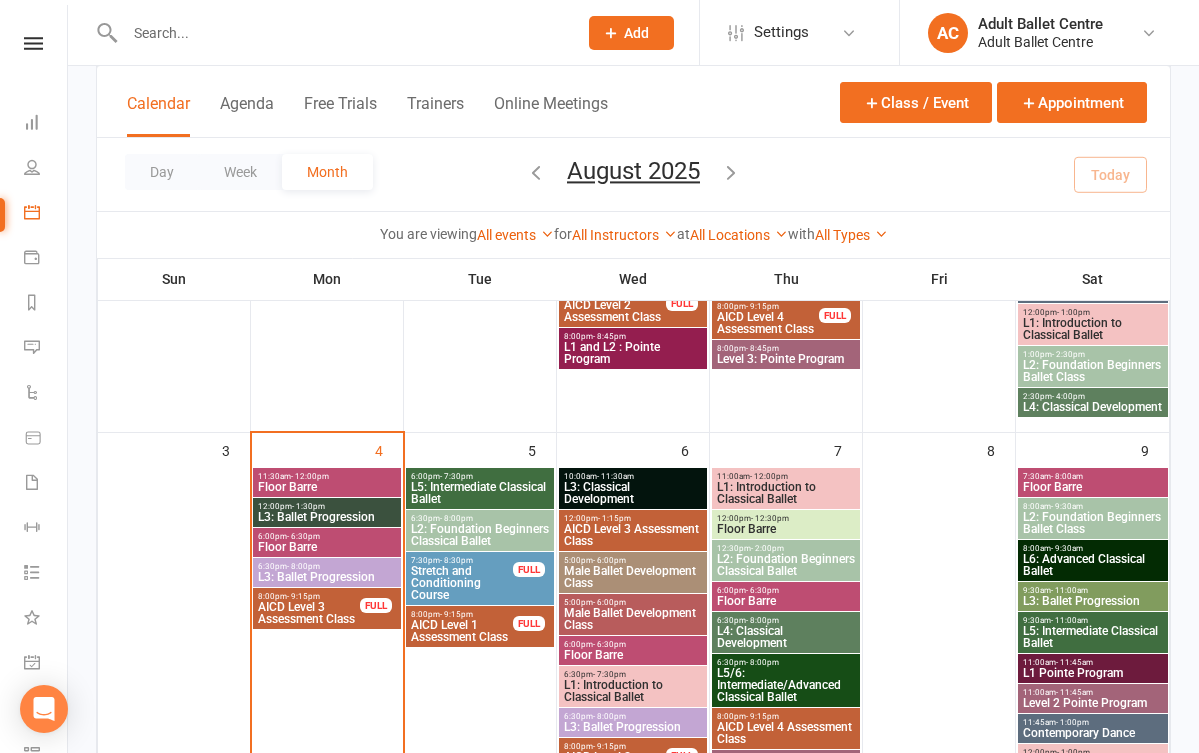 click on "L3: Ballet Progression" at bounding box center [327, 517] 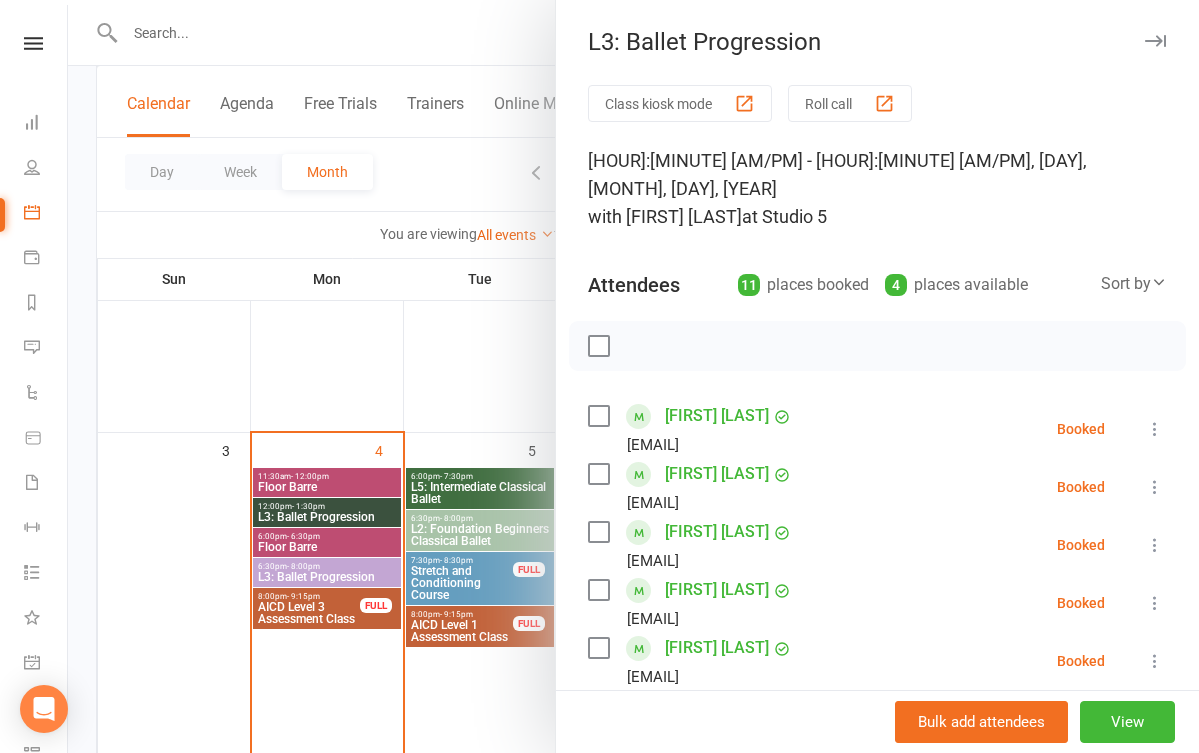 click at bounding box center [633, 376] 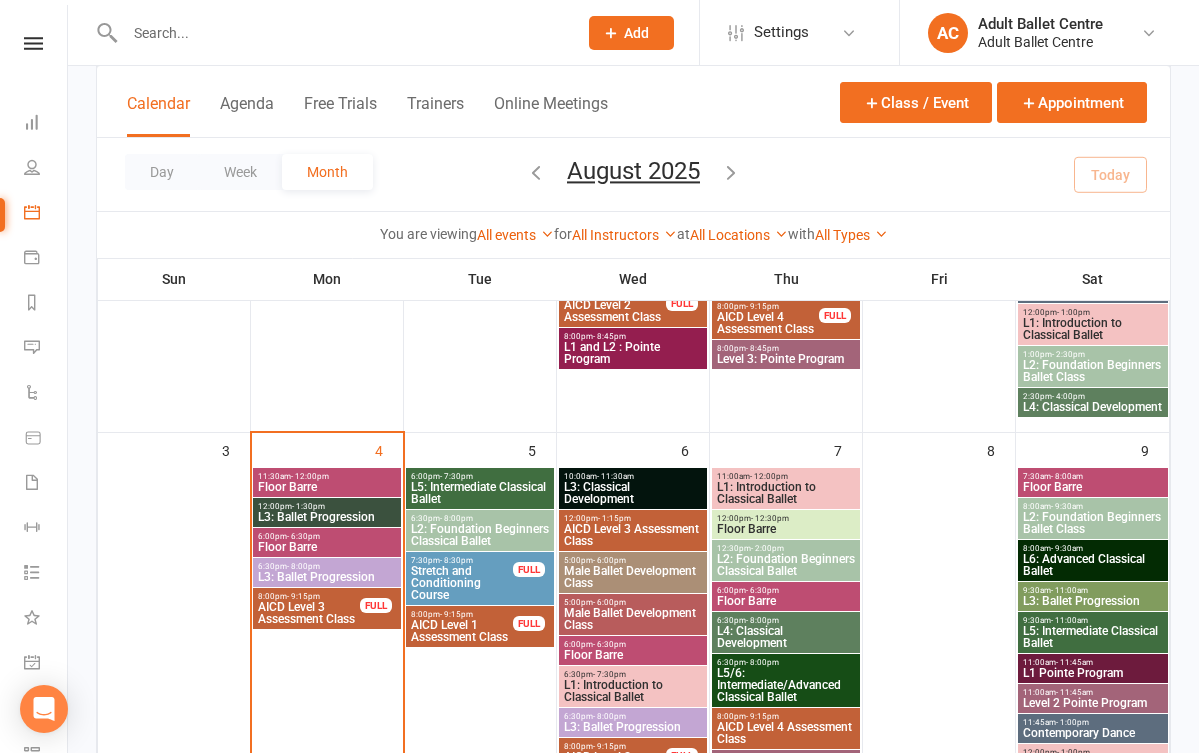 click on "L3: Ballet Progression" at bounding box center (327, 517) 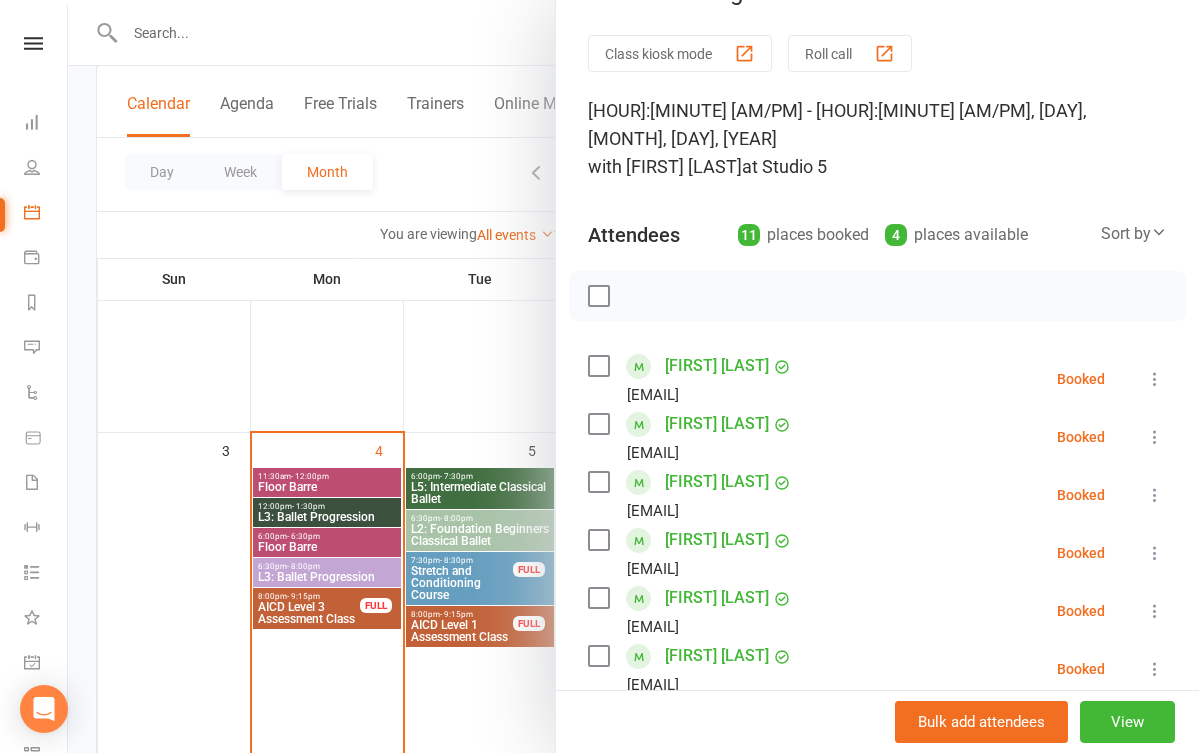scroll, scrollTop: 48, scrollLeft: 0, axis: vertical 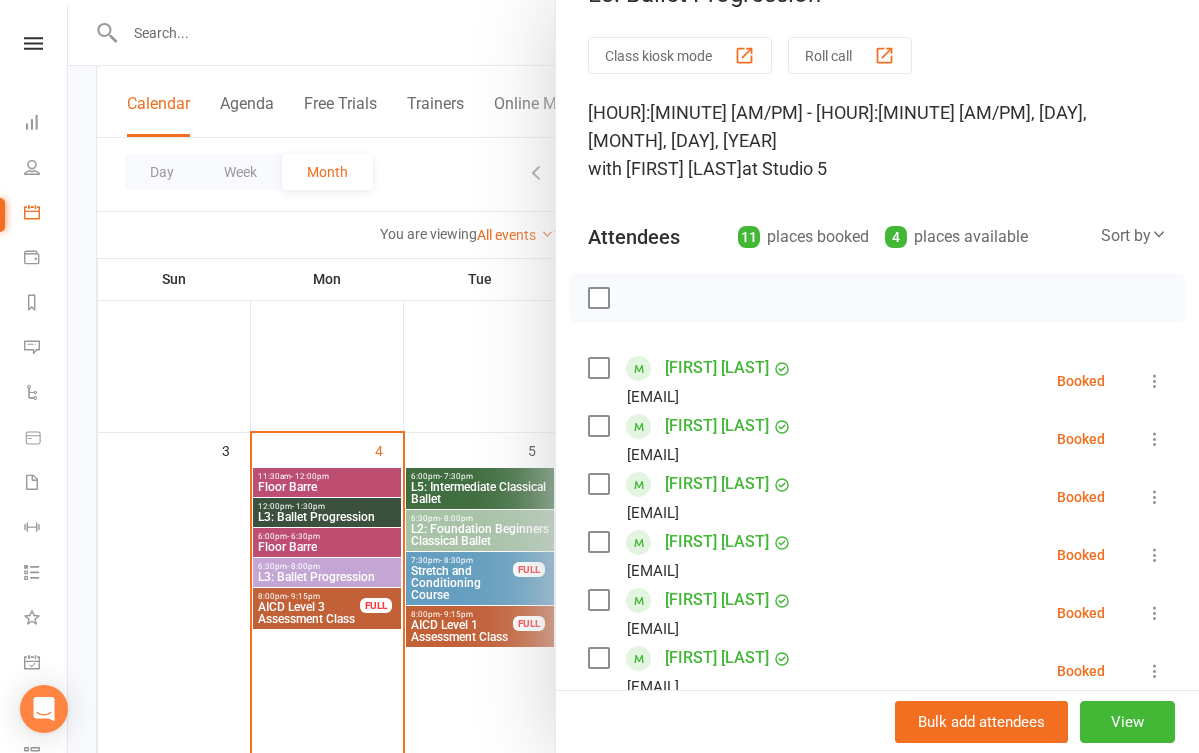 click at bounding box center (633, 376) 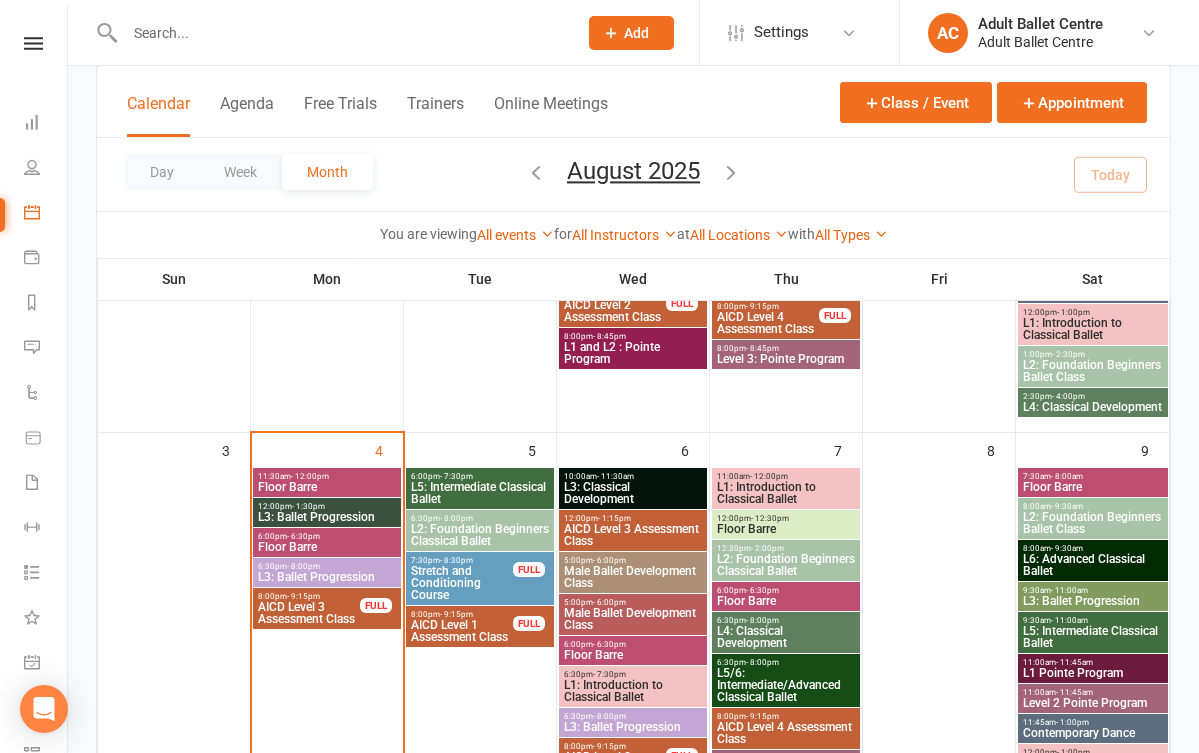 click on "6:00pm  - 6:30pm Floor Barre" at bounding box center (327, 542) 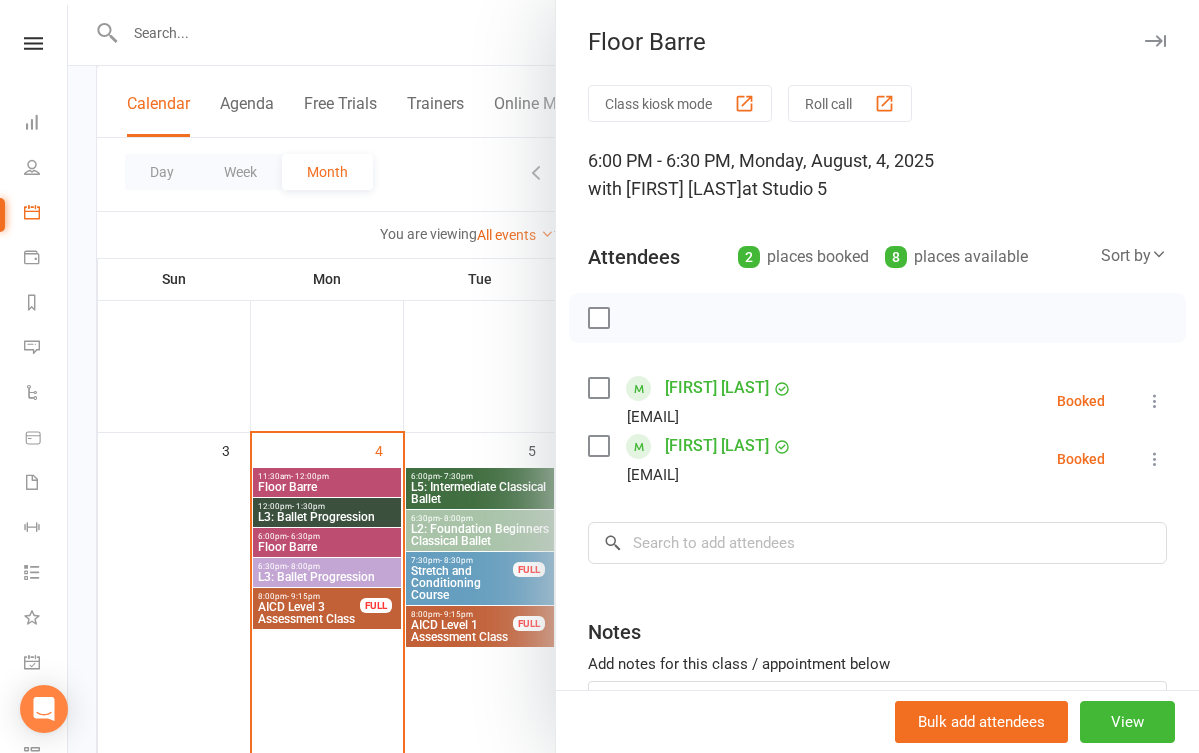 click at bounding box center (633, 376) 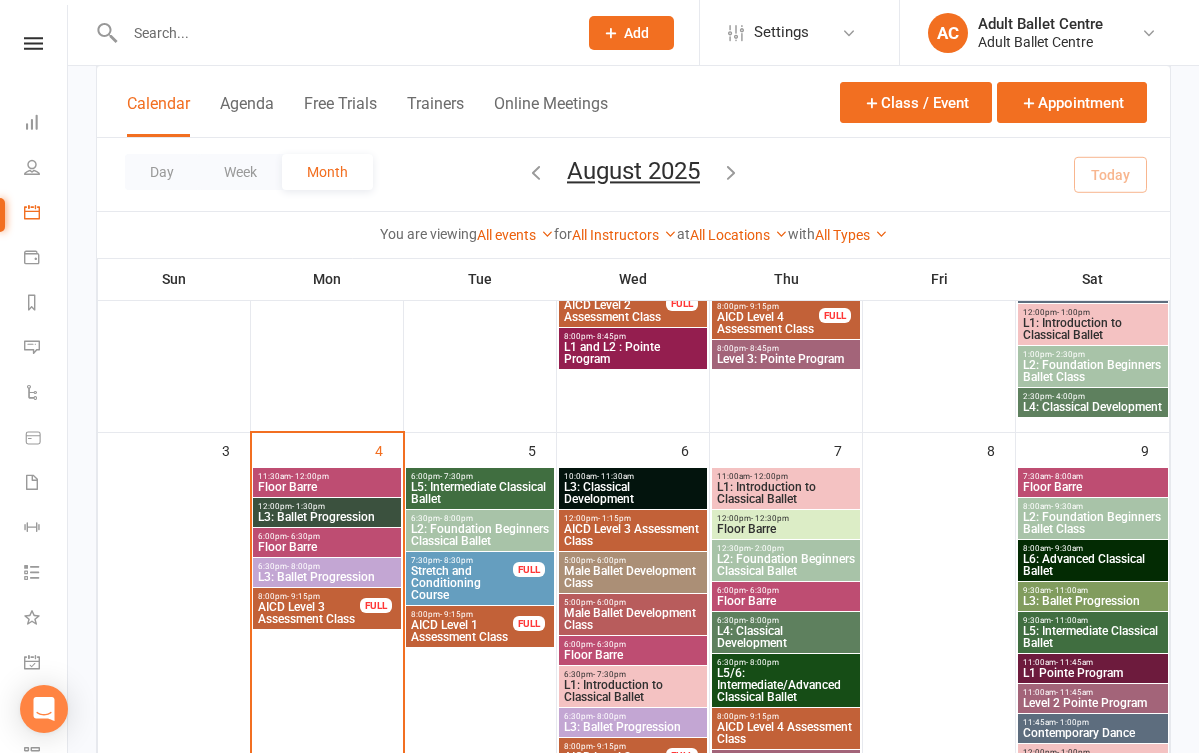 click on "L3: Ballet Progression" at bounding box center [327, 577] 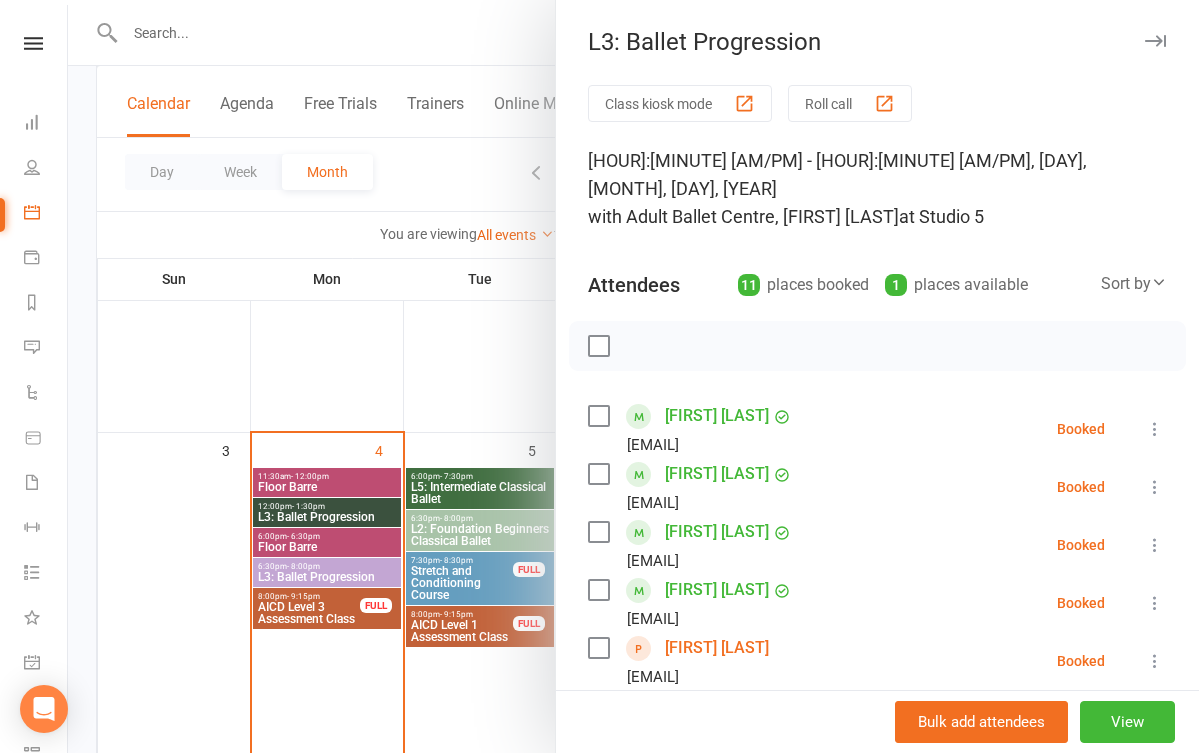 click at bounding box center (633, 376) 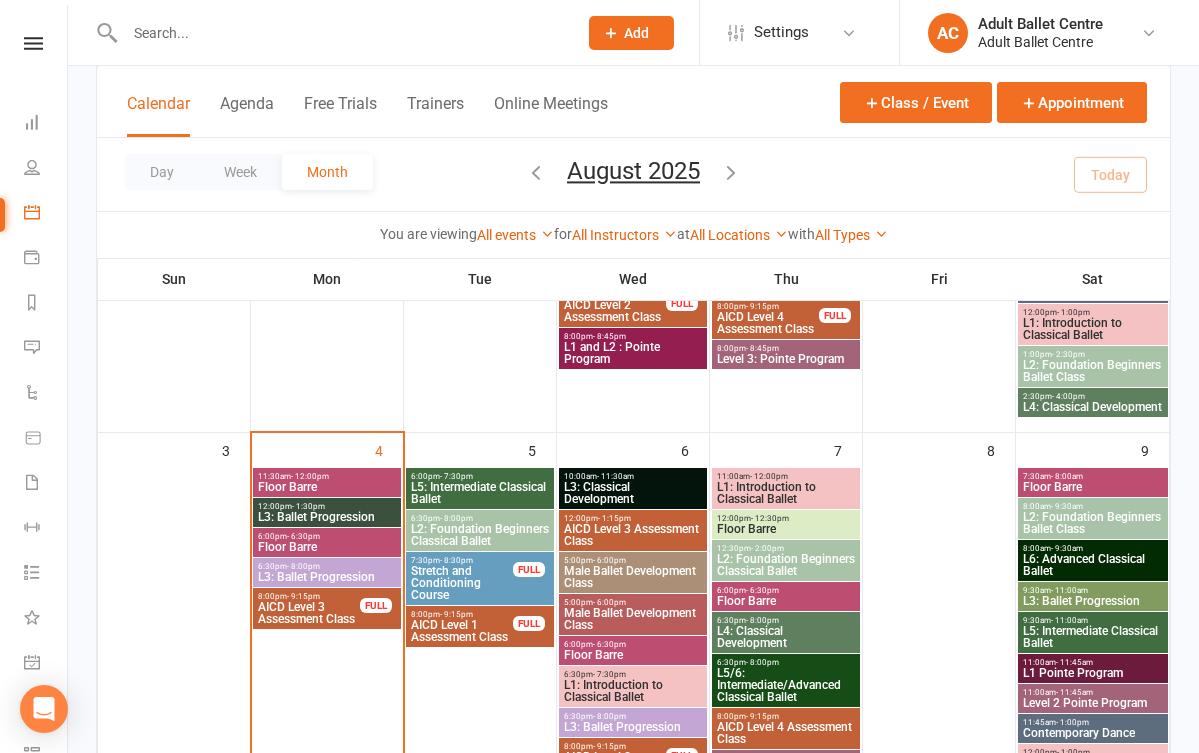 click on "- 6:30pm" at bounding box center (303, 536) 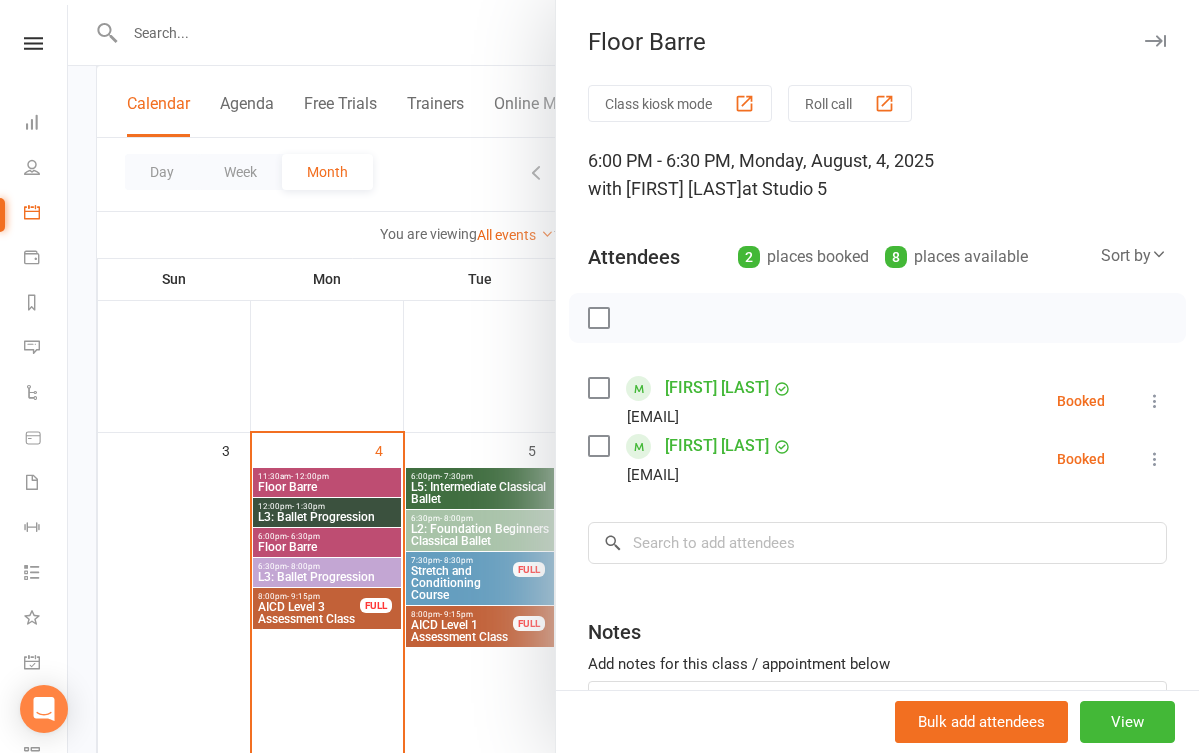 click at bounding box center (633, 376) 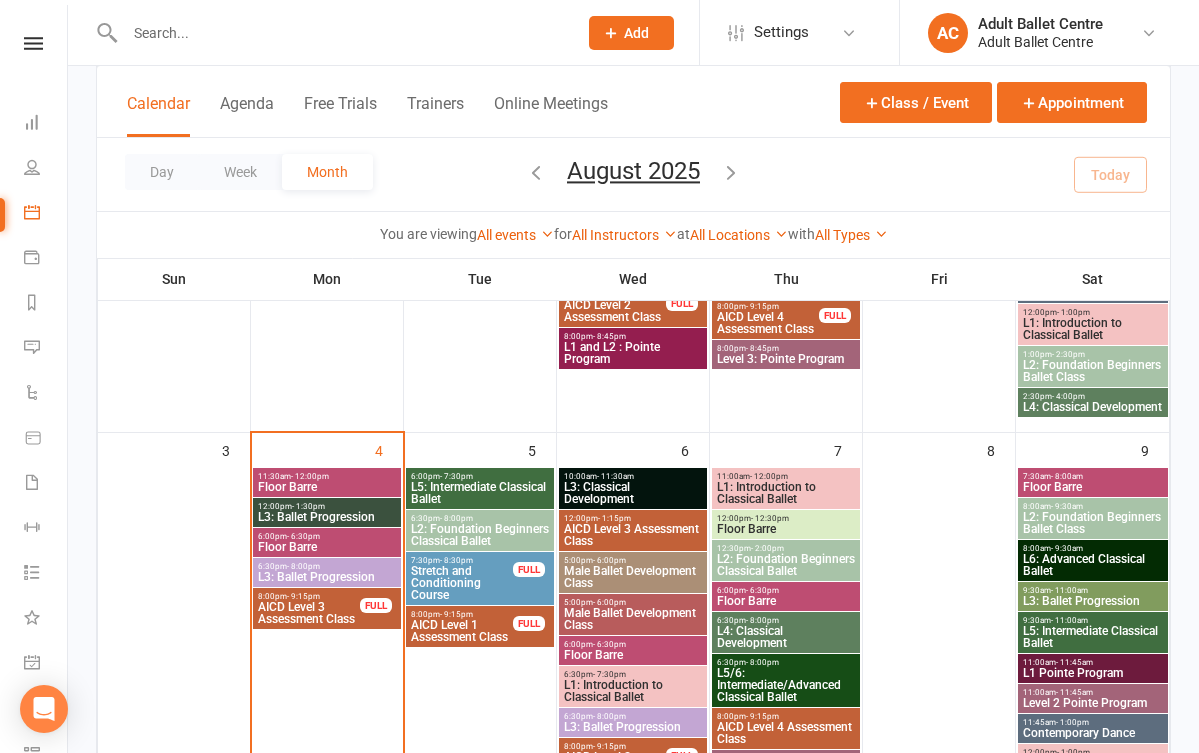 click on "L3: Ballet Progression" at bounding box center (327, 577) 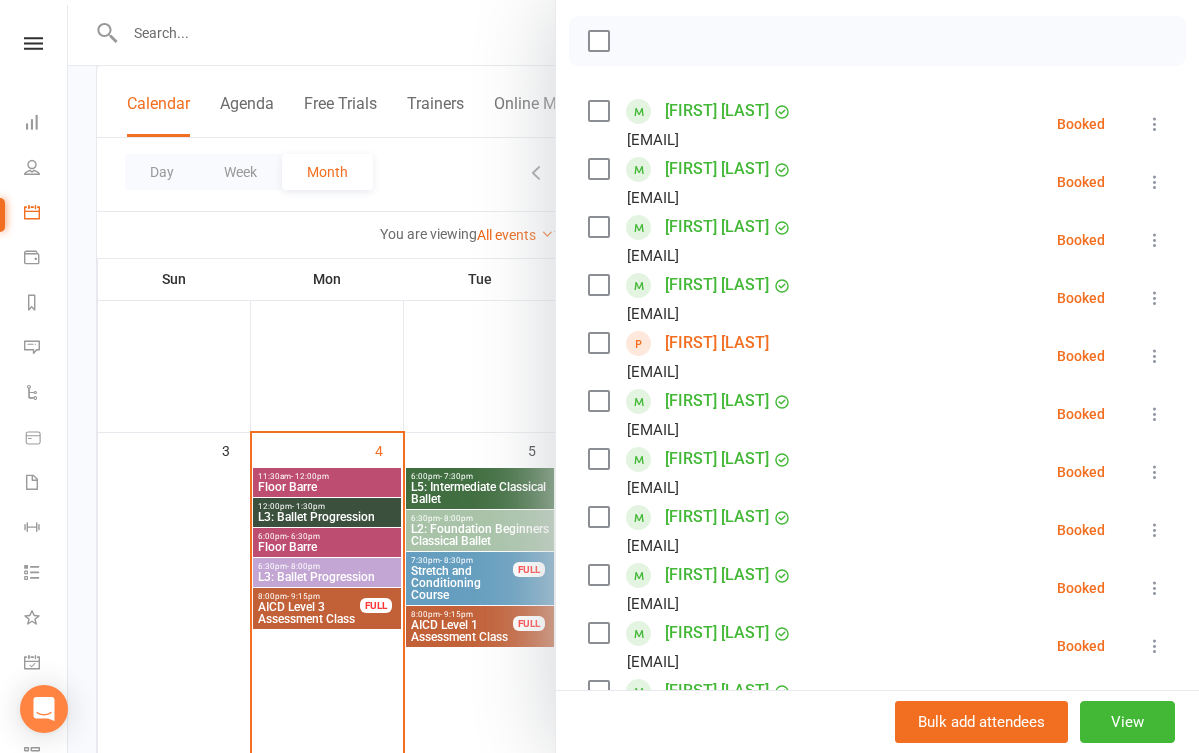 scroll, scrollTop: 298, scrollLeft: 0, axis: vertical 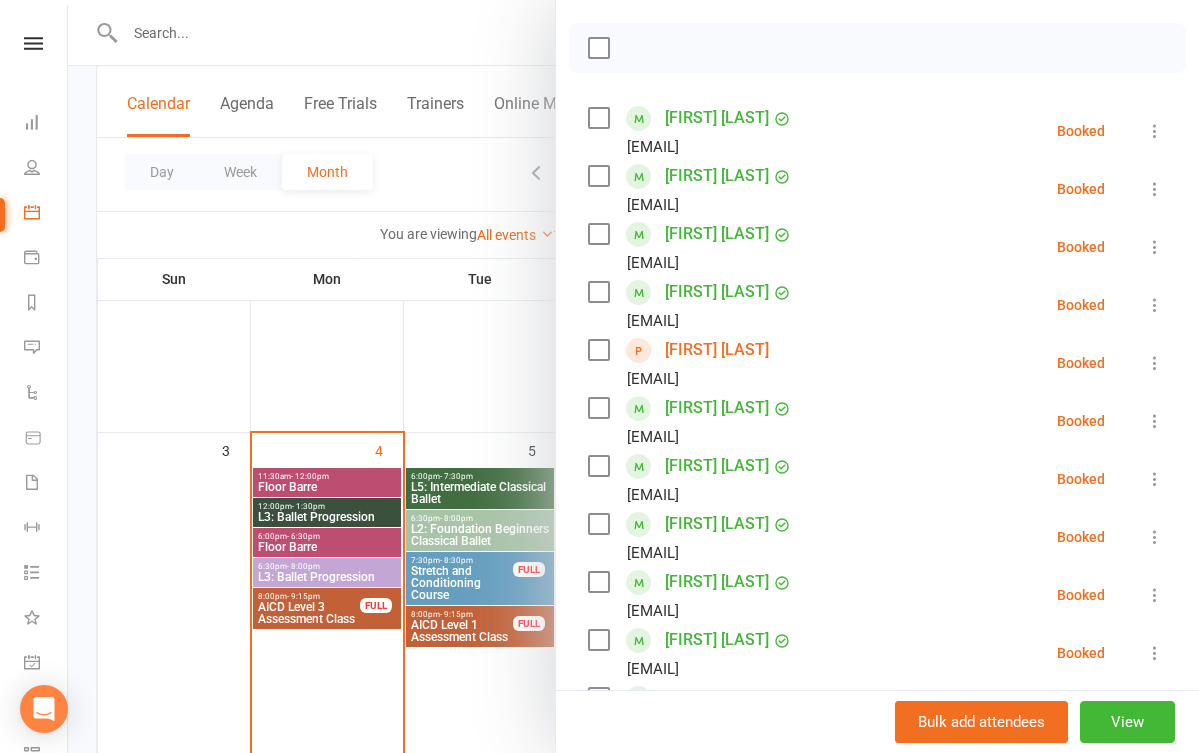 click at bounding box center (633, 376) 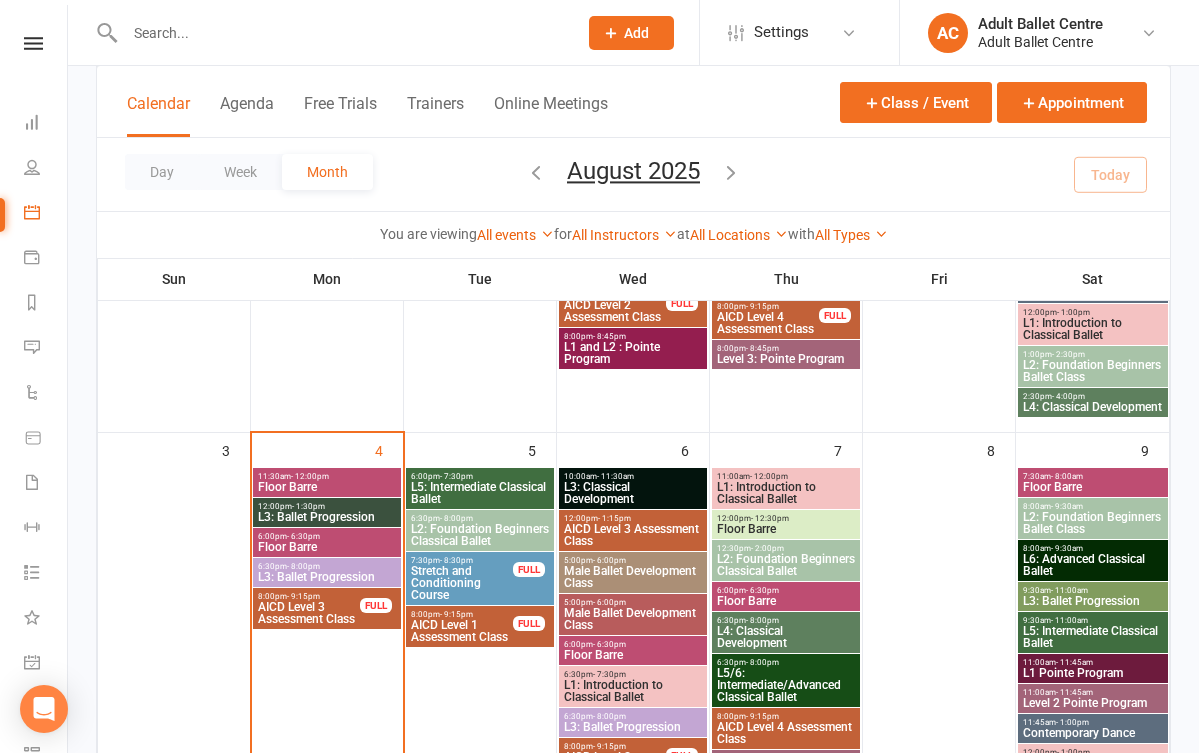 click on "L3: Ballet Progression" at bounding box center [327, 517] 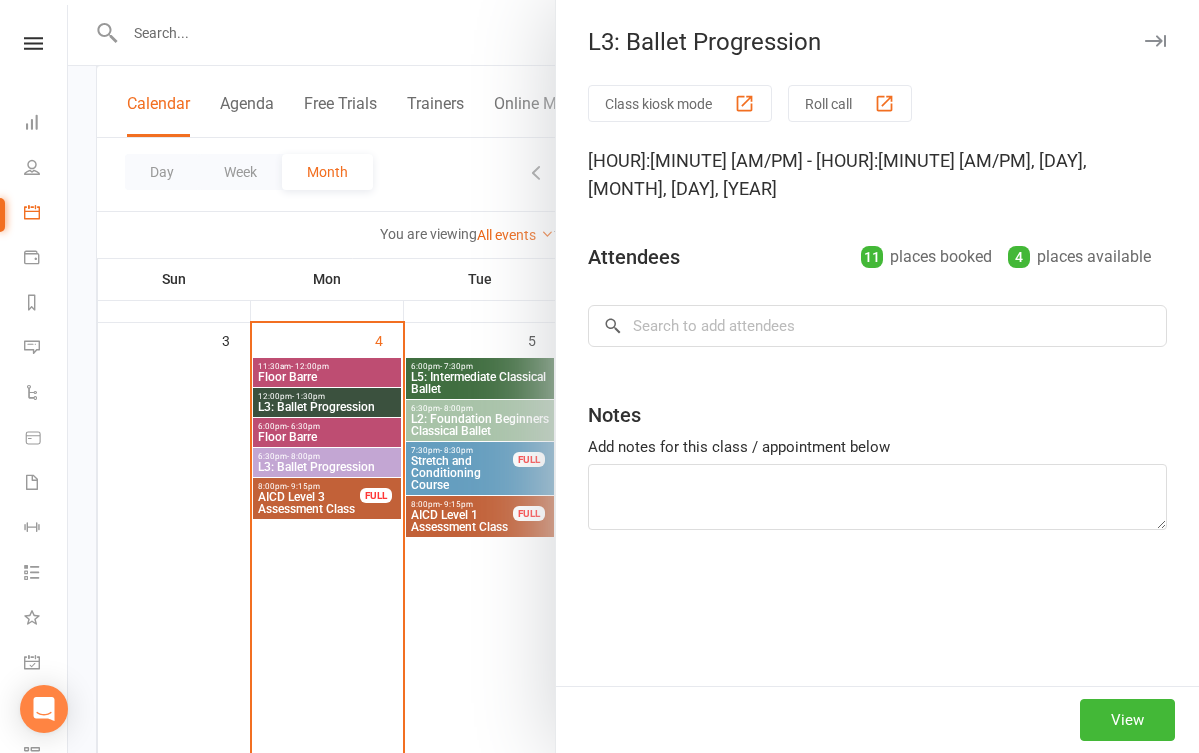 scroll, scrollTop: 513, scrollLeft: 0, axis: vertical 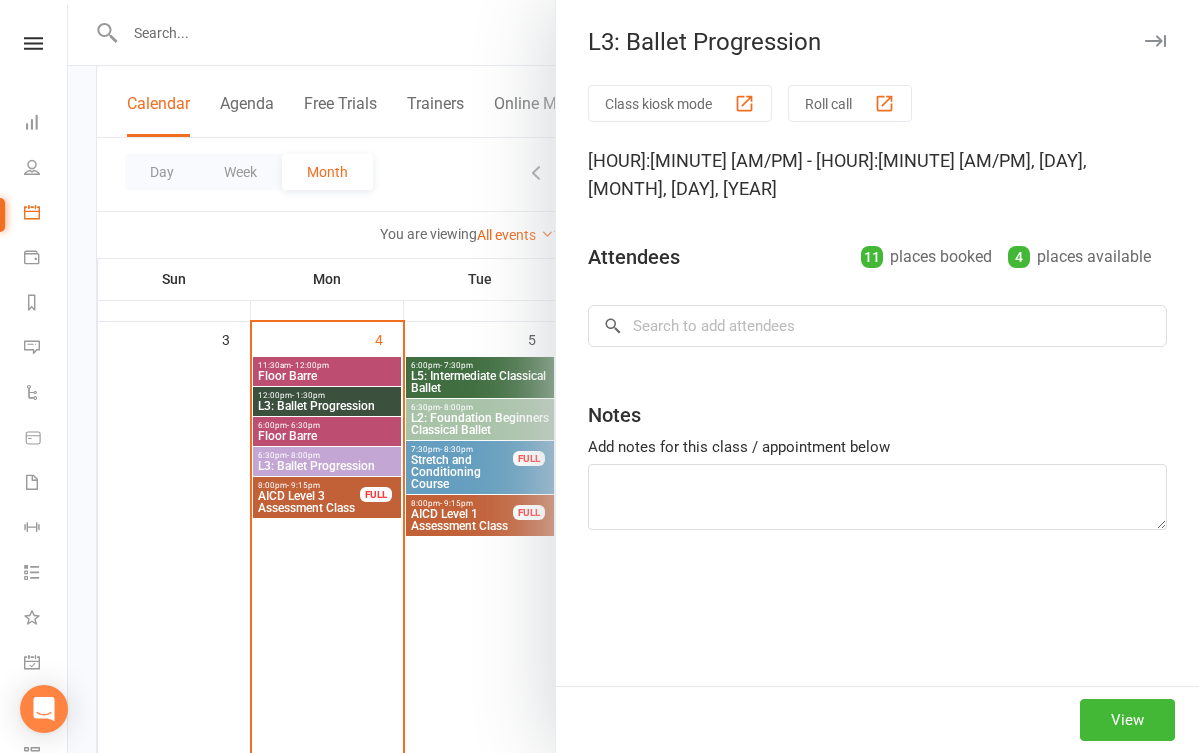 click at bounding box center (633, 376) 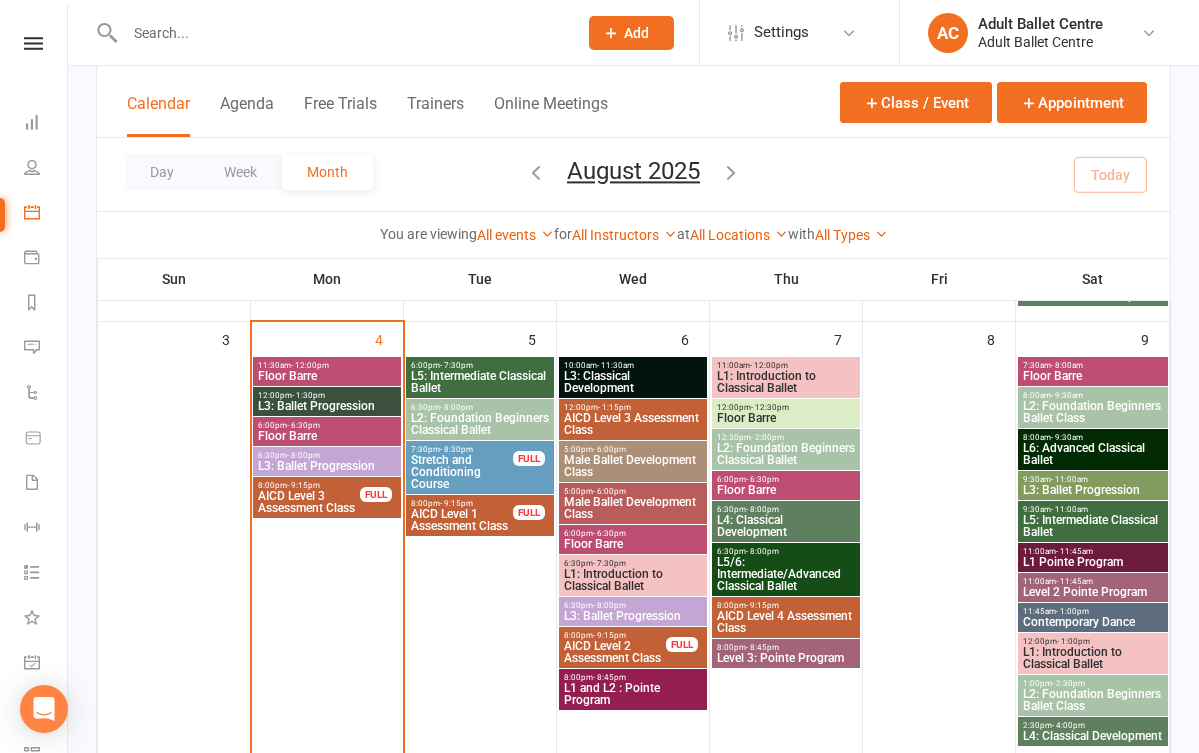 click on "12:00pm  - 1:30pm" at bounding box center (327, 395) 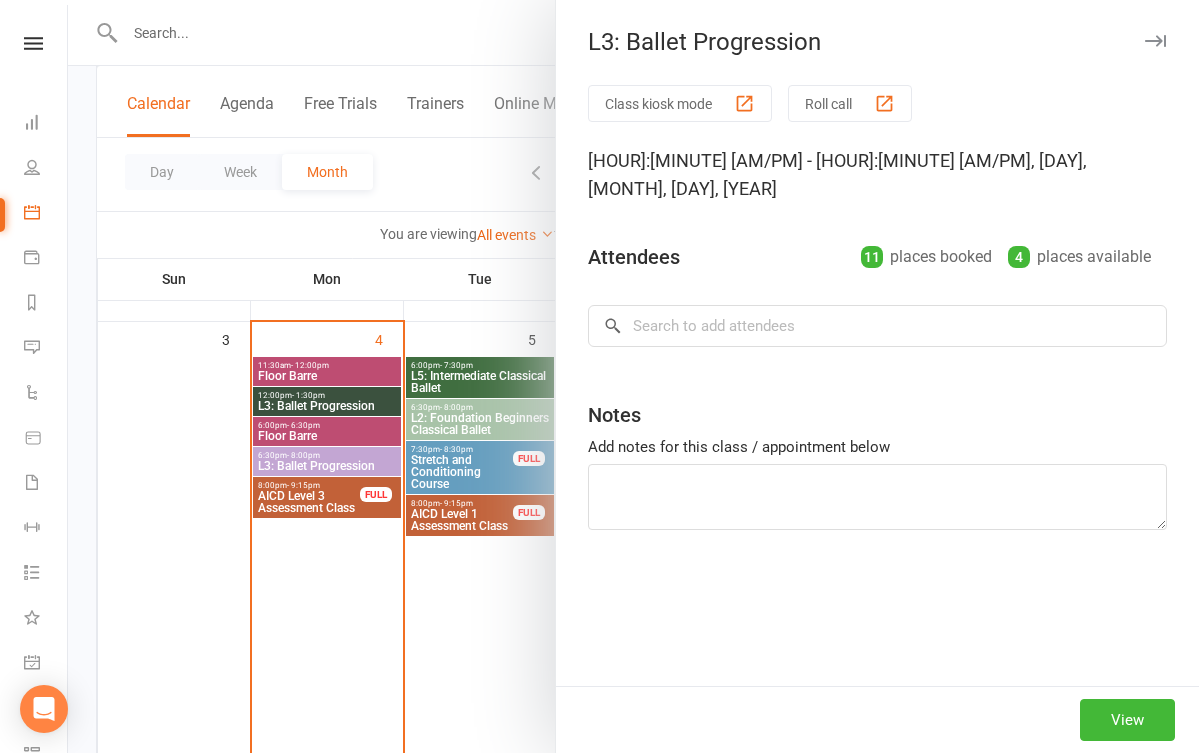 click at bounding box center [633, 376] 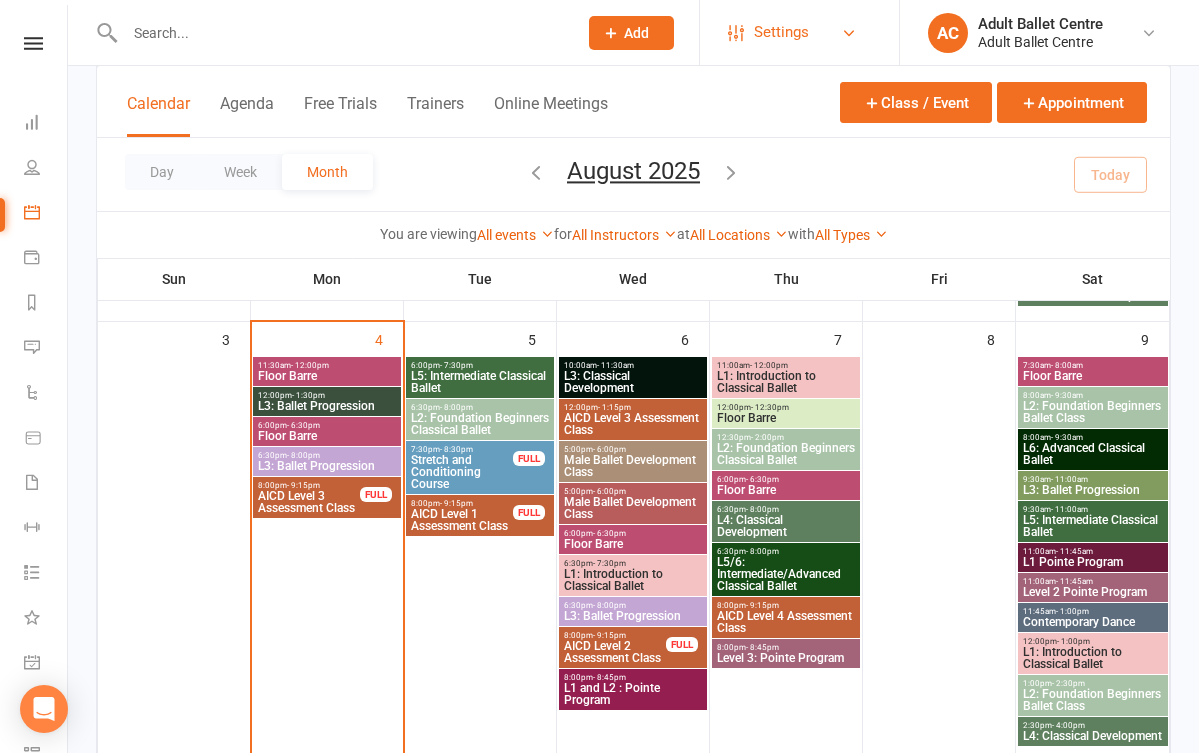 click at bounding box center (481, 558) 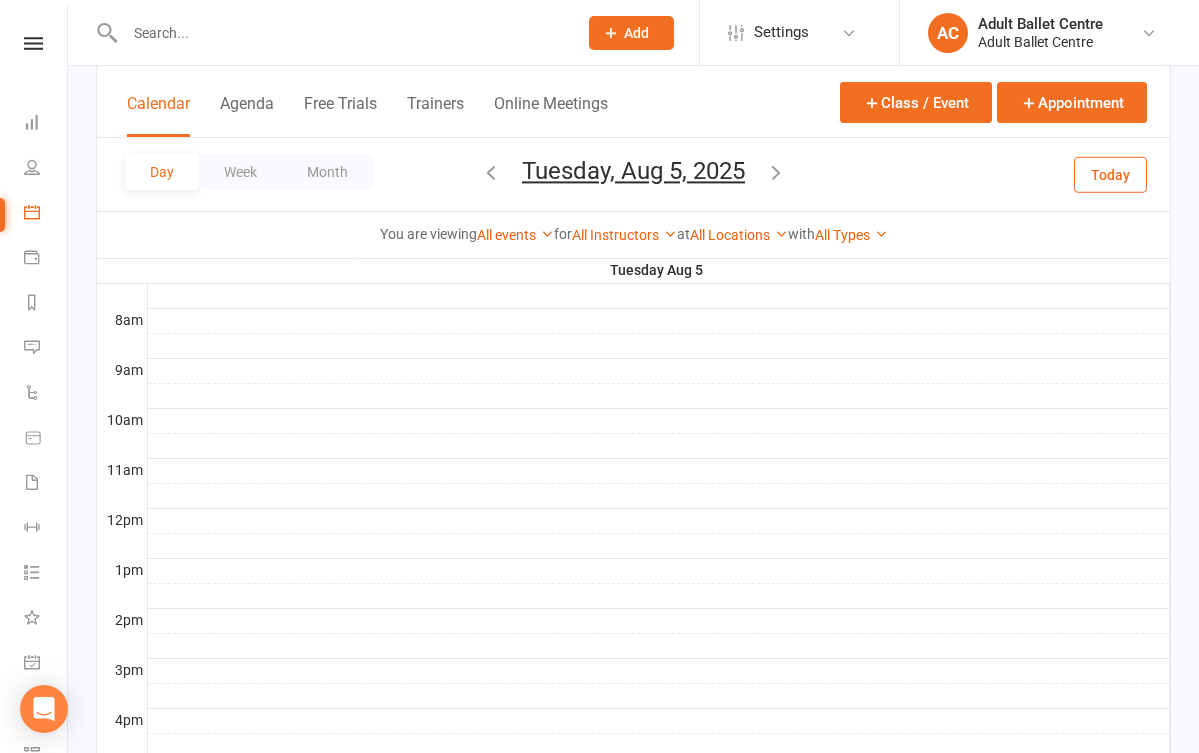 scroll, scrollTop: 0, scrollLeft: 0, axis: both 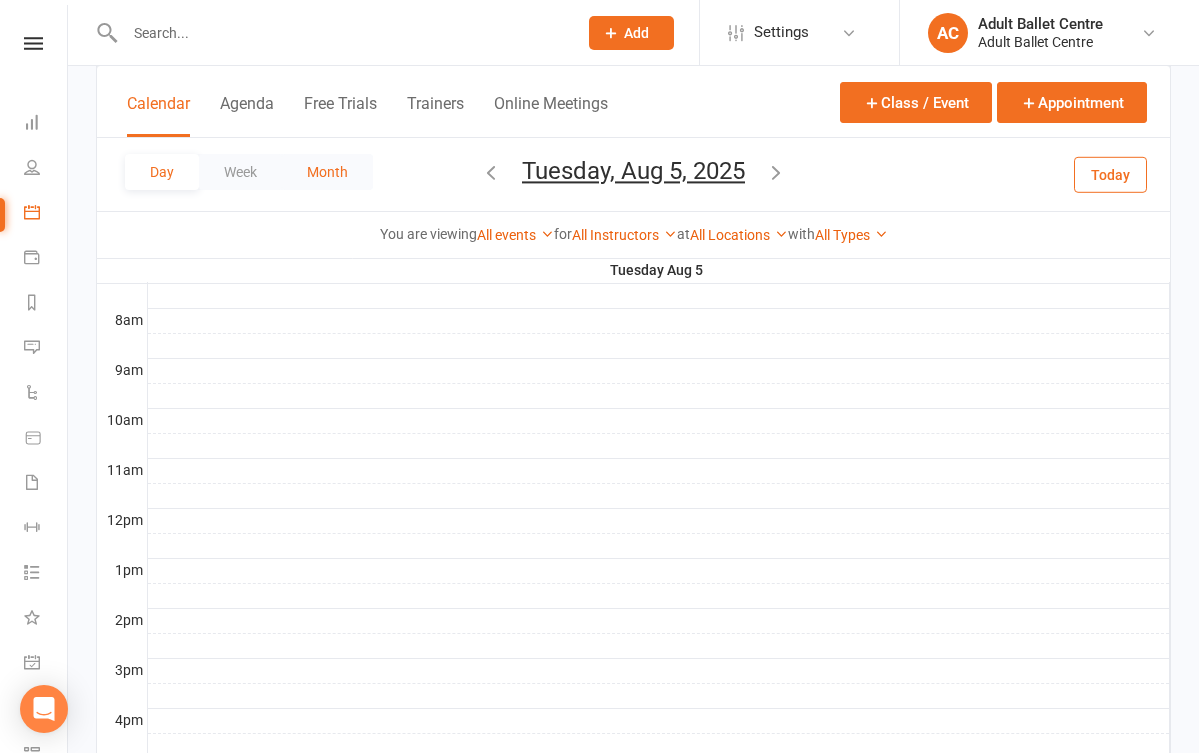 click on "Month" at bounding box center (327, 172) 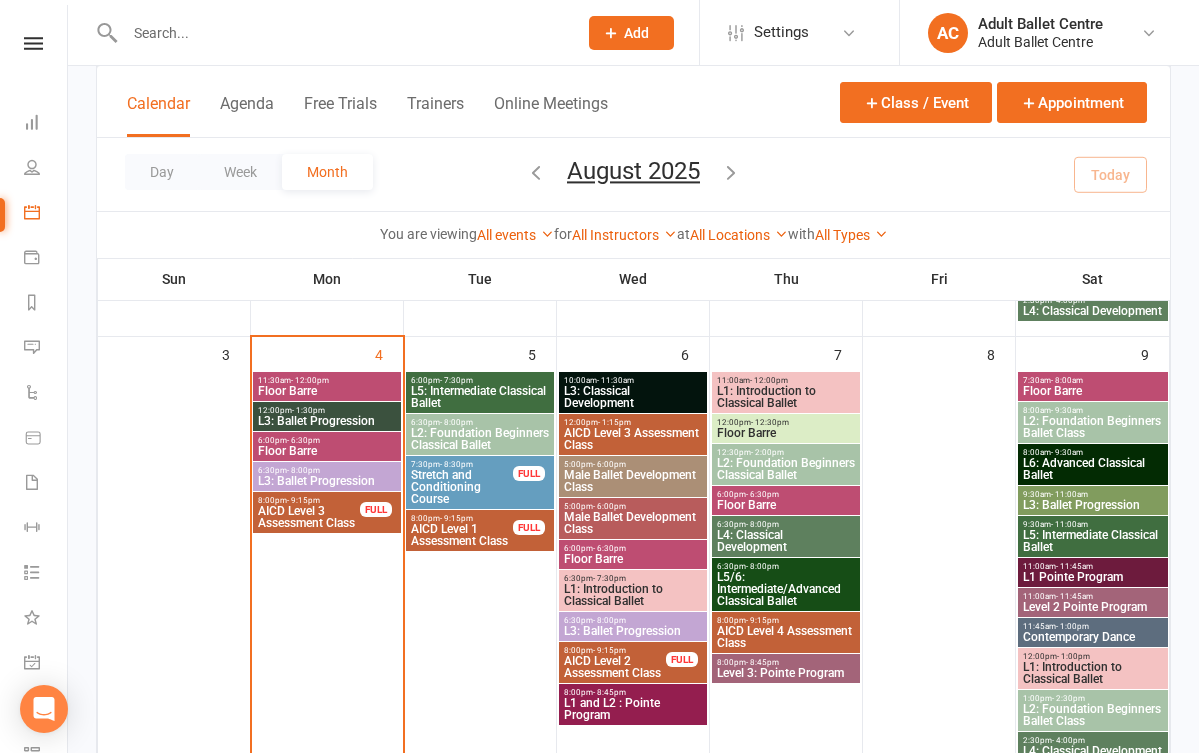 click on "L3: Ballet Progression" at bounding box center (327, 481) 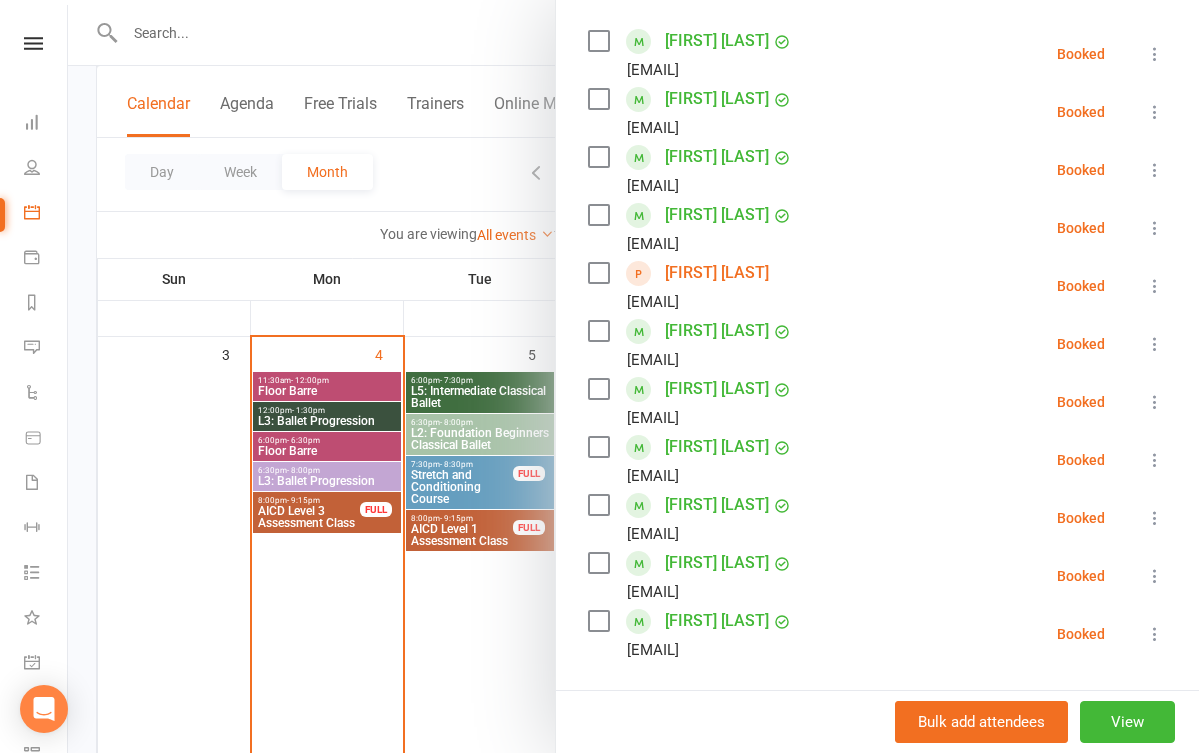 scroll, scrollTop: 398, scrollLeft: 0, axis: vertical 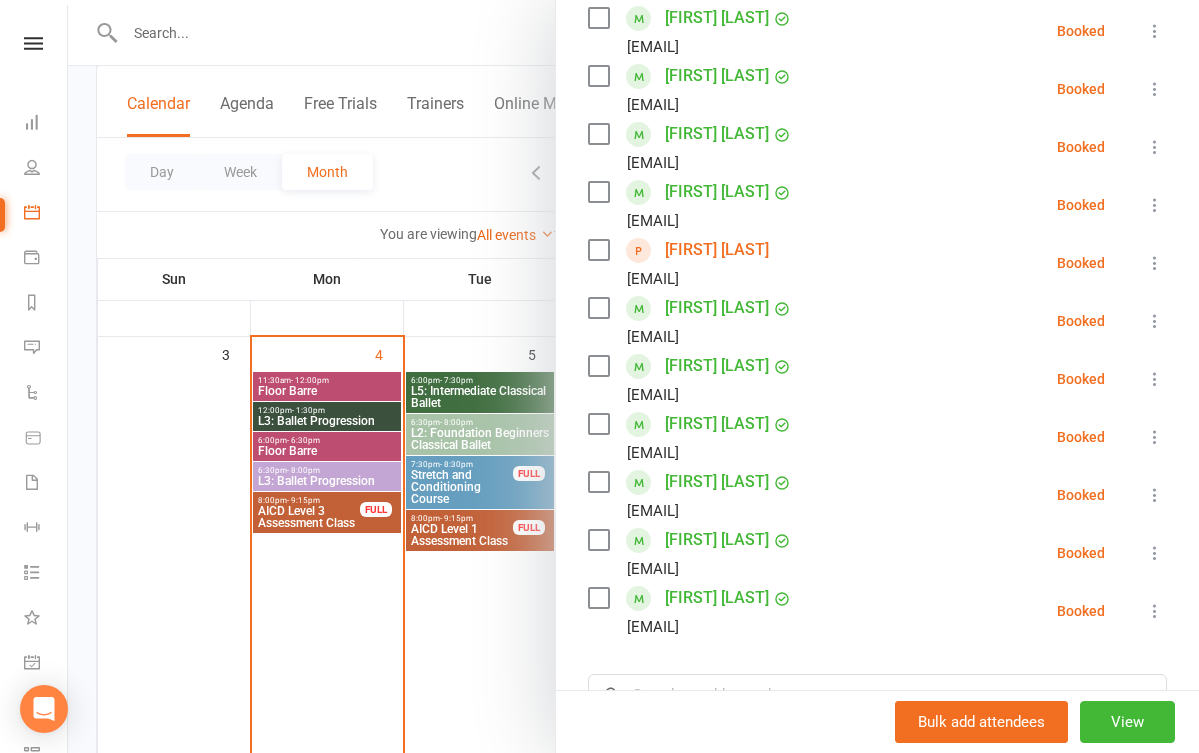 click at bounding box center [633, 376] 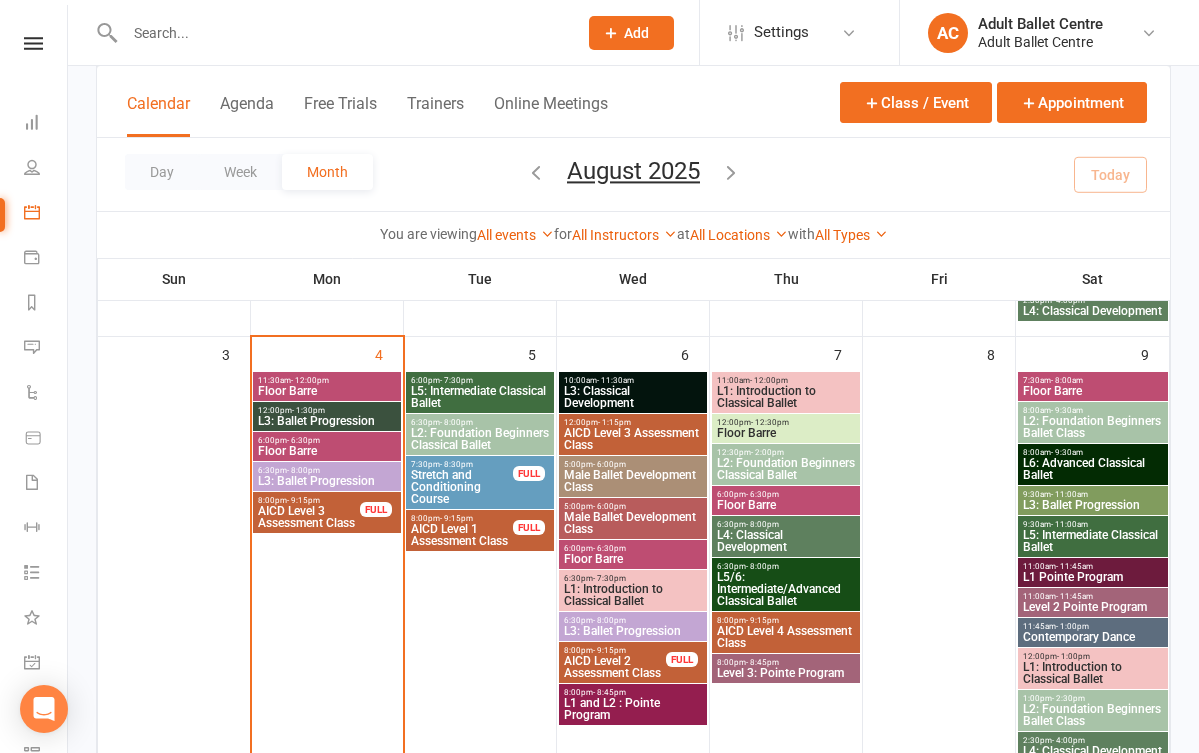 click on "6:30pm  - 8:00pm" at bounding box center [327, 470] 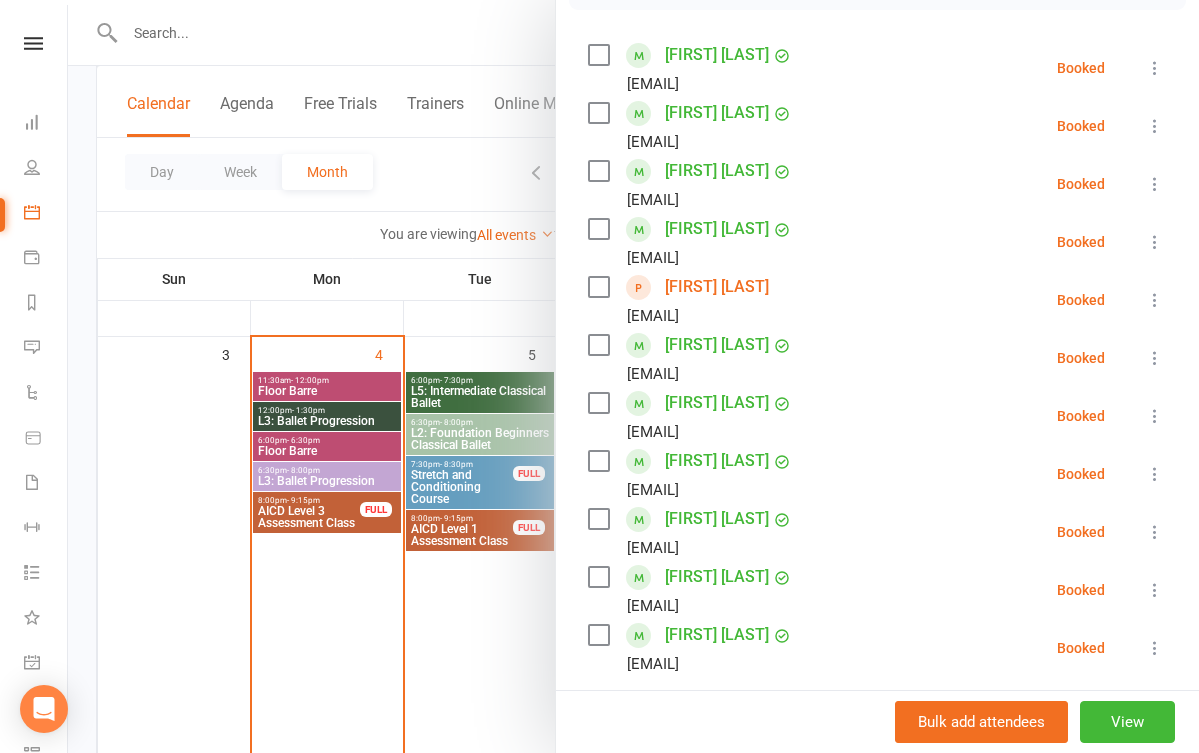 scroll, scrollTop: 364, scrollLeft: 0, axis: vertical 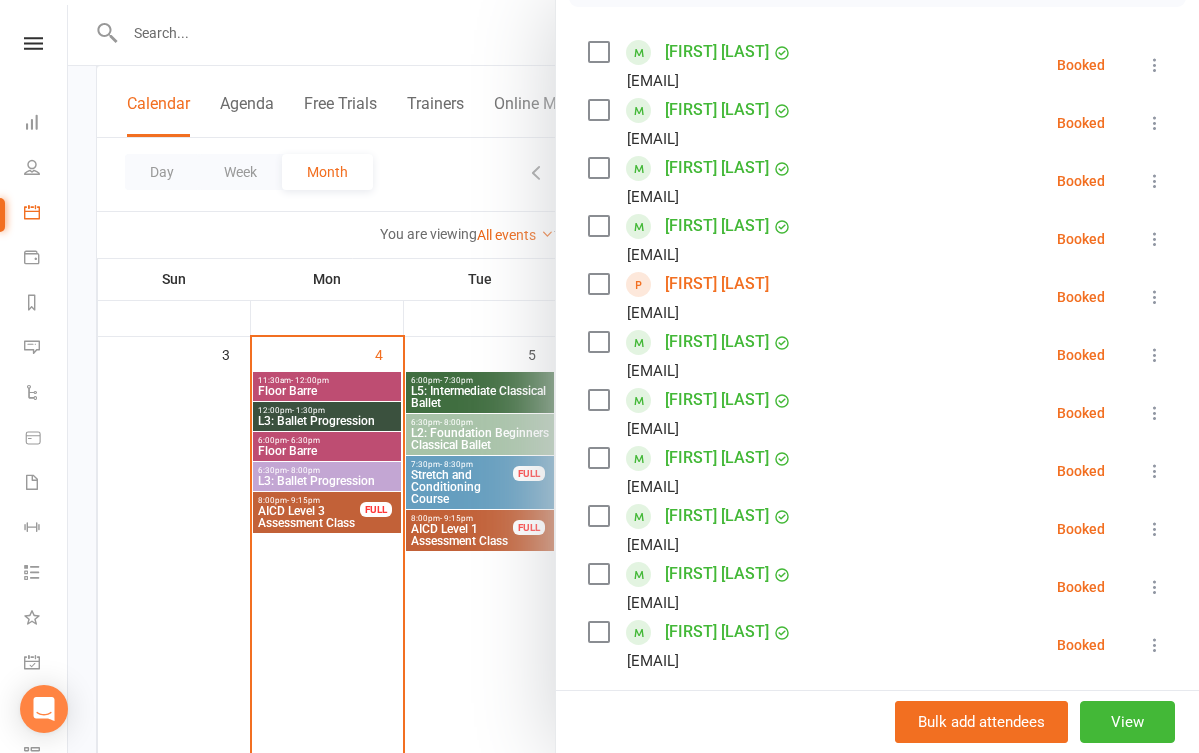 click at bounding box center (633, 376) 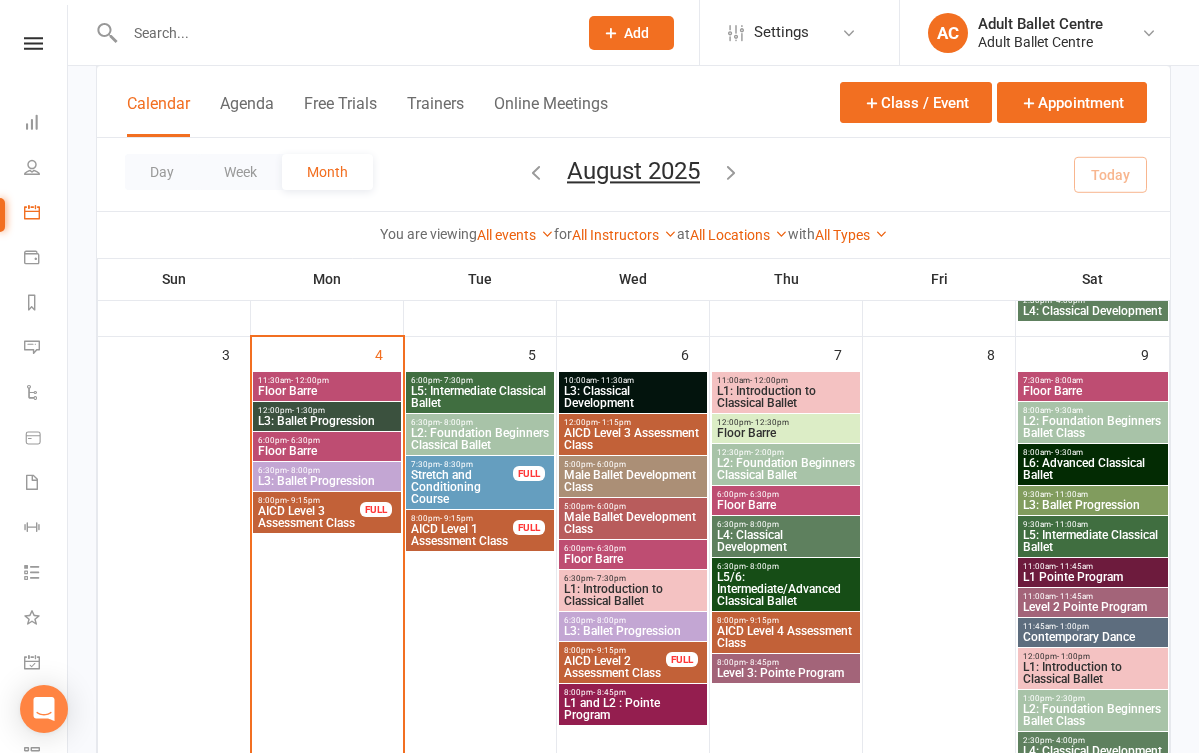 click on "Floor Barre" at bounding box center (327, 451) 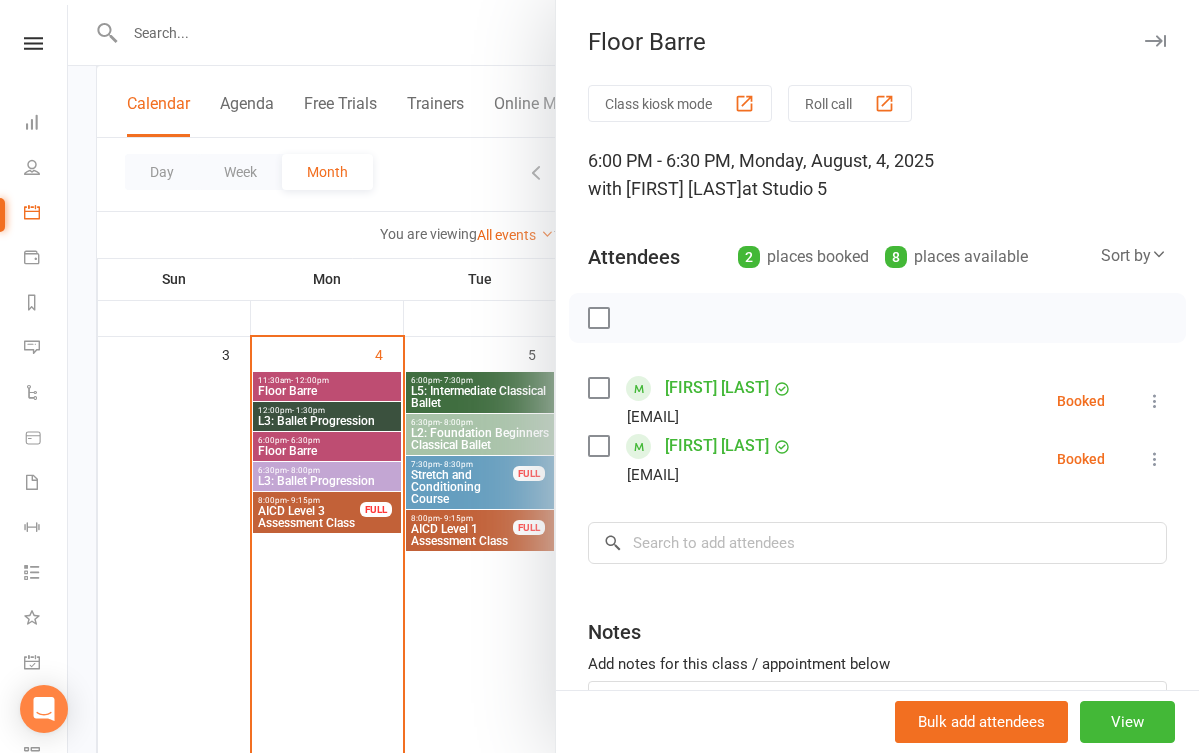 click at bounding box center [633, 376] 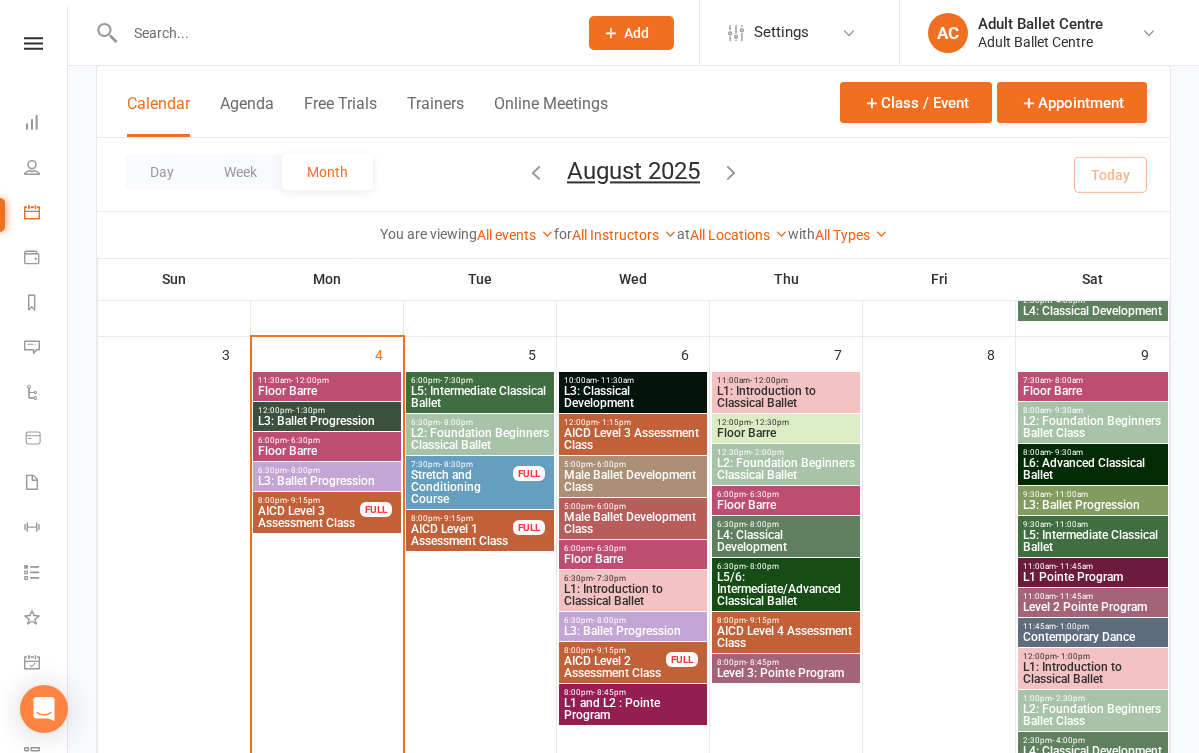 click on "6:00pm  - 7:30pm" at bounding box center (480, 380) 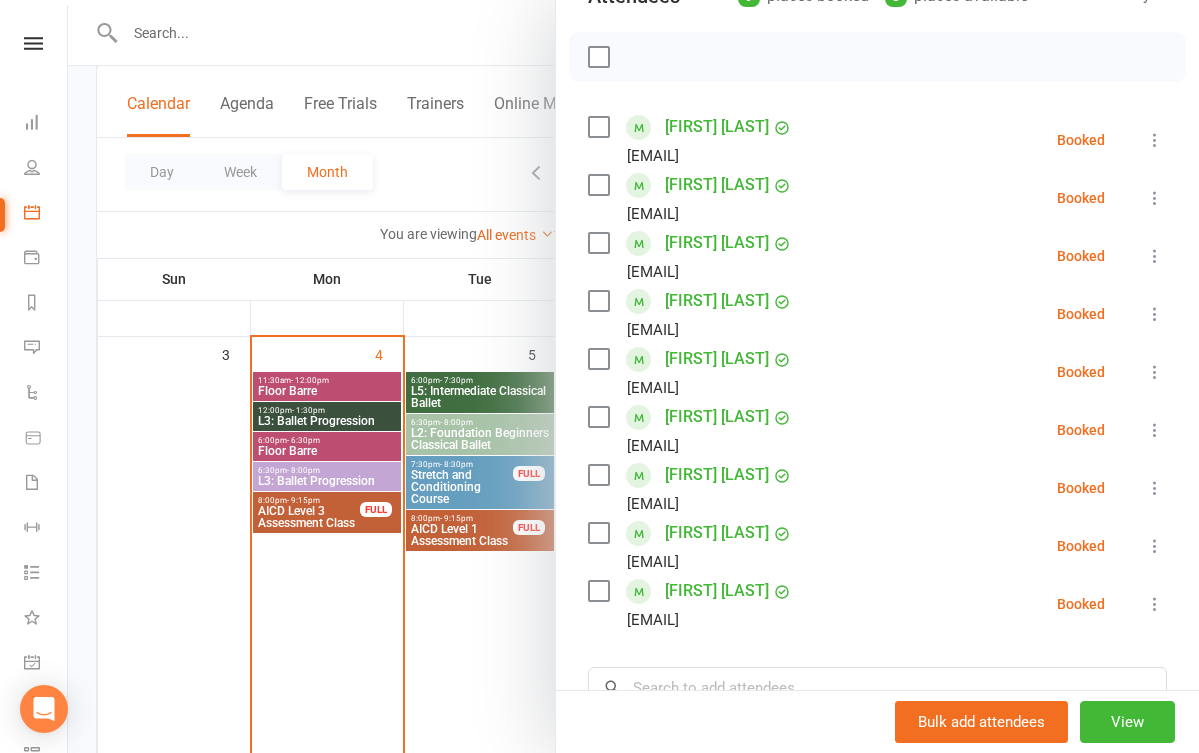 scroll, scrollTop: 289, scrollLeft: 0, axis: vertical 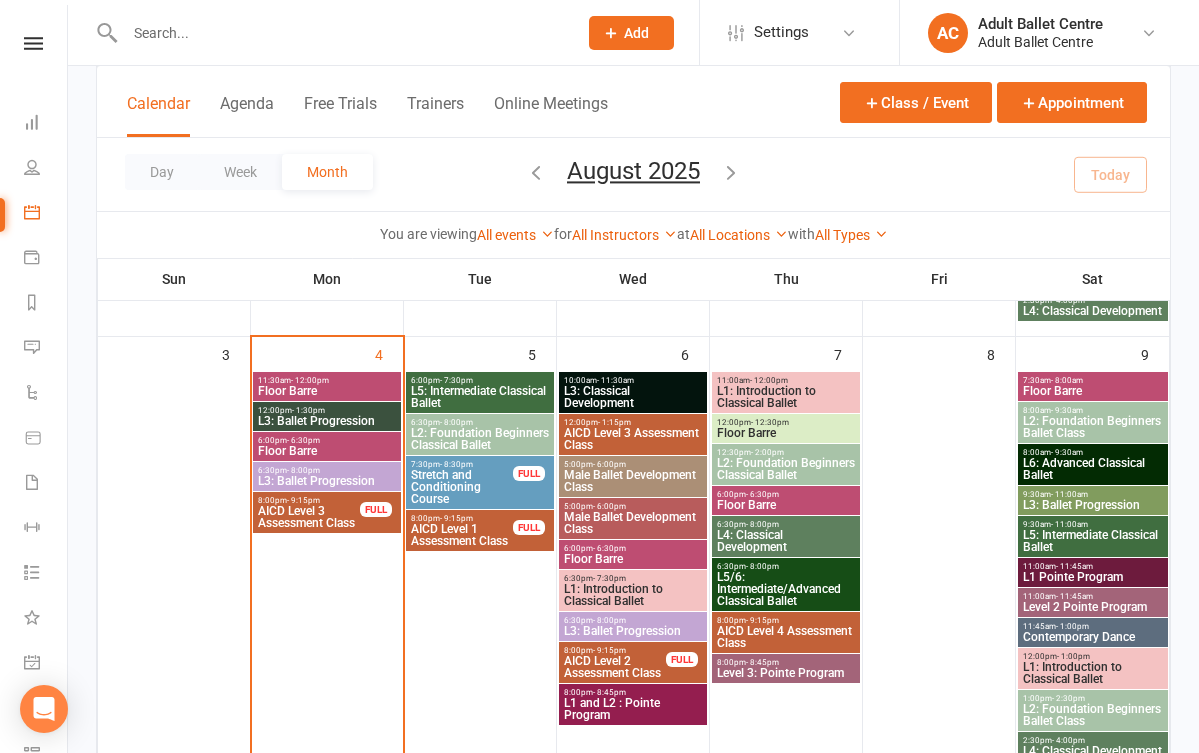 click on "Floor Barre" at bounding box center [633, 559] 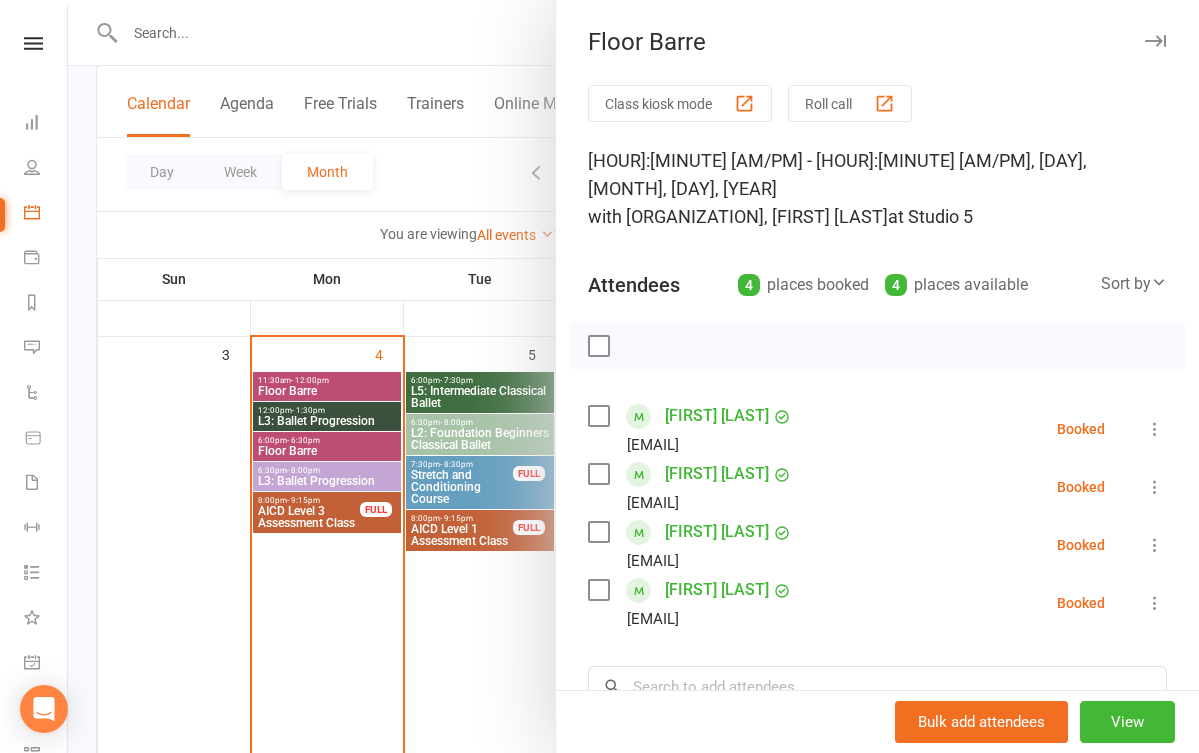 click at bounding box center (633, 376) 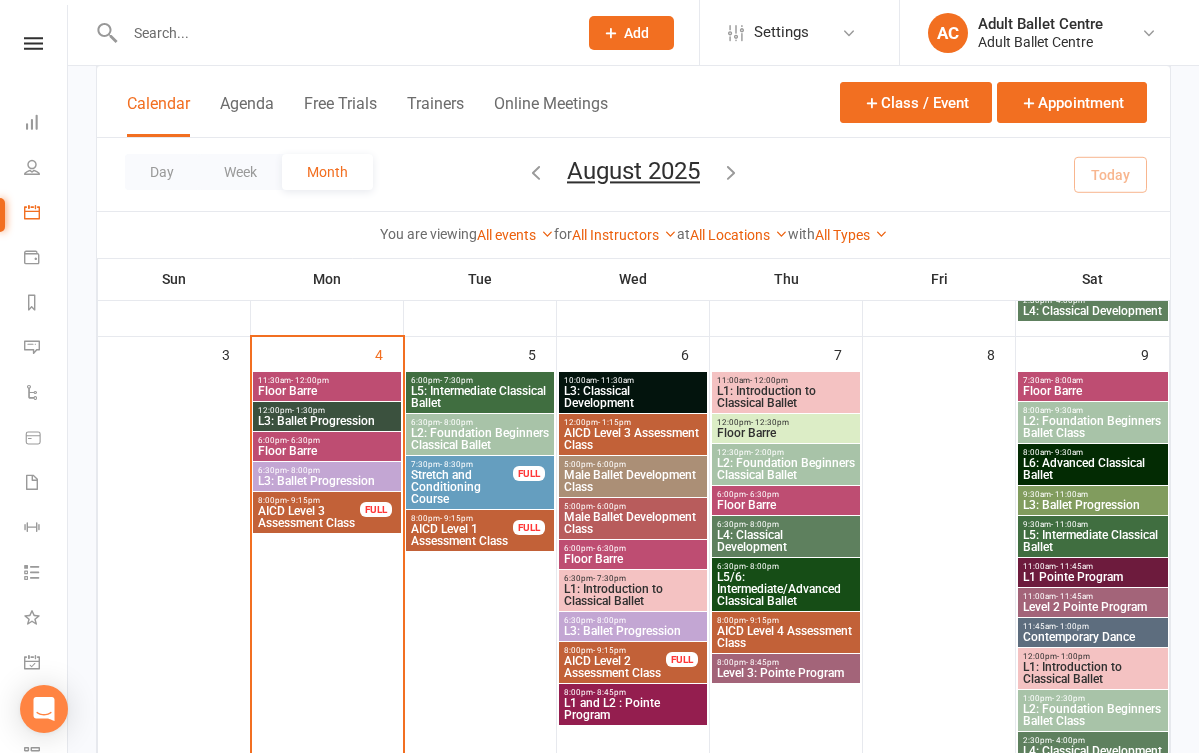 click on "- 6:30pm" at bounding box center [762, 494] 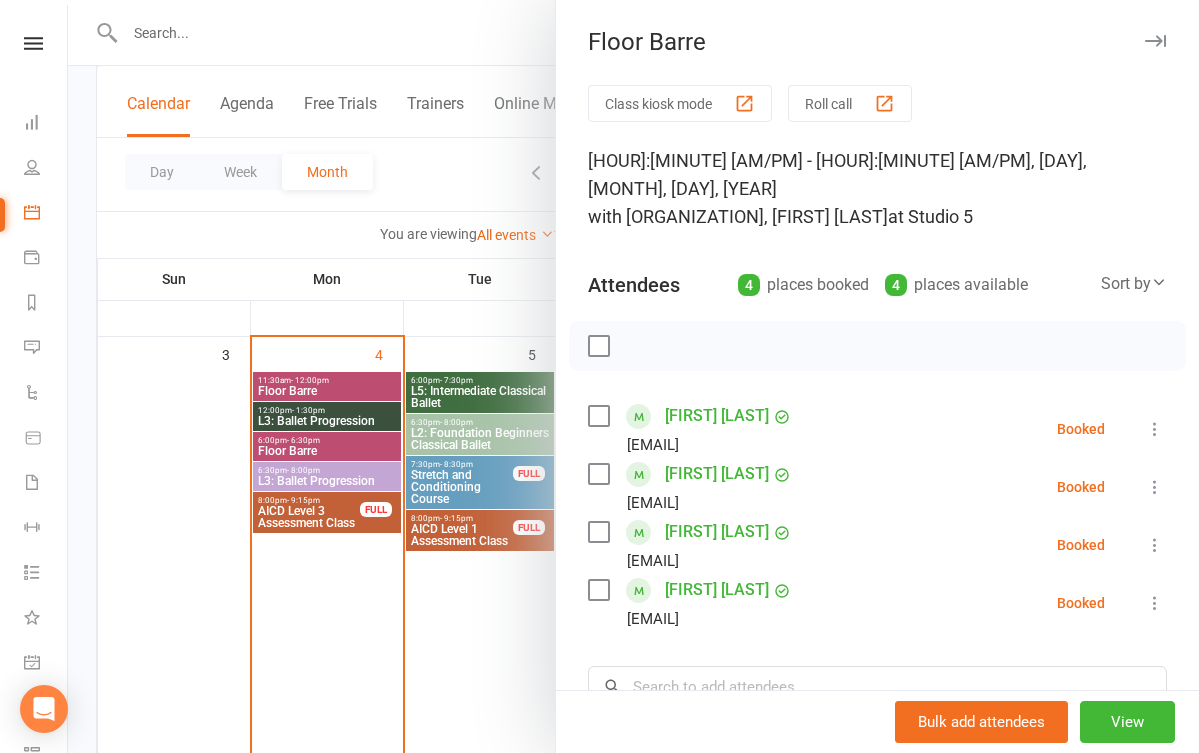 click at bounding box center (633, 376) 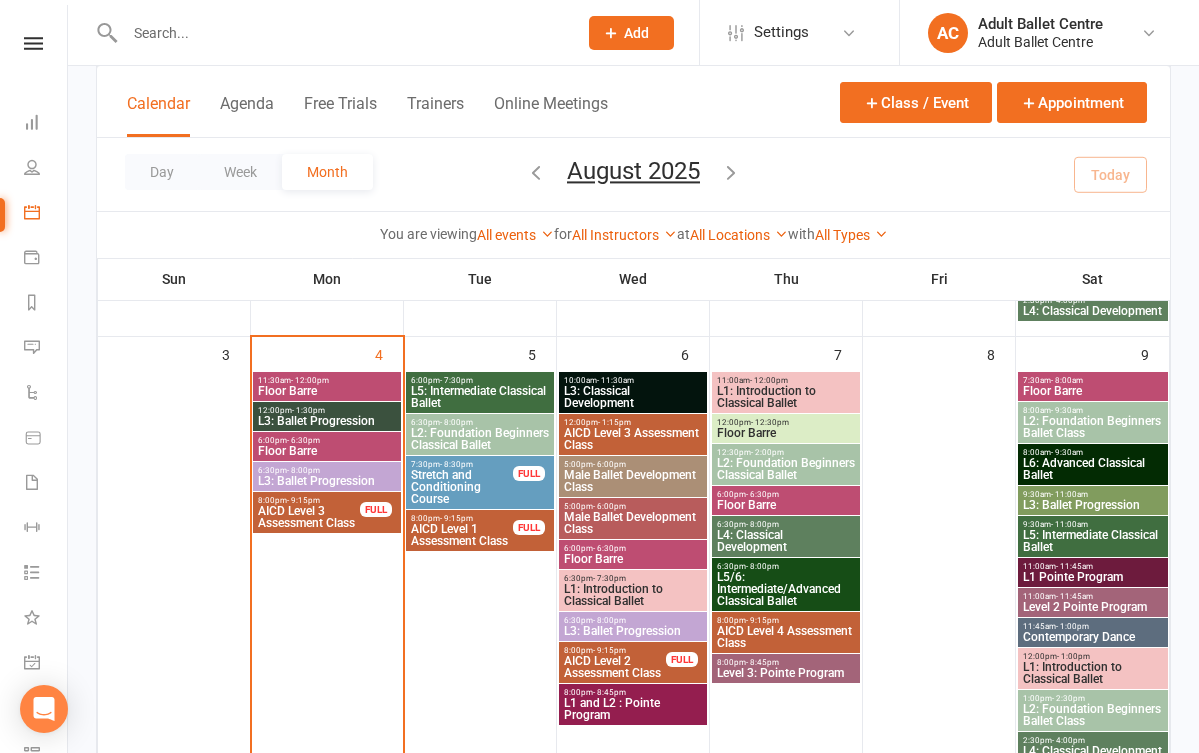 click on "L3: Ballet Progression" at bounding box center (327, 421) 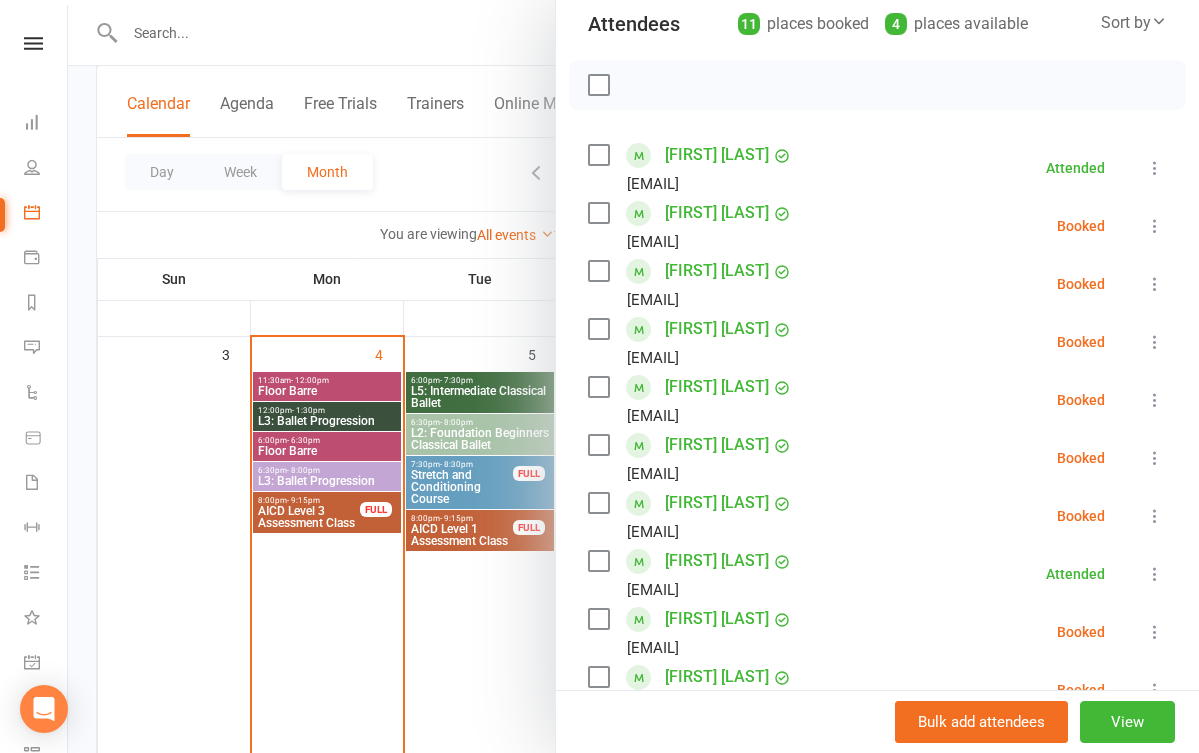 scroll, scrollTop: 256, scrollLeft: 0, axis: vertical 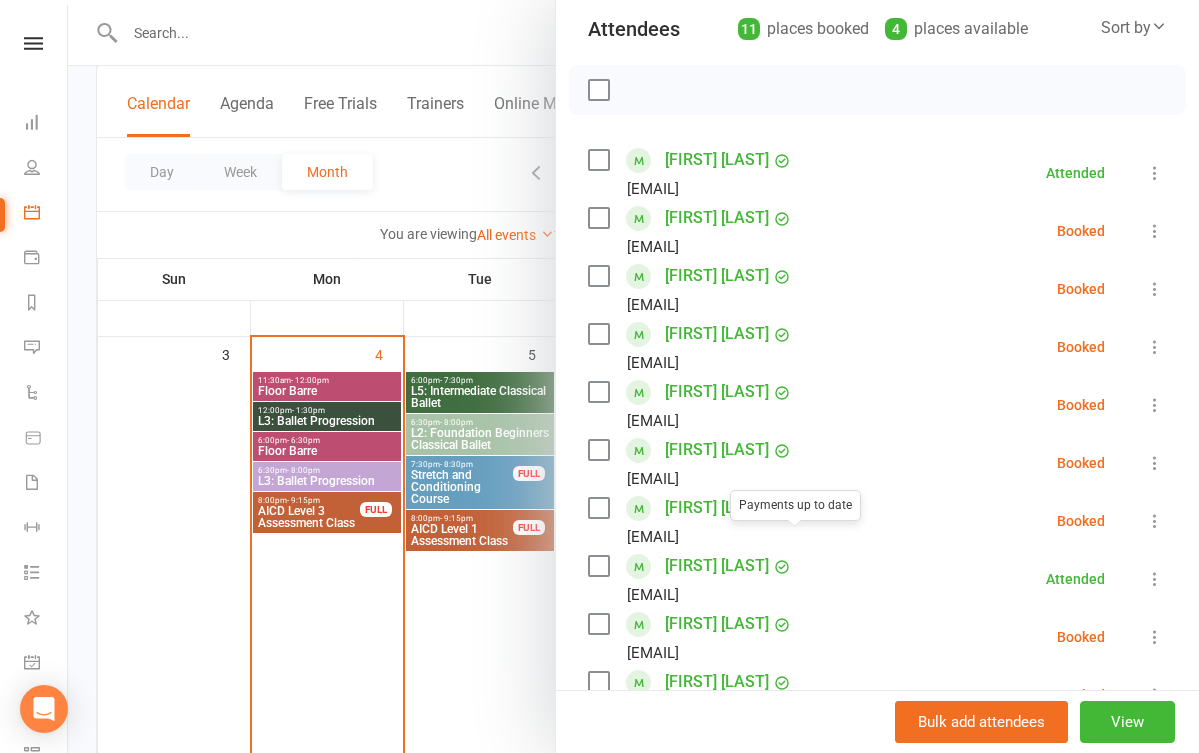 click at bounding box center [633, 376] 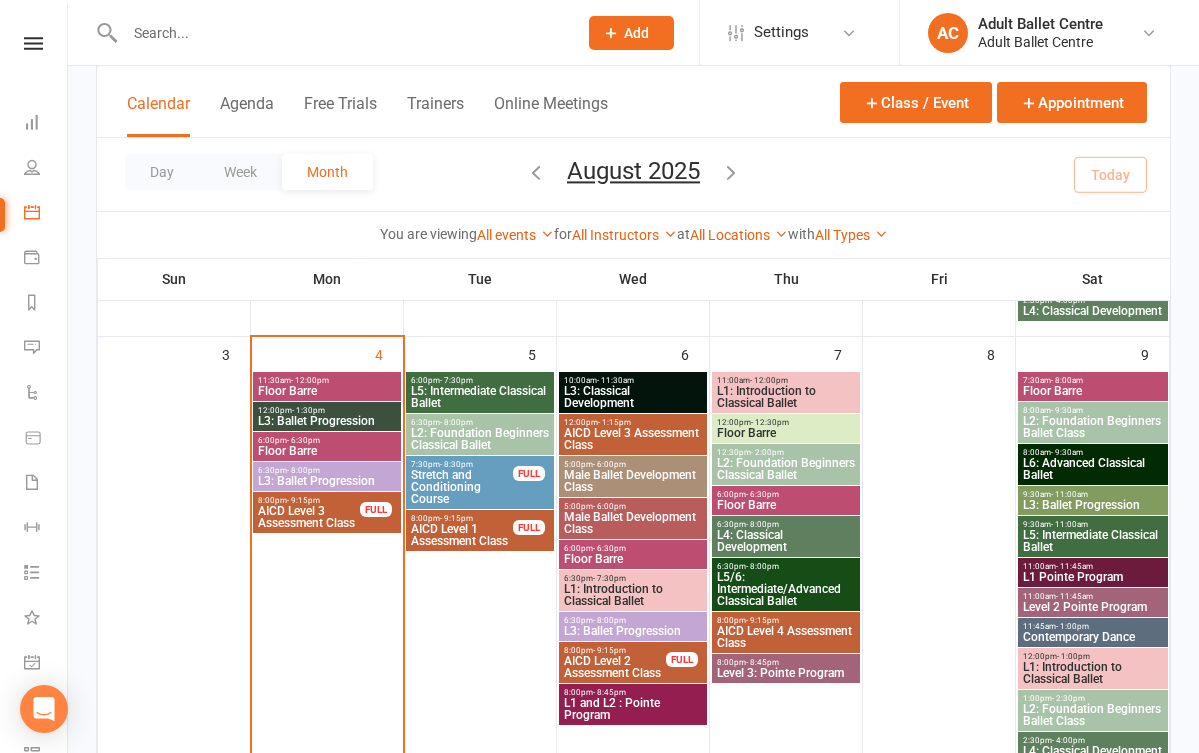 click on "11:30am  - 12:00pm" at bounding box center (327, 380) 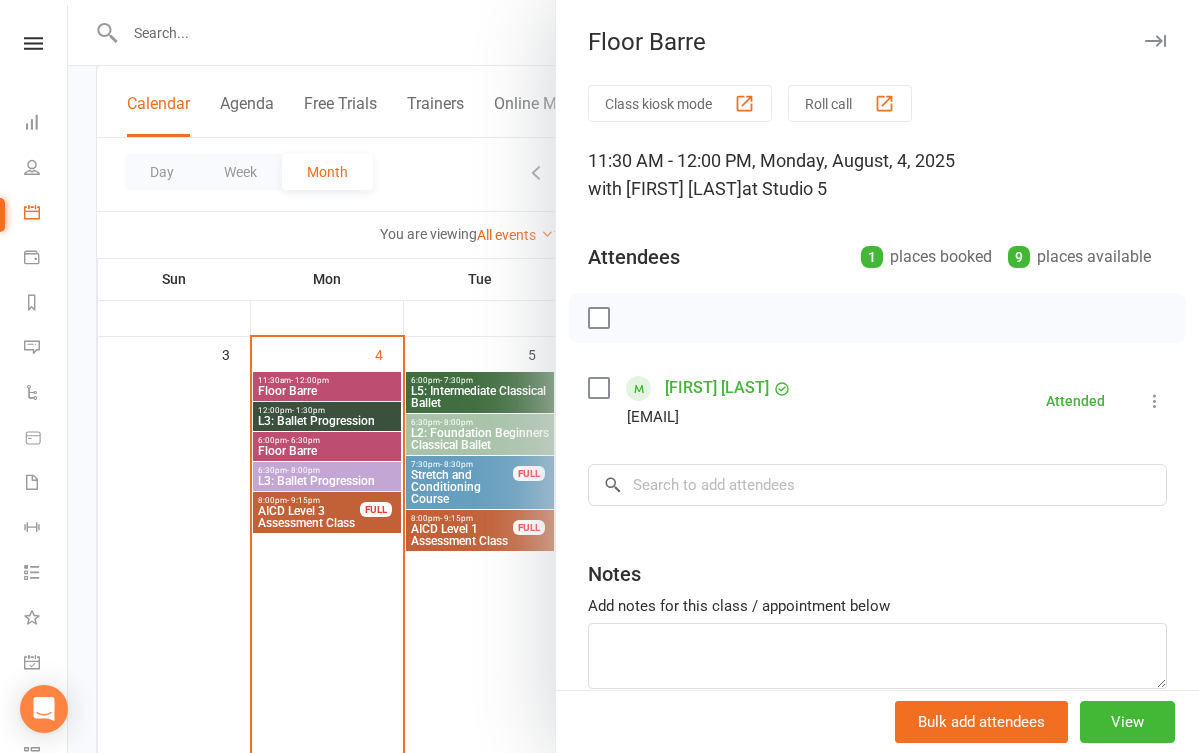 click at bounding box center [633, 376] 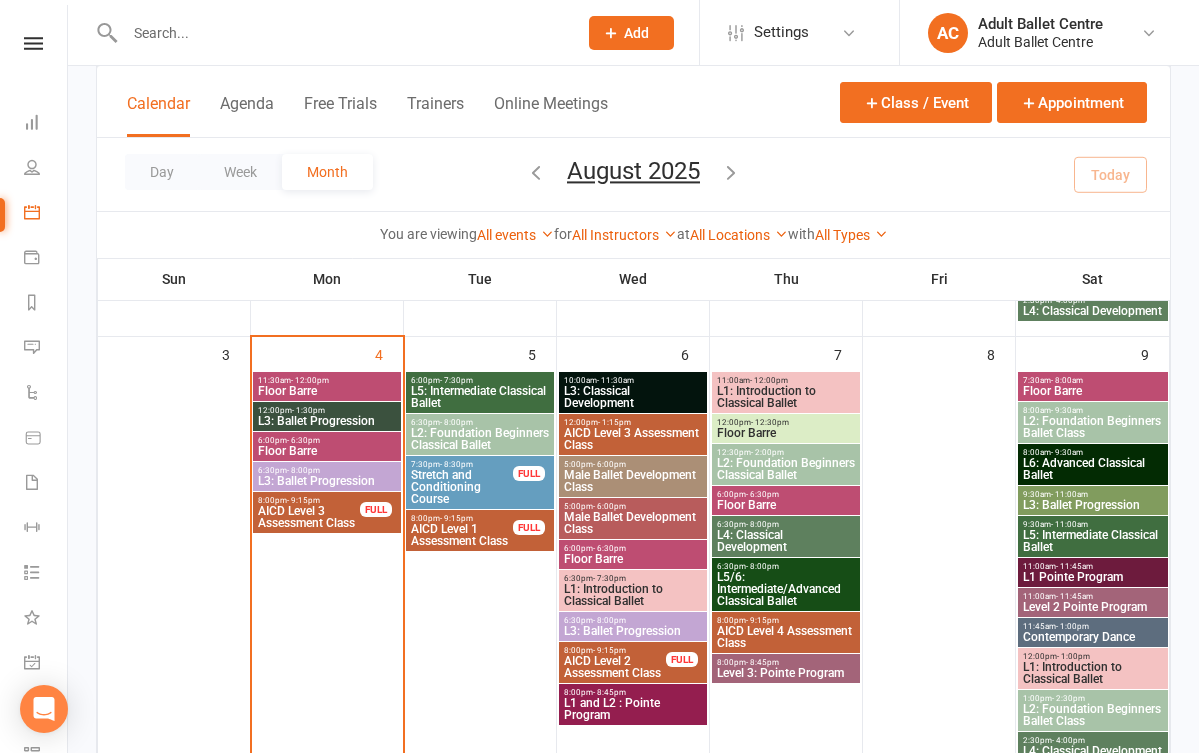 click on "L3: Ballet Progression" at bounding box center [327, 421] 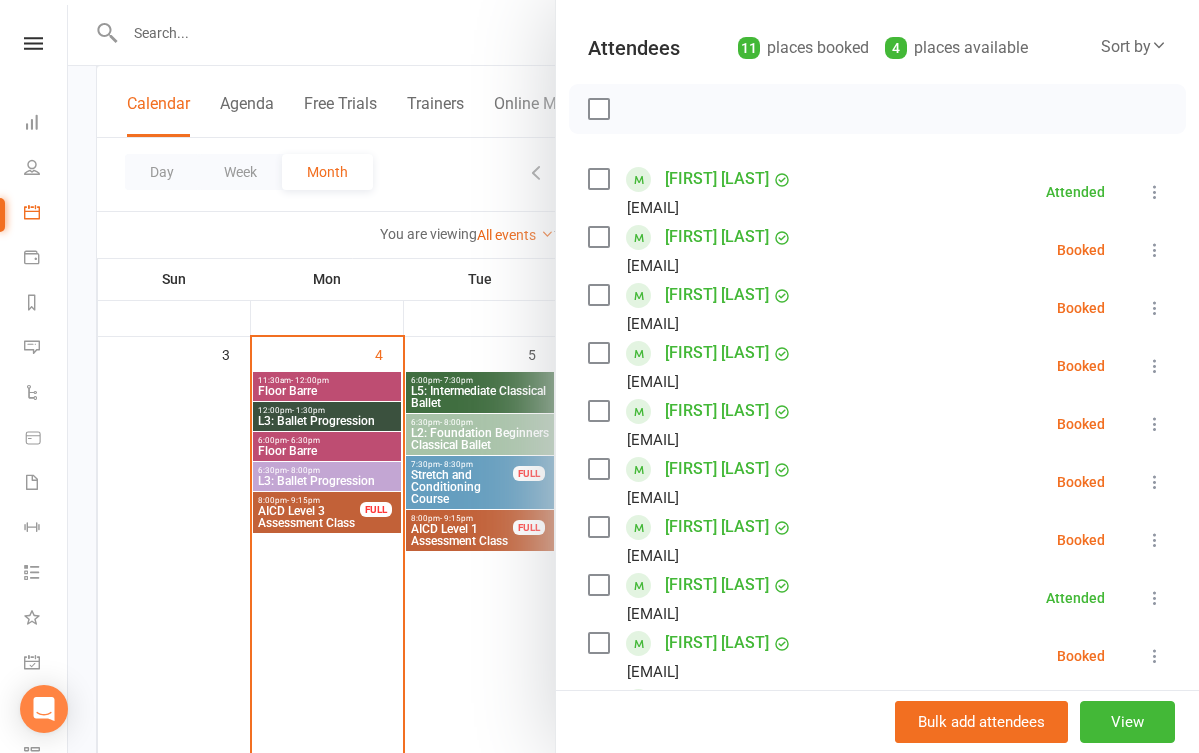 scroll, scrollTop: 234, scrollLeft: 0, axis: vertical 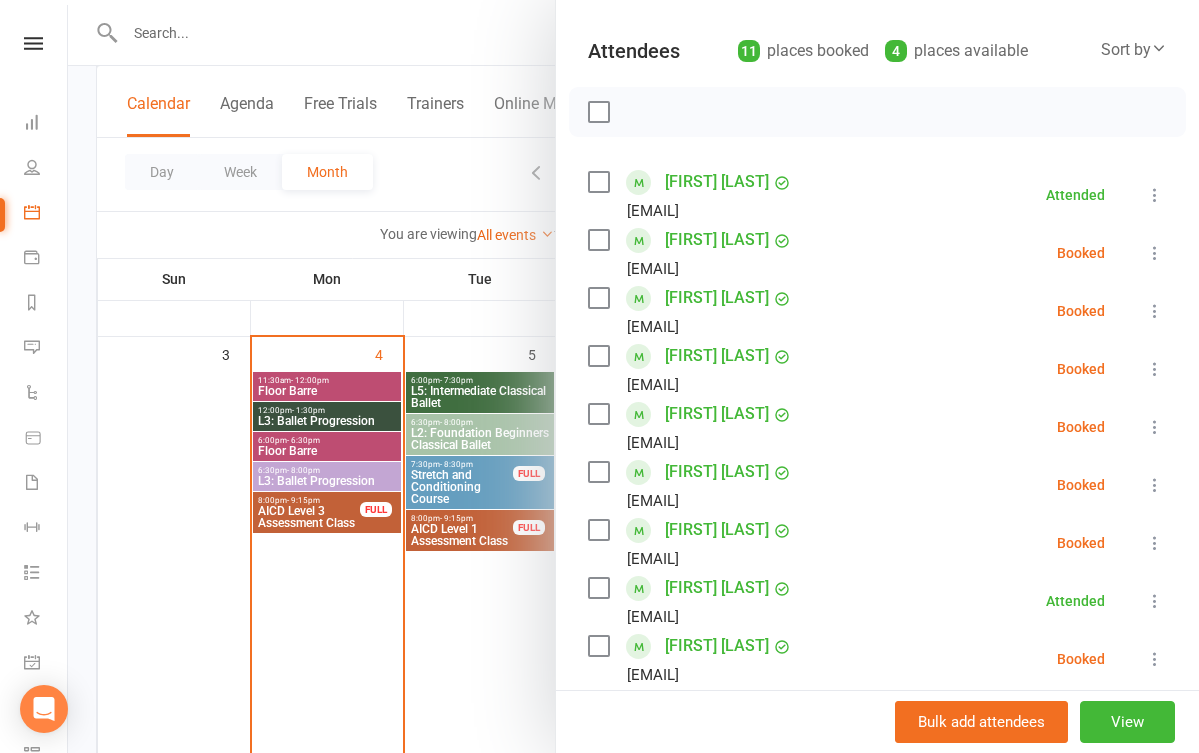 click at bounding box center (633, 376) 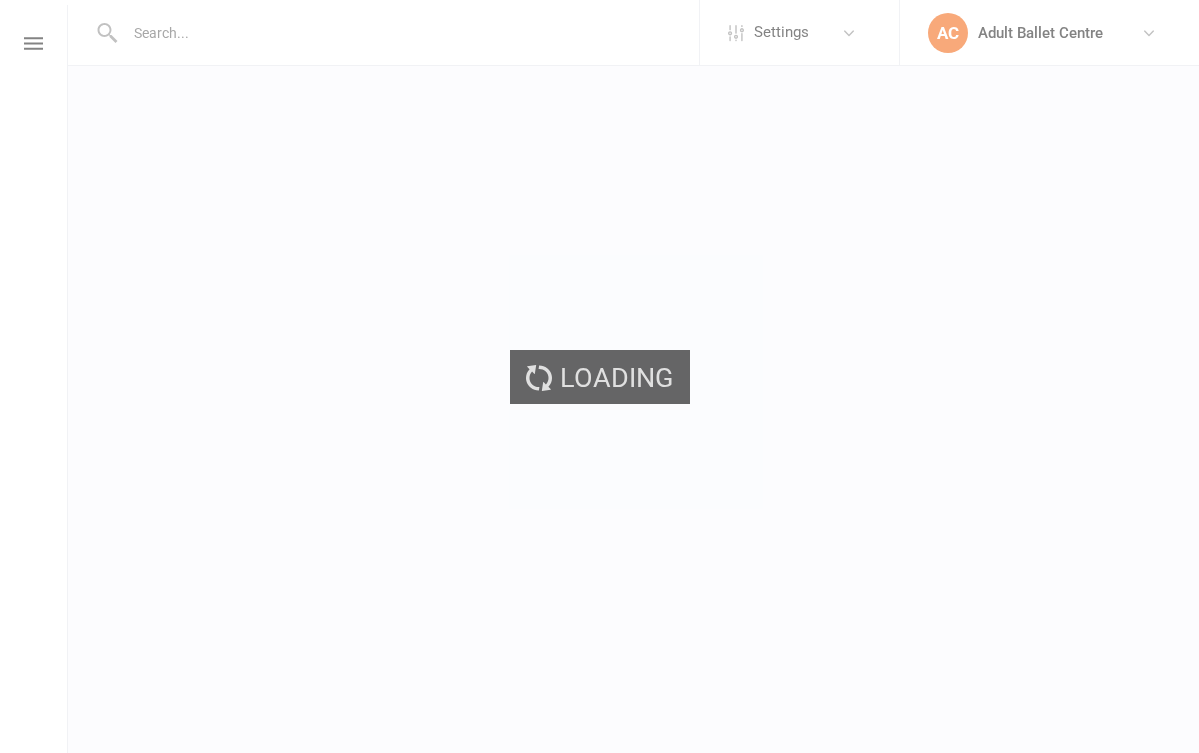 scroll, scrollTop: 0, scrollLeft: 0, axis: both 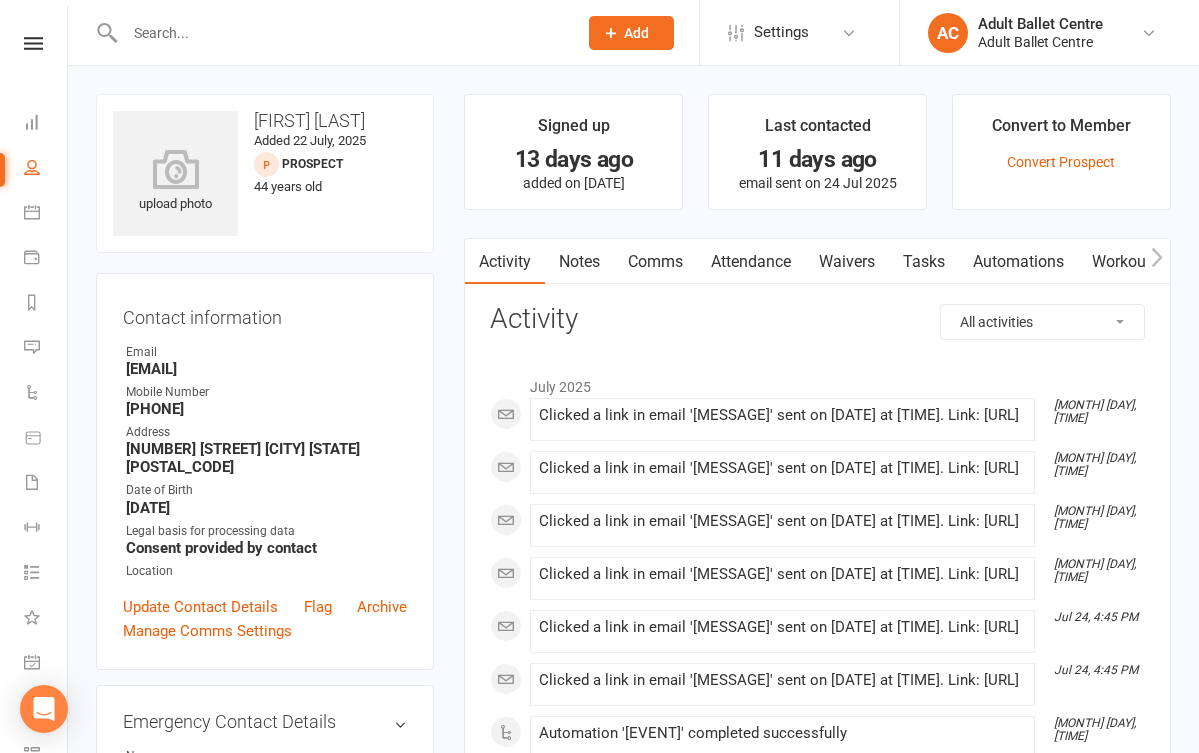 drag, startPoint x: 307, startPoint y: 368, endPoint x: 125, endPoint y: 368, distance: 182 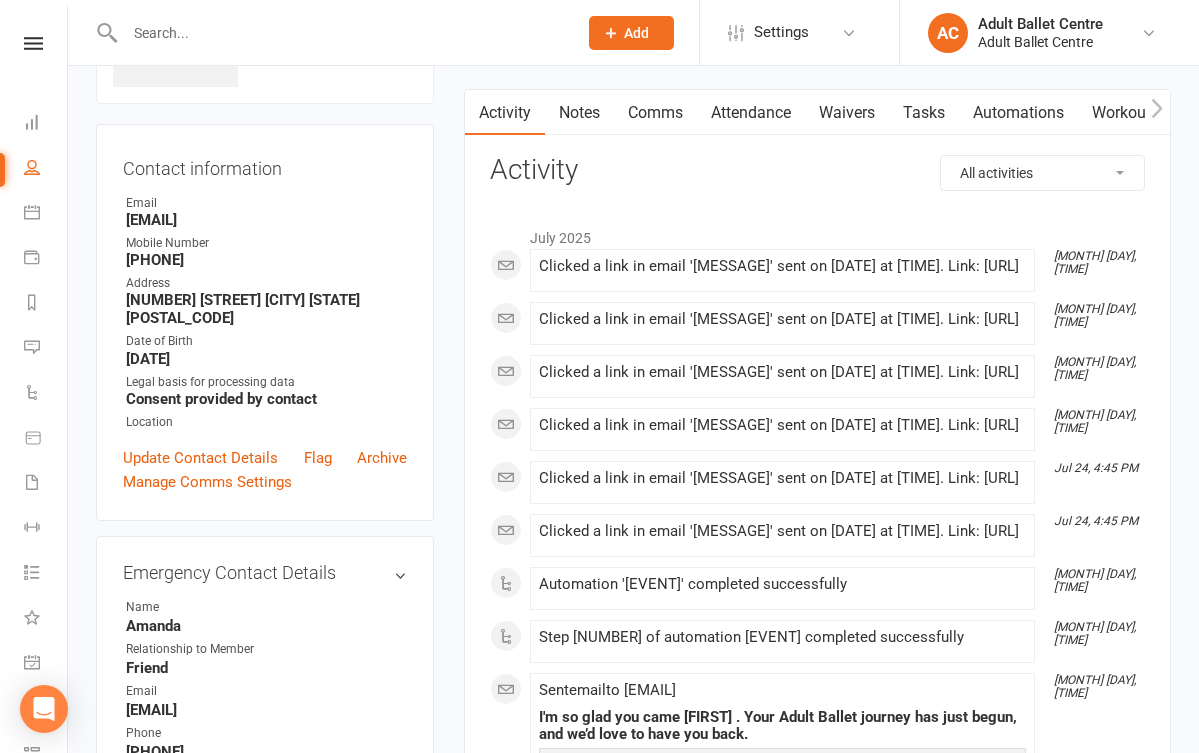 scroll, scrollTop: 149, scrollLeft: 0, axis: vertical 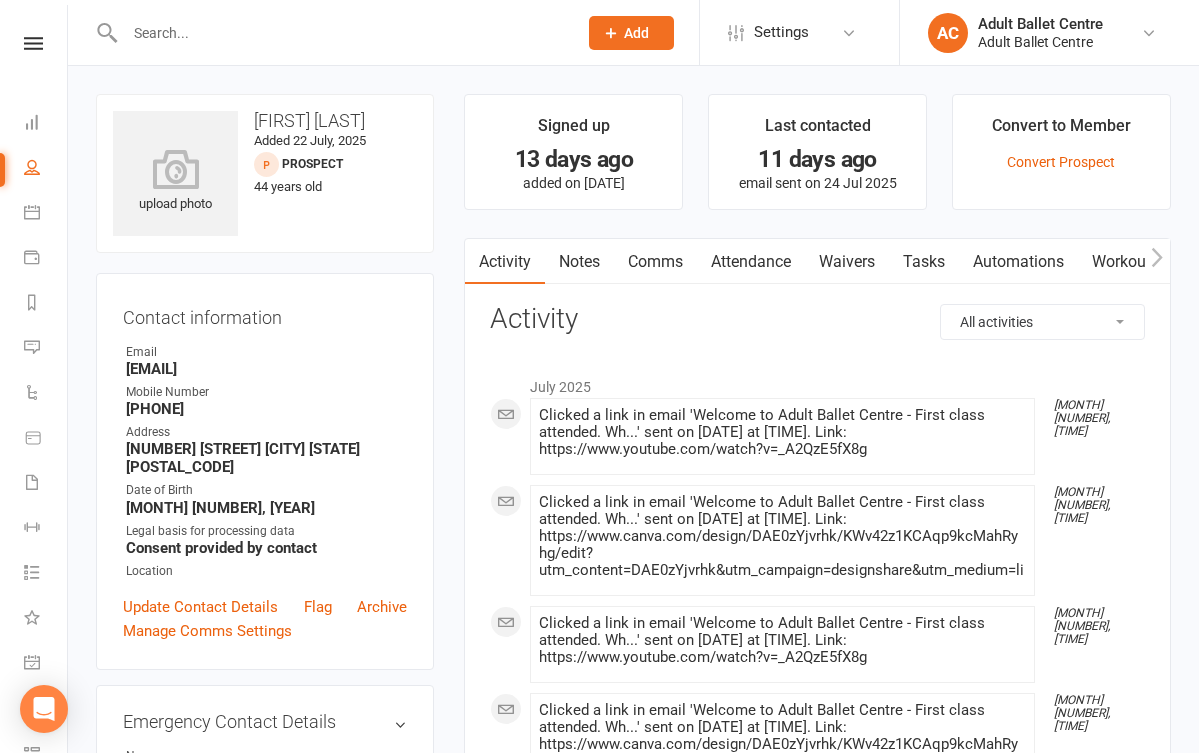 drag, startPoint x: 312, startPoint y: 370, endPoint x: 122, endPoint y: 364, distance: 190.09471 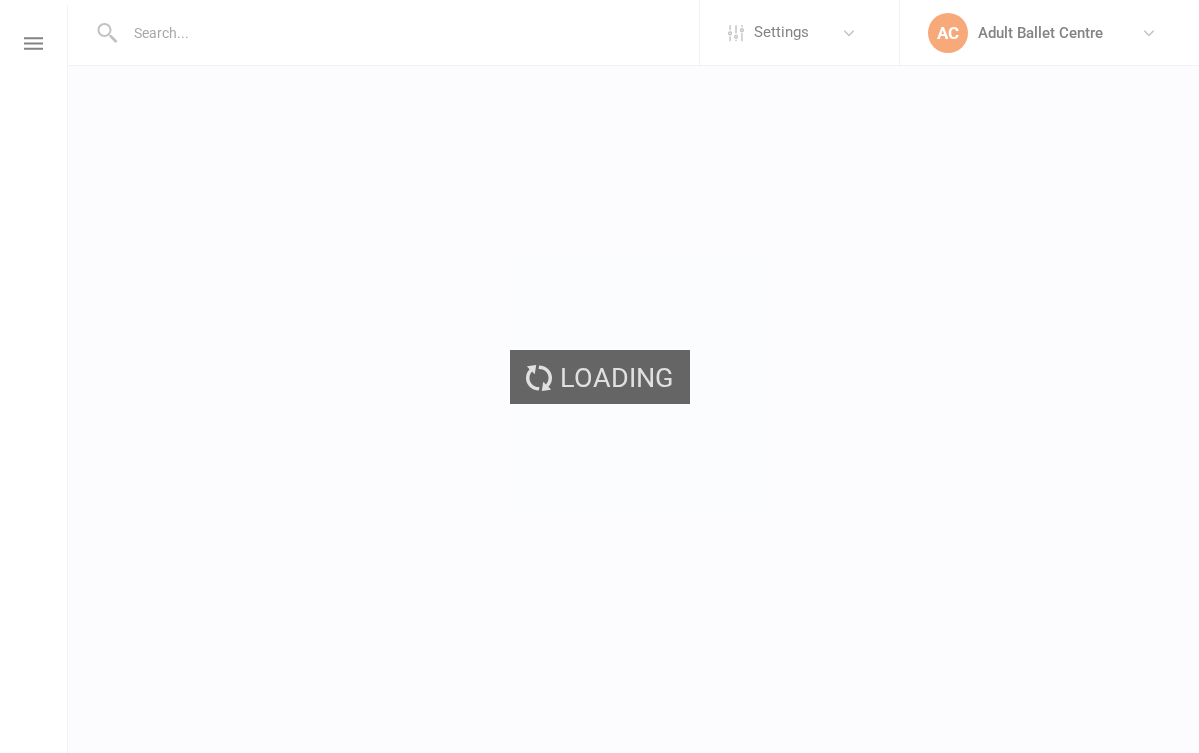 scroll, scrollTop: 0, scrollLeft: 0, axis: both 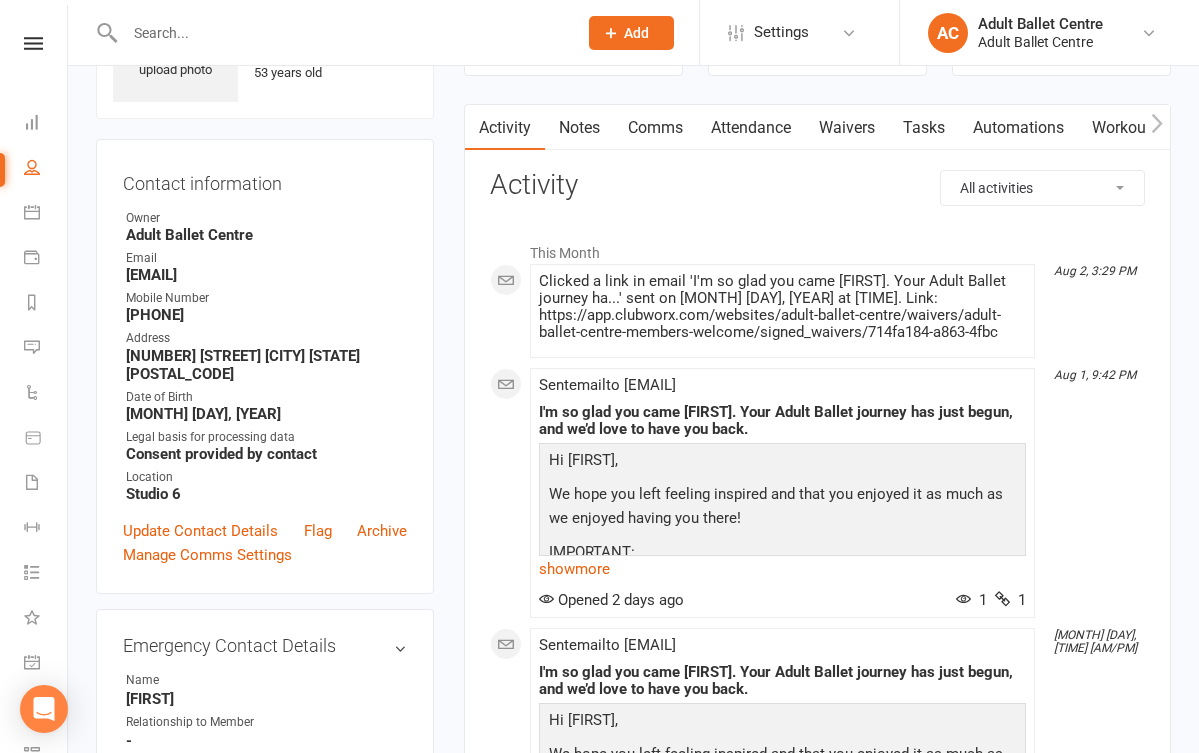 drag, startPoint x: 260, startPoint y: 273, endPoint x: 91, endPoint y: 277, distance: 169.04733 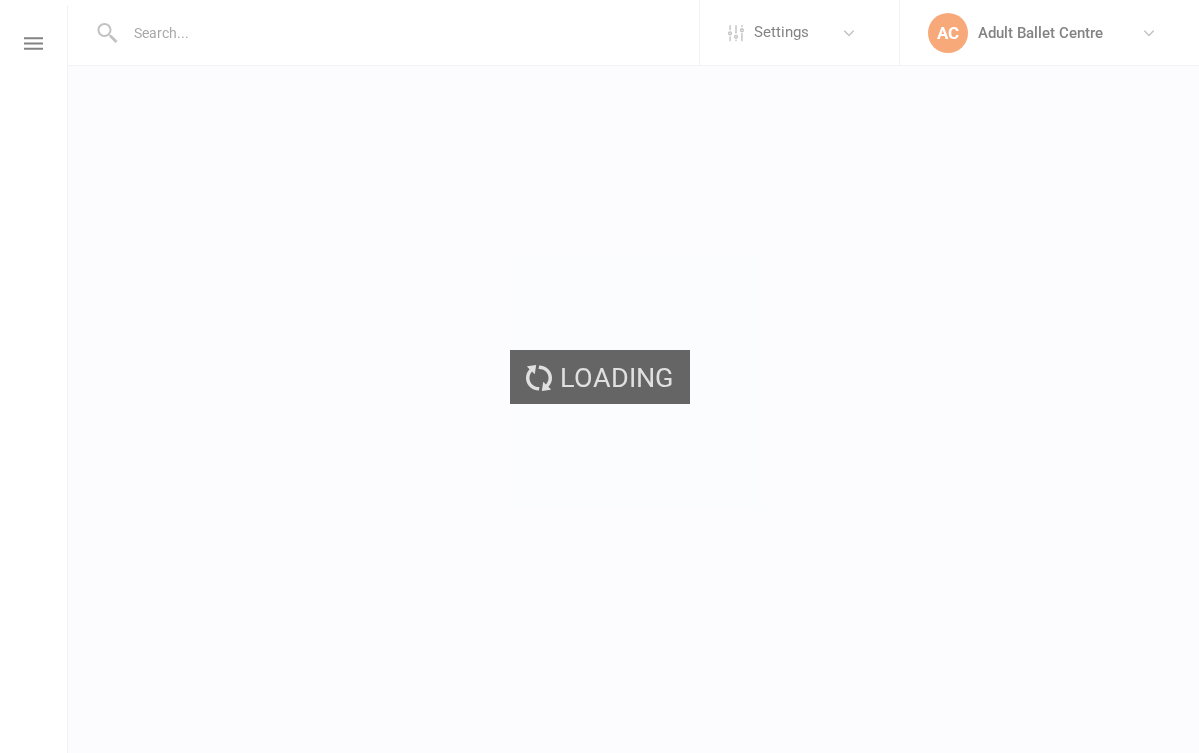 scroll, scrollTop: 0, scrollLeft: 0, axis: both 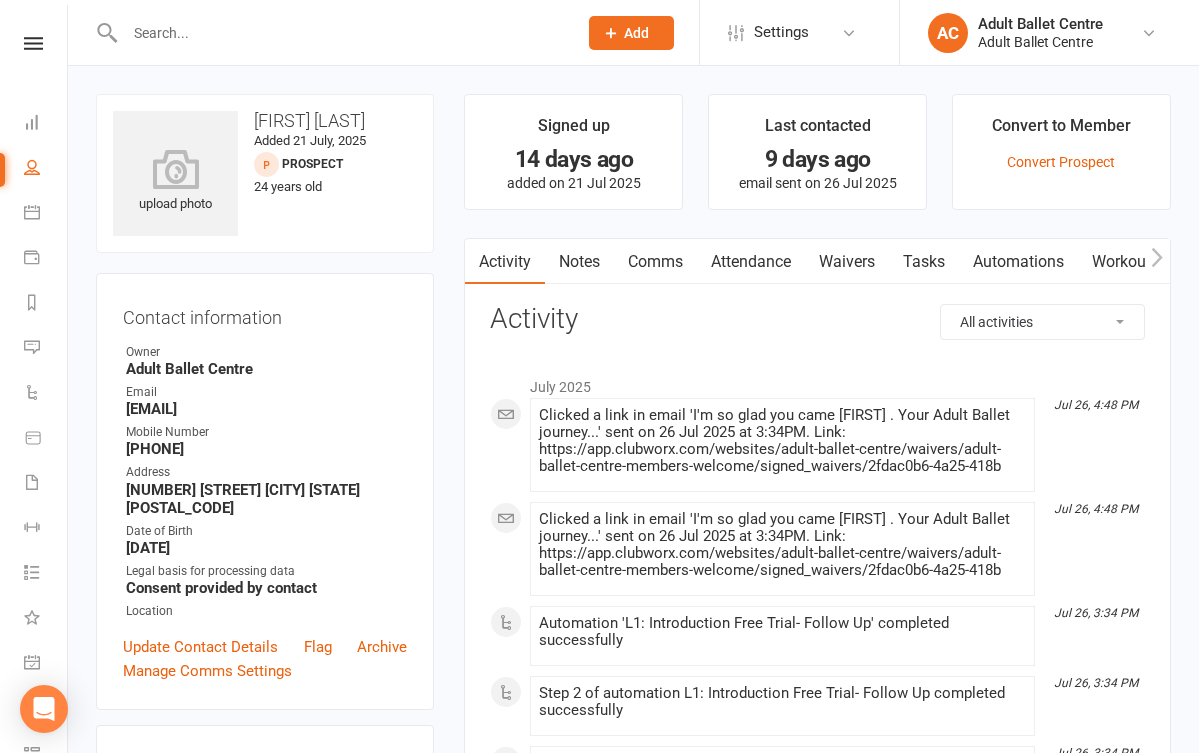 drag, startPoint x: 305, startPoint y: 402, endPoint x: 97, endPoint y: 411, distance: 208.19463 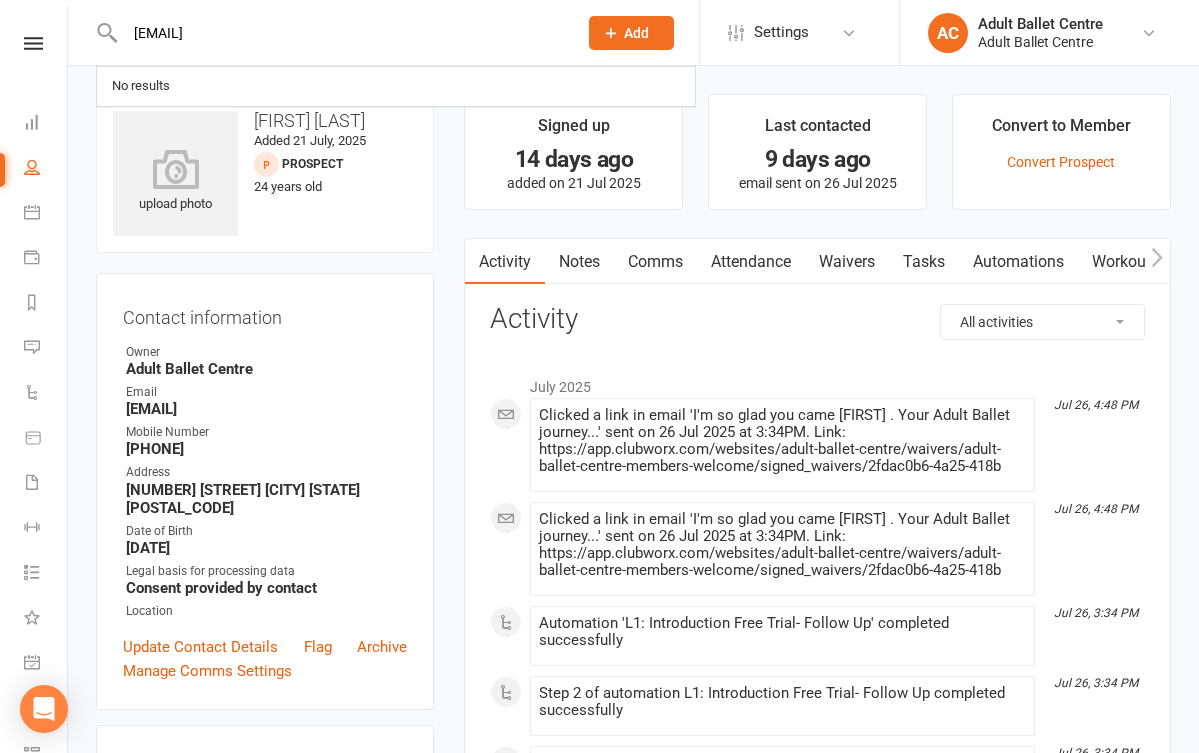 type on "[EMAIL]" 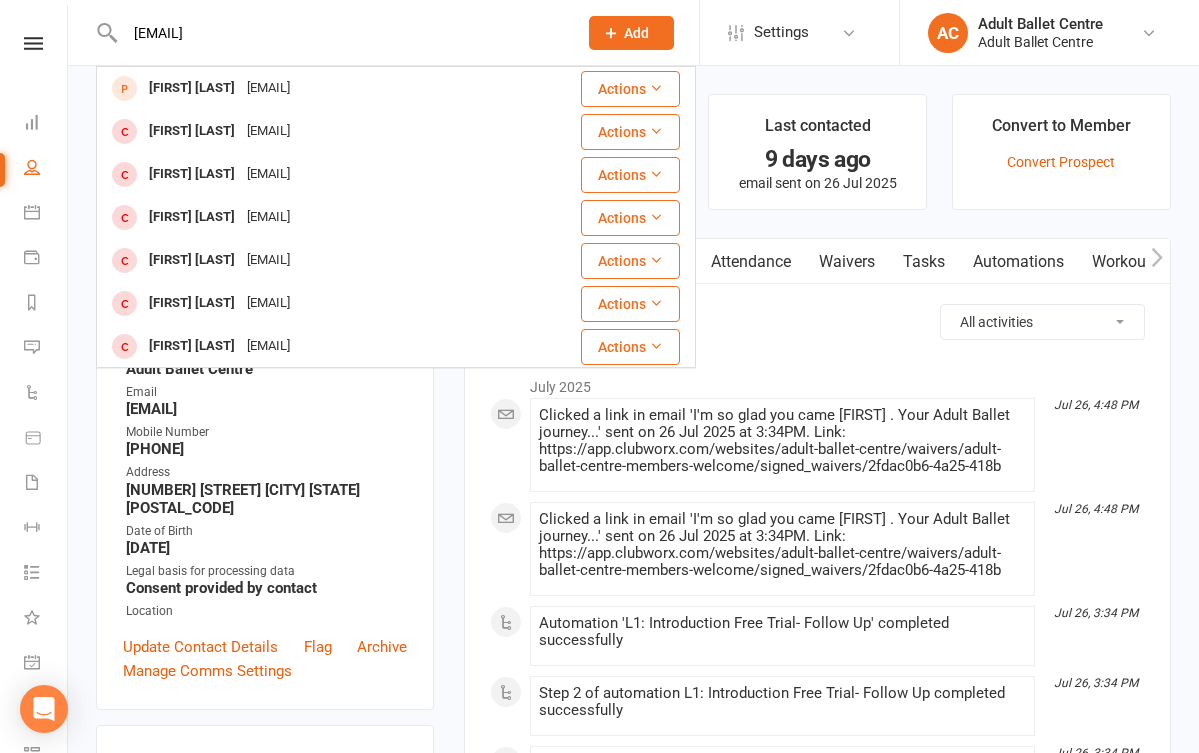 click on "upload photo Isabella Afferi Added 21 July, 2025   prospect 24 years old  Contact information Owner   Adult Ballet Centre Email  isabella.afferi@gmail.com
Mobile Number  (040) 389-2454
Address  8 Sara Place Aspendale Gardens VIC 3195
Date of Birth  January 1, 2001
Legal basis for processing data  Consent provided by contact
Location
Update Contact Details Flag Archive Manage Comms Settings
Emergency Contact Details  edit Name -
Relationship to Member -
Email -
Phone -
Address -
Family Members  No relationships found. Add link to existing contact  Add link to new contact
Email / SMS Subscriptions  edit Unsubscribed from Emails No
Unsubscribed from SMSes No
Health/Physical Restriction  edit Please tell us about any physical restrictions or injuries that we need to support you with No, I don't have any injuries
Goals - Tell us what you would like to achieve physically and mentally  edit Helpful Details  edit Add sections & fields Convert to NAC Signed up 14 days ago
Notes" at bounding box center [633, 1430] 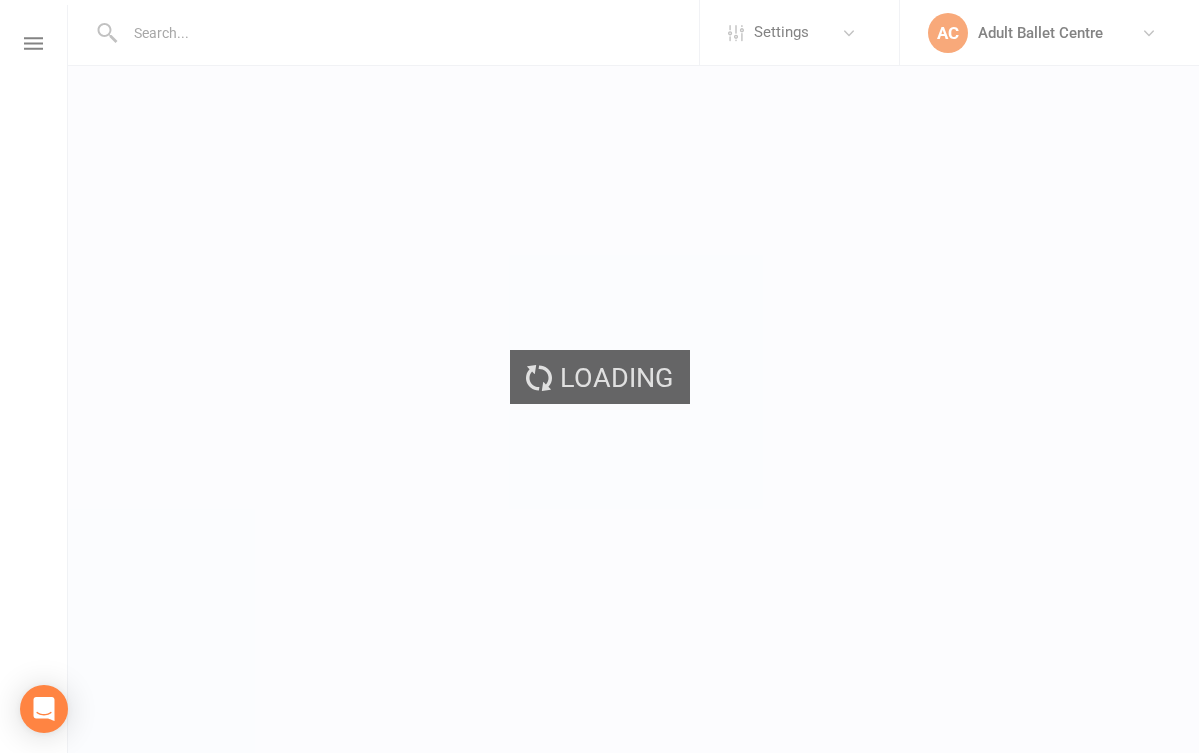 scroll, scrollTop: 0, scrollLeft: 0, axis: both 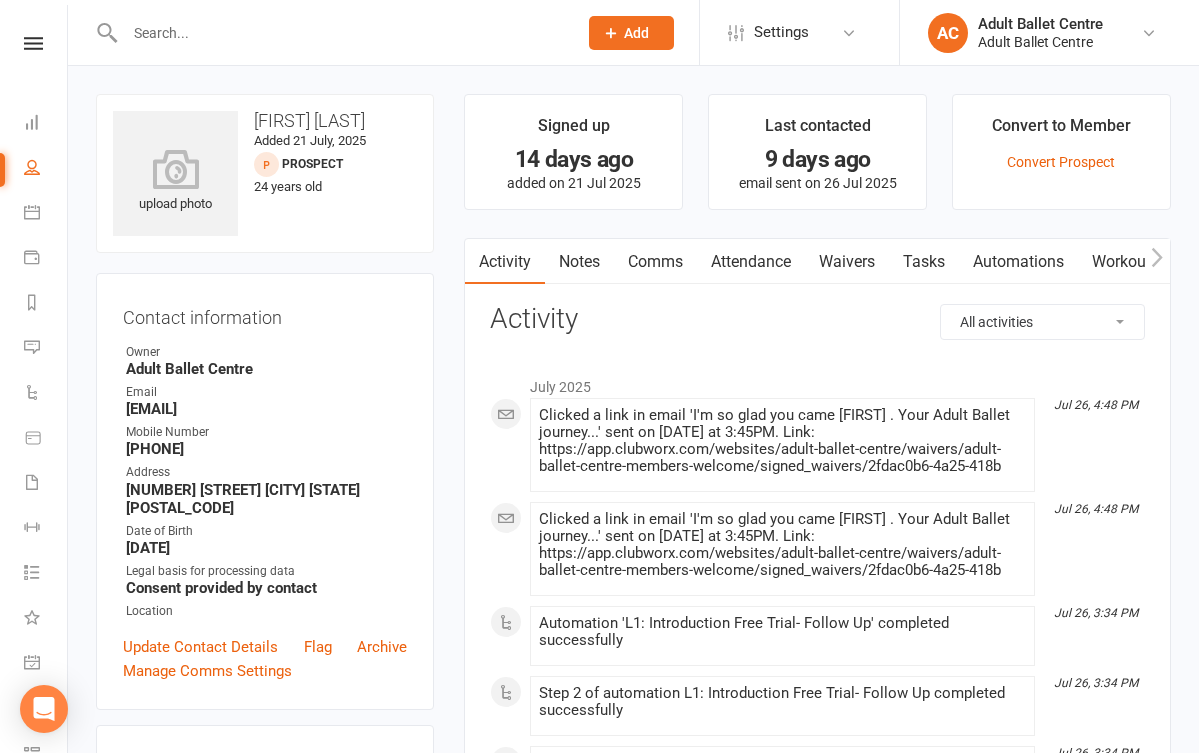 drag, startPoint x: 314, startPoint y: 405, endPoint x: 110, endPoint y: 412, distance: 204.12006 